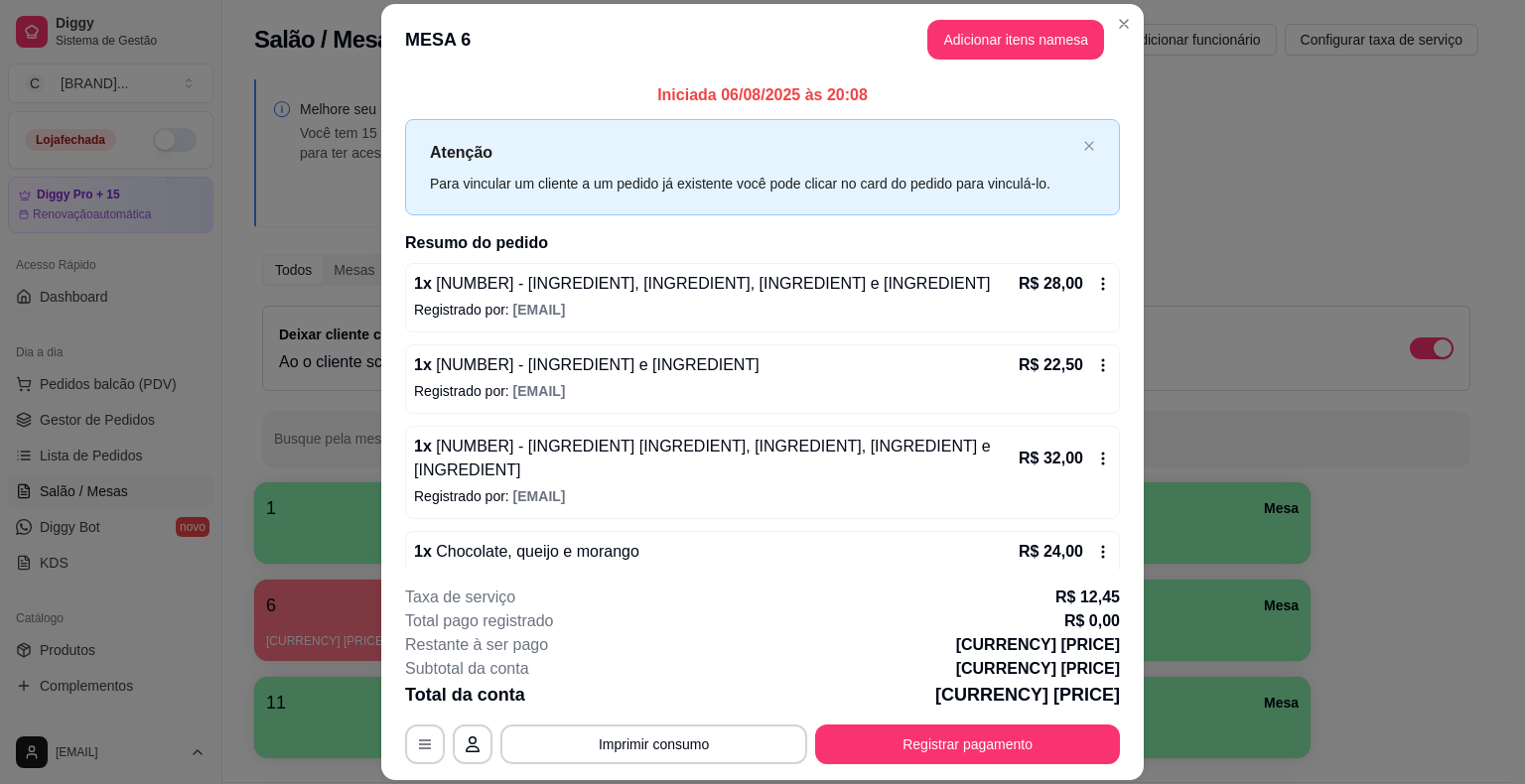 scroll, scrollTop: 0, scrollLeft: 0, axis: both 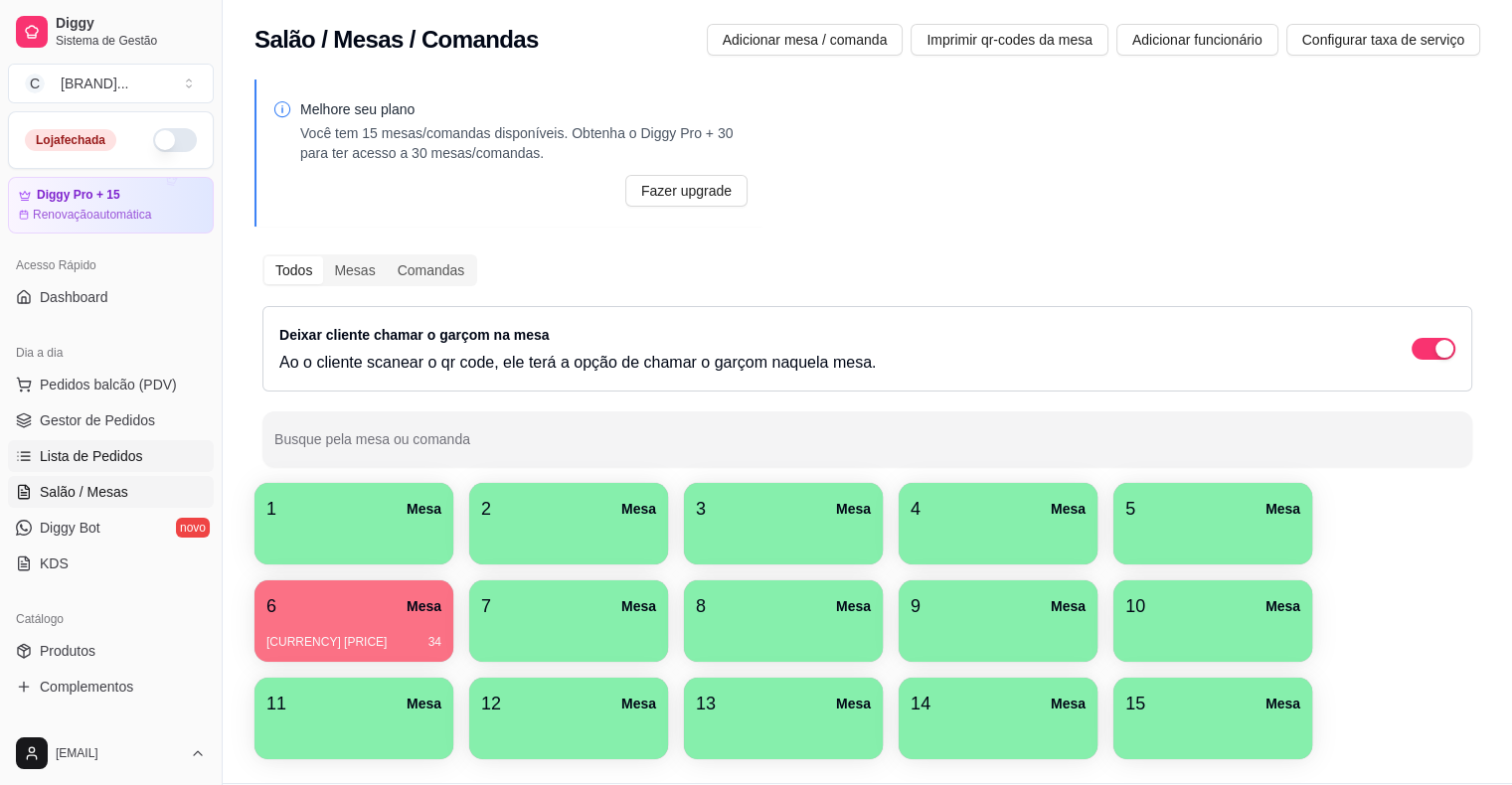 click on "Lista de Pedidos" at bounding box center [110, 456] 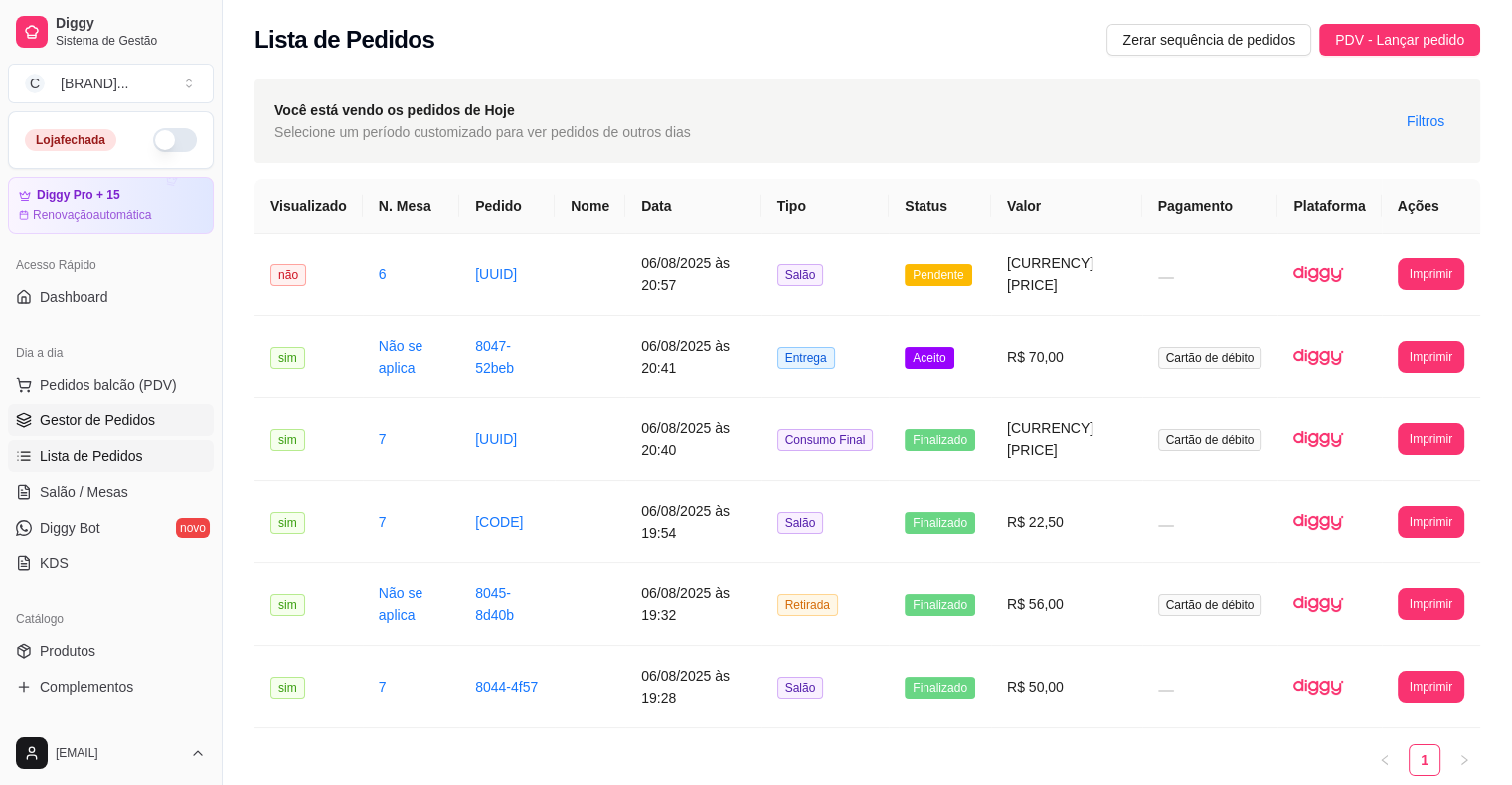click on "Gestor de Pedidos" at bounding box center (97, 420) 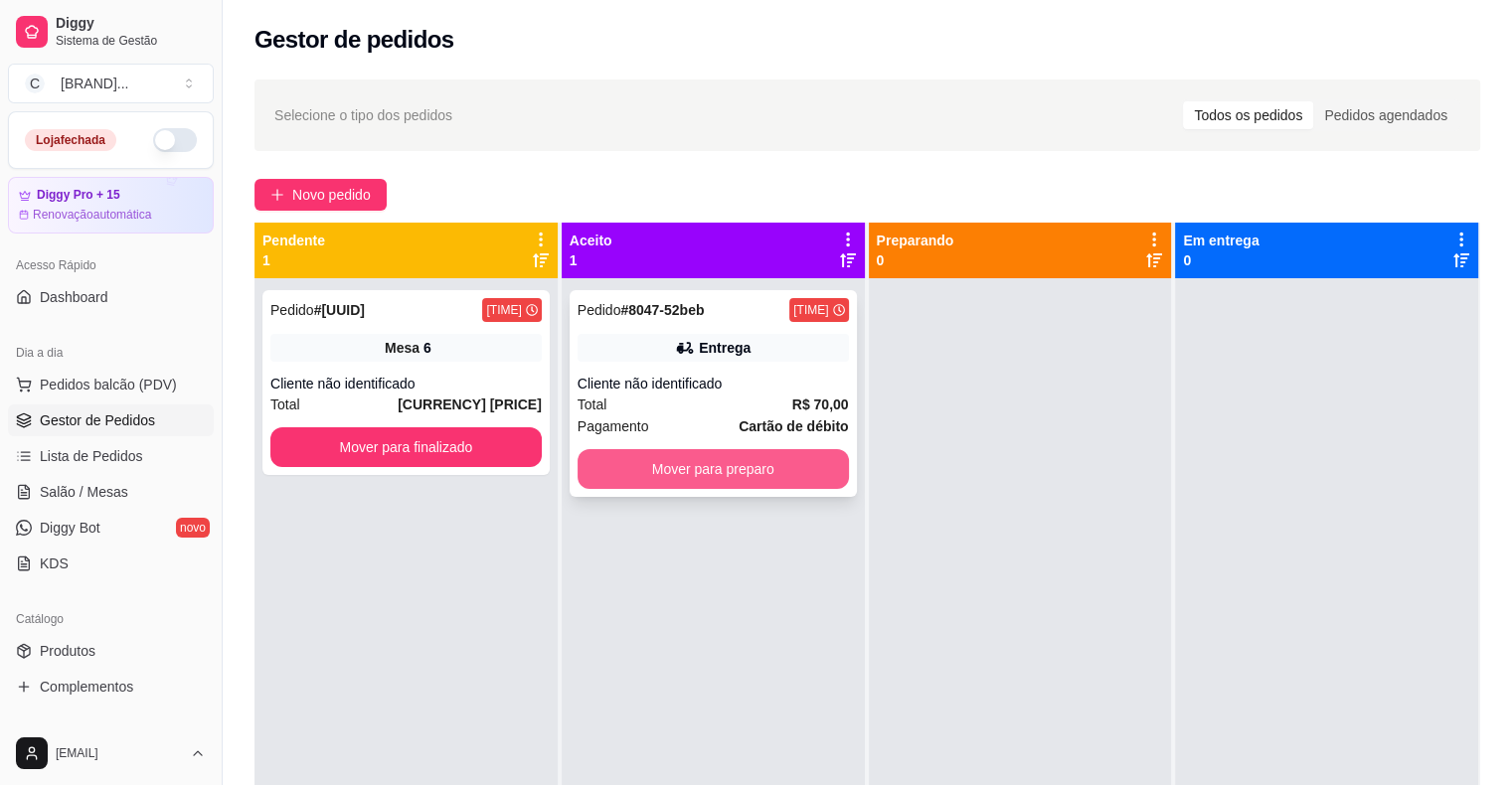 click on "Mover para preparo" at bounding box center [713, 469] 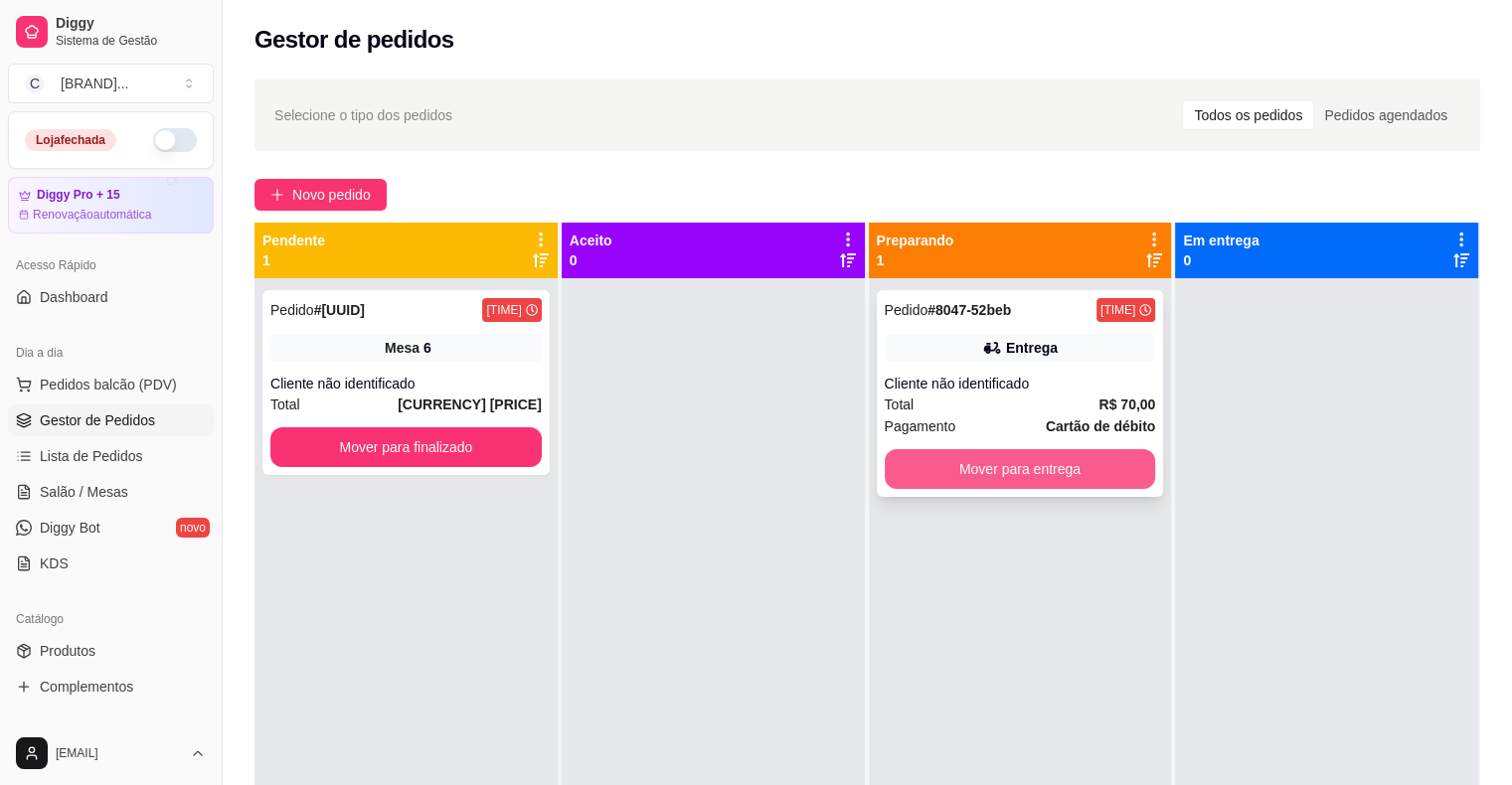click on "Mover para entrega" at bounding box center [1020, 469] 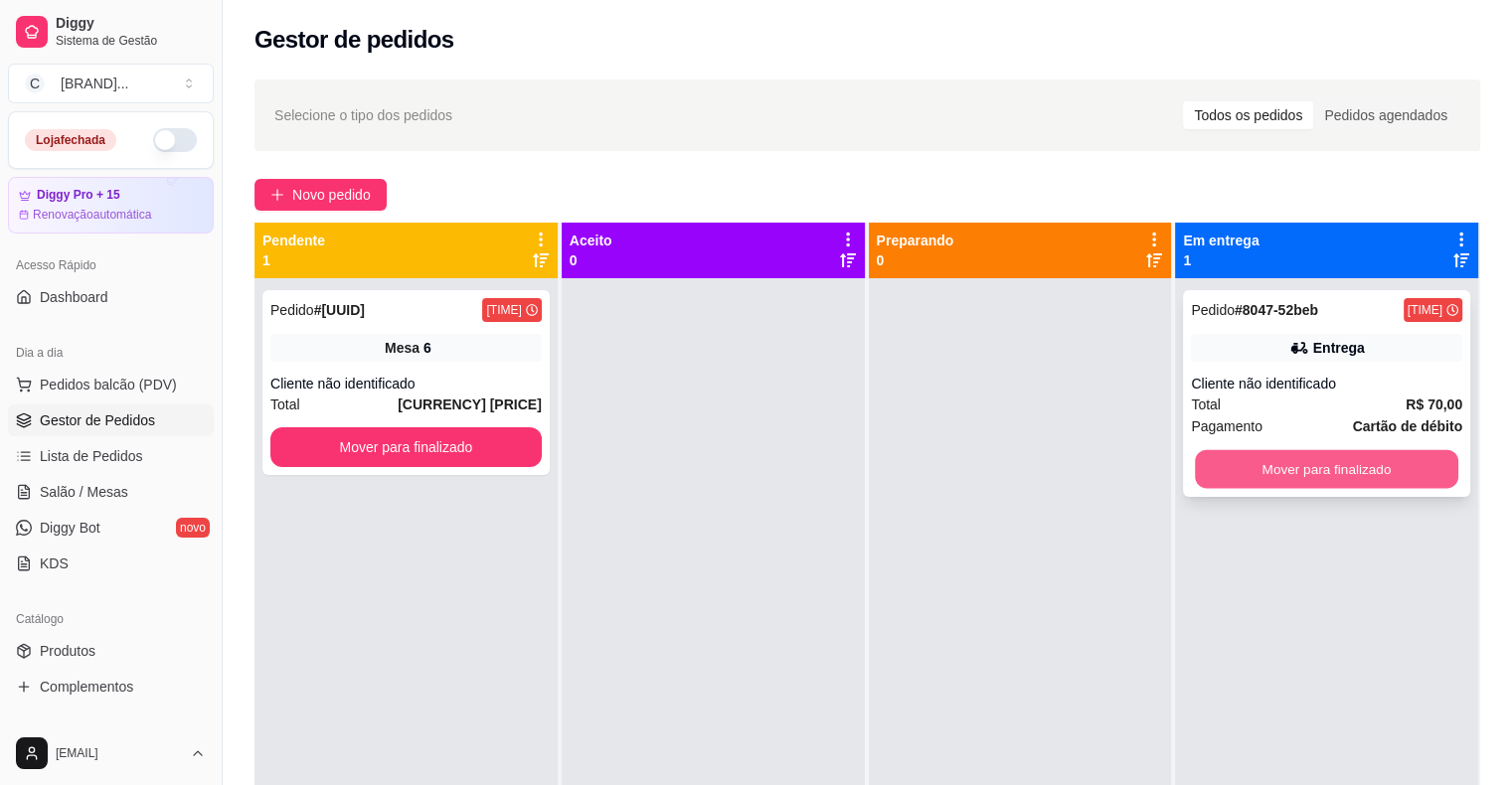 click on "Mover para finalizado" at bounding box center (1326, 469) 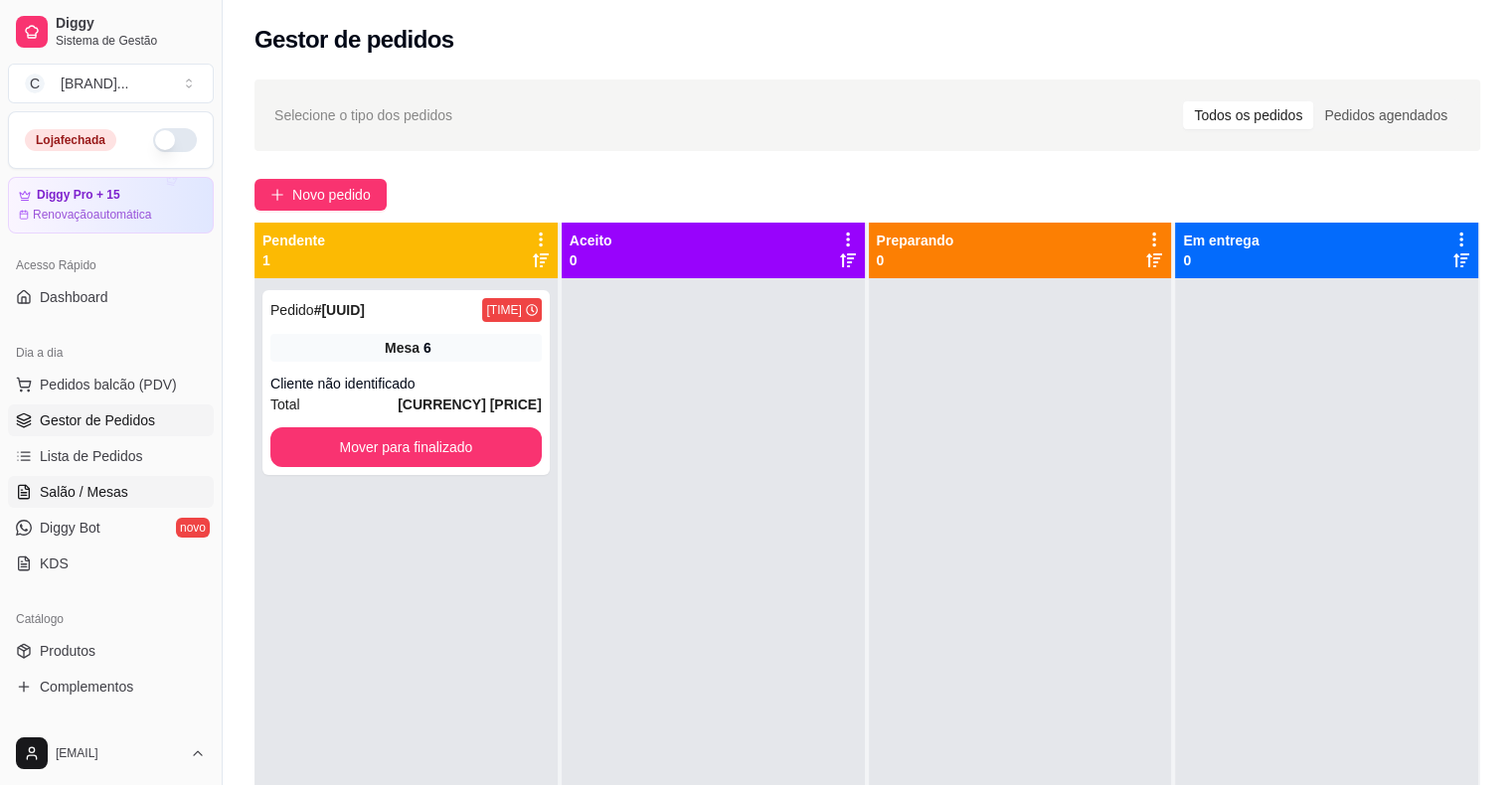 click on "Salão / Mesas" at bounding box center (84, 492) 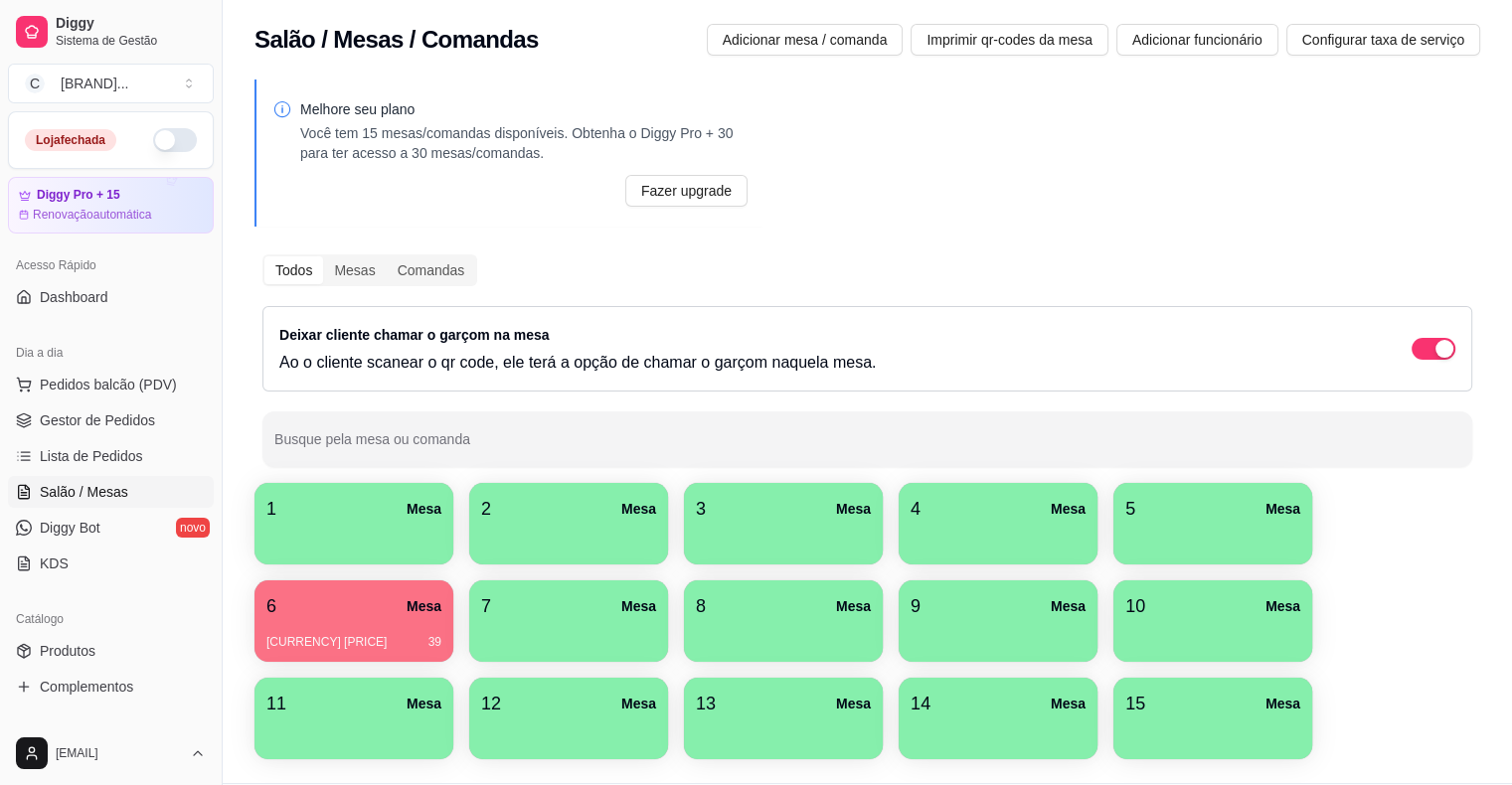 click at bounding box center (783, 538) 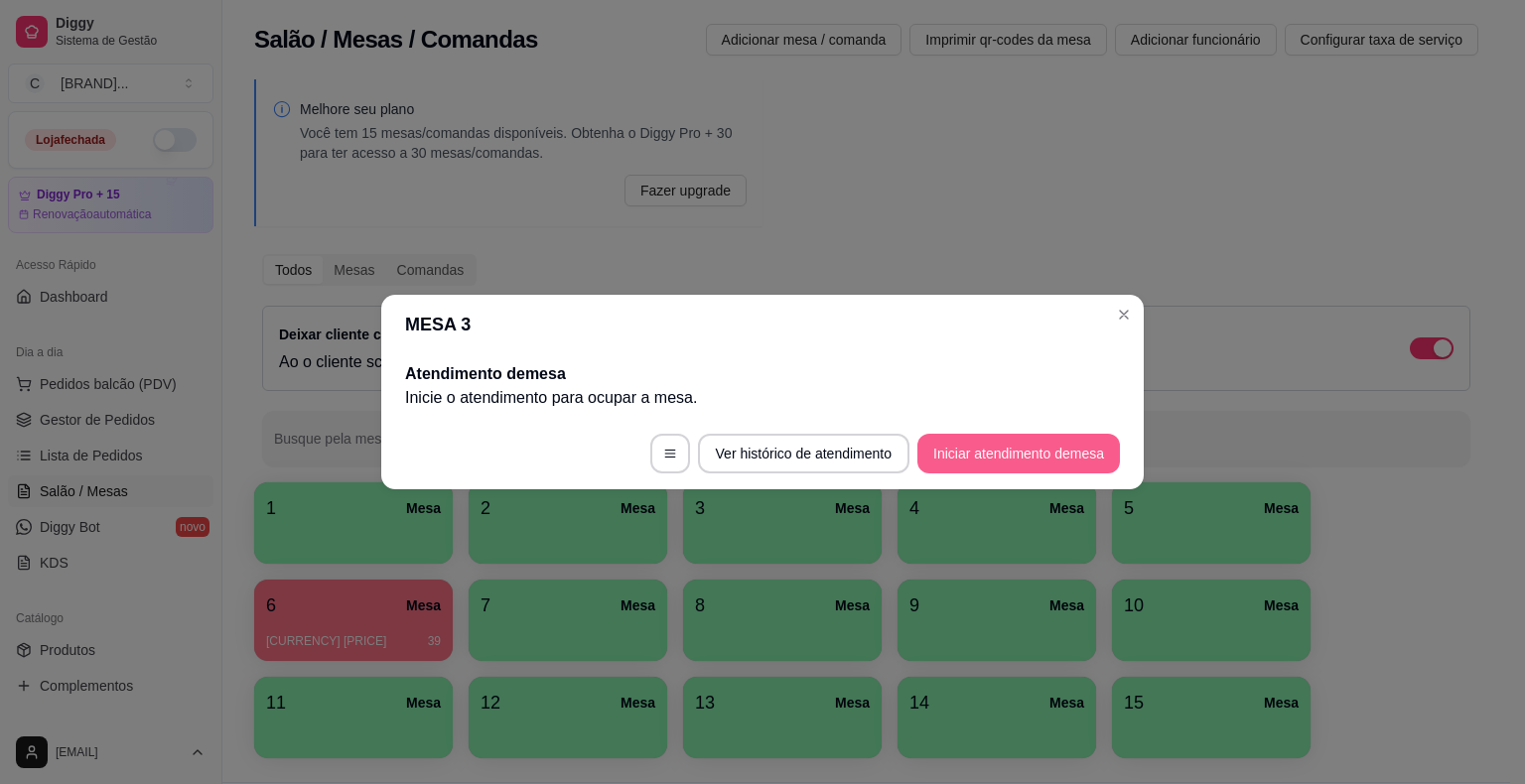 click on "Iniciar atendimento de  mesa" at bounding box center [1019, 454] 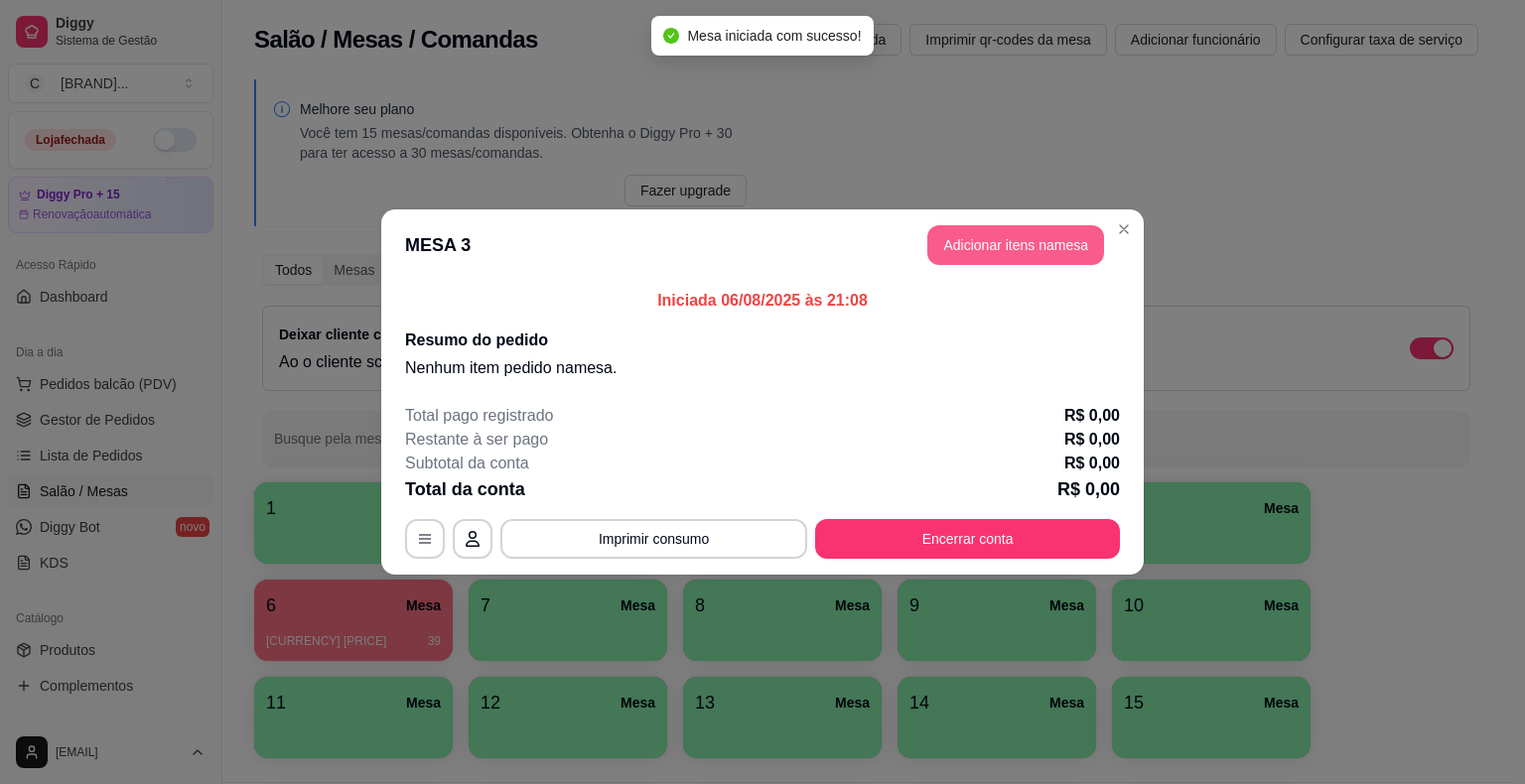 click on "Adicionar itens na  mesa" at bounding box center (1016, 245) 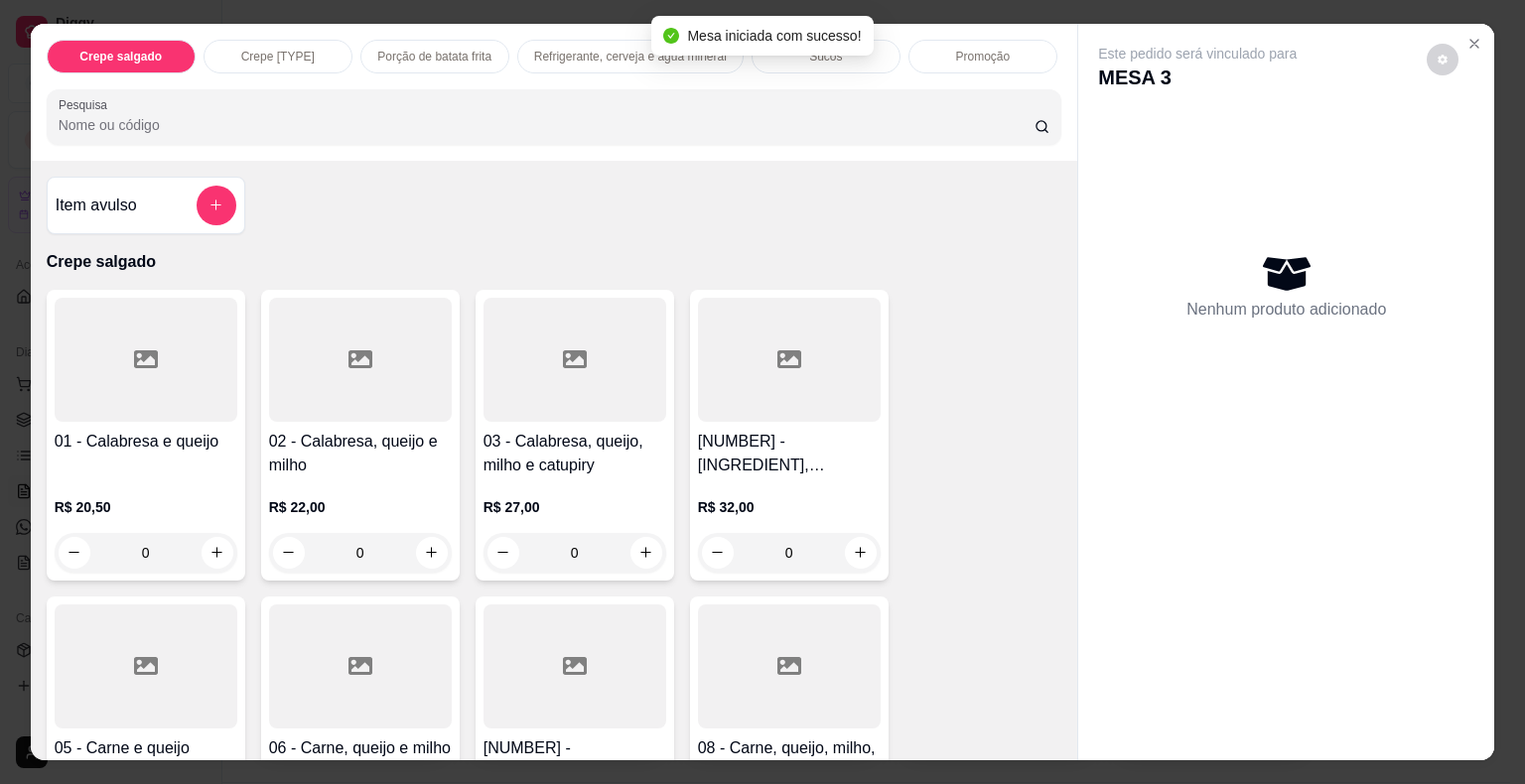 click on "Pesquisa" at bounding box center [546, 125] 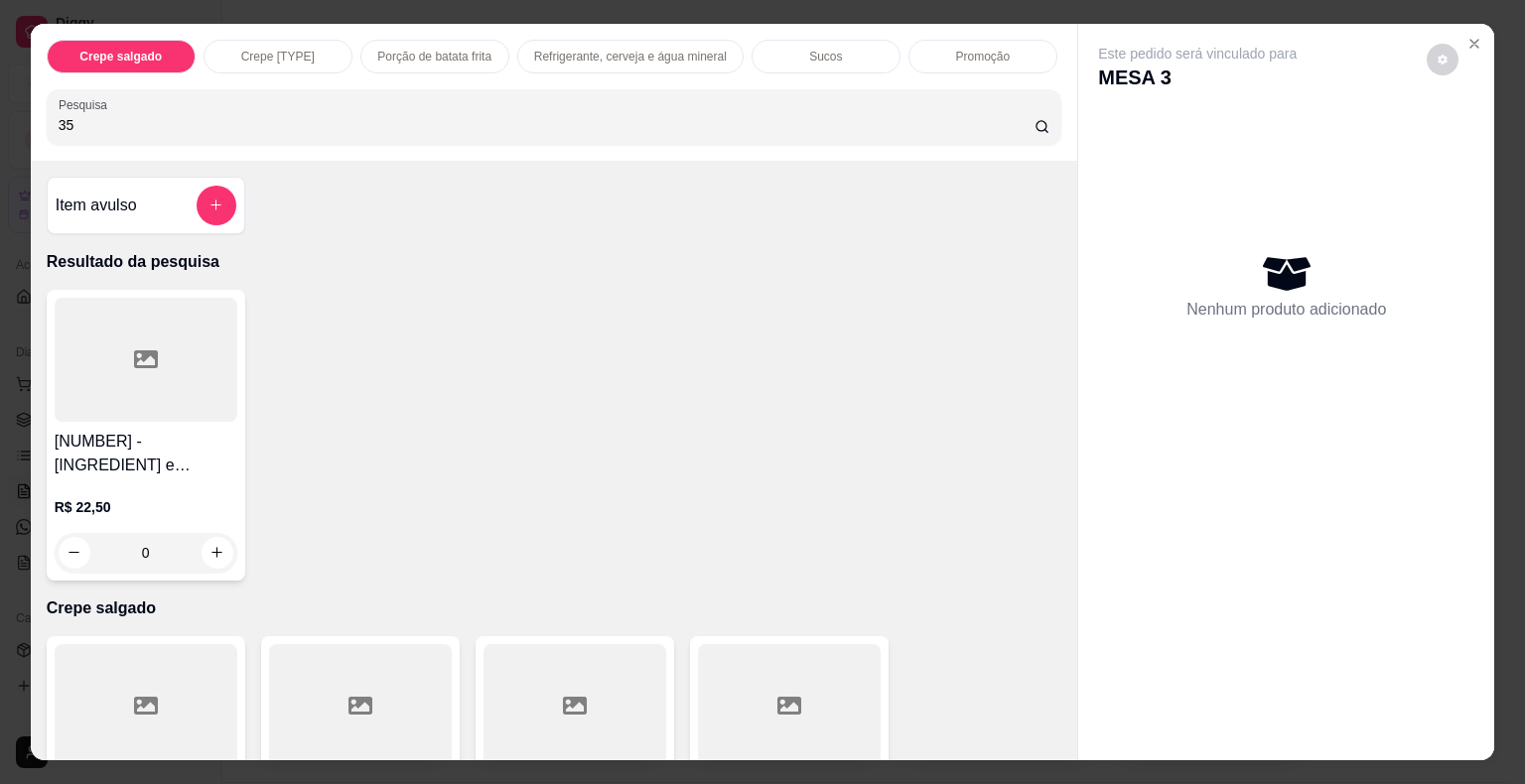 click at bounding box center [146, 359] 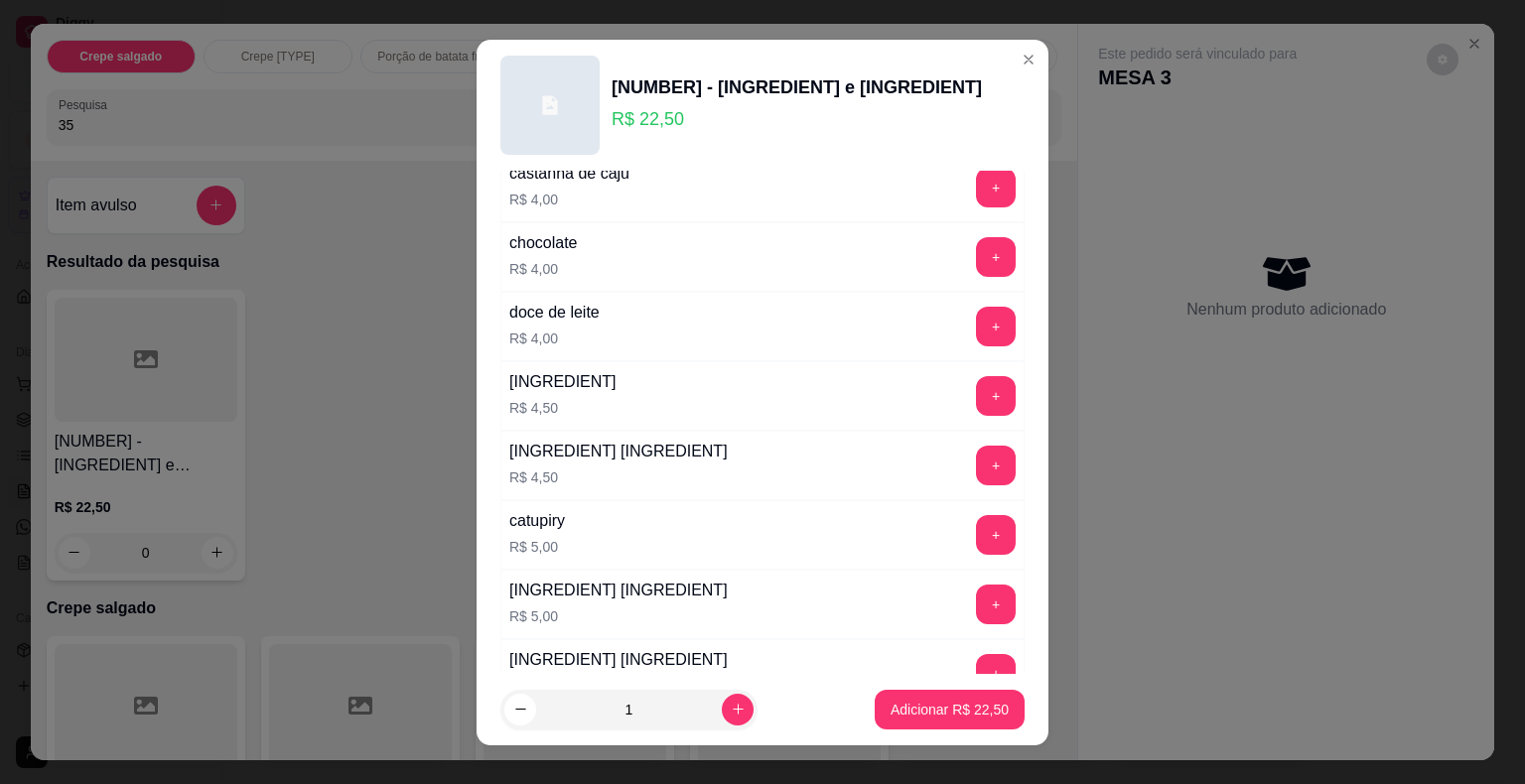 scroll, scrollTop: 1985, scrollLeft: 0, axis: vertical 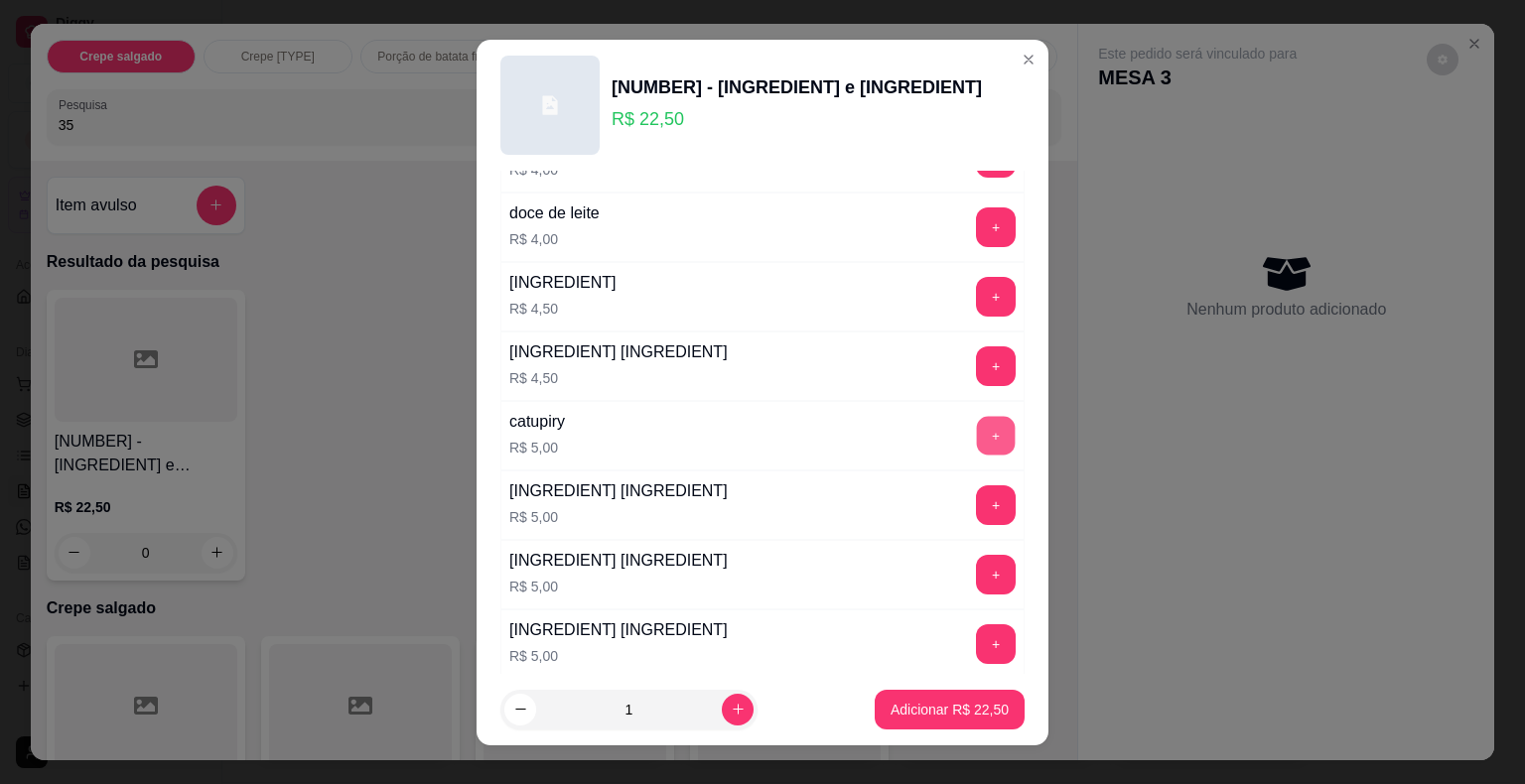 click on "+" at bounding box center [996, 435] 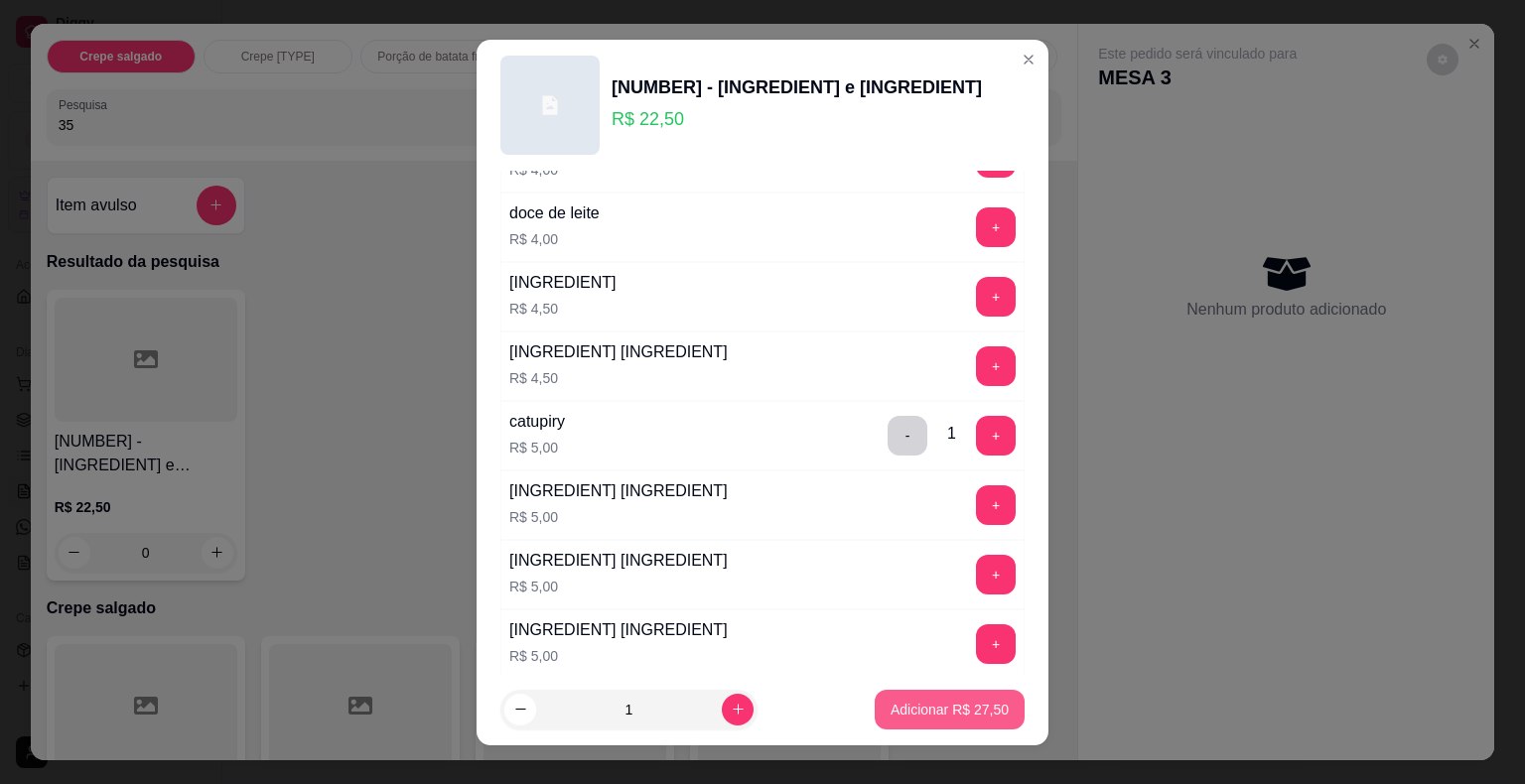 click on "Adicionar   R$ 27,50" at bounding box center [949, 710] 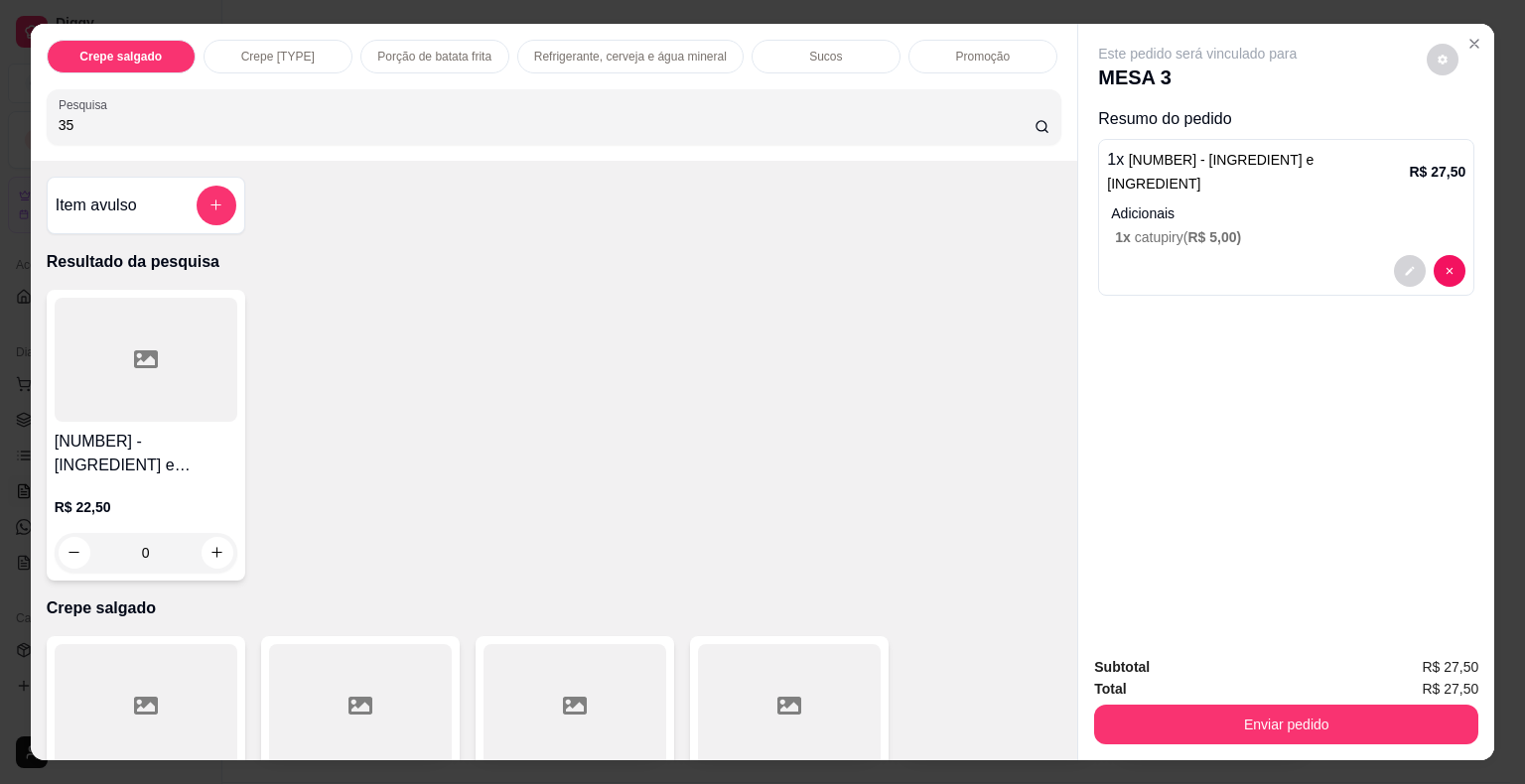 drag, startPoint x: 91, startPoint y: 108, endPoint x: 0, endPoint y: 123, distance: 92.227978 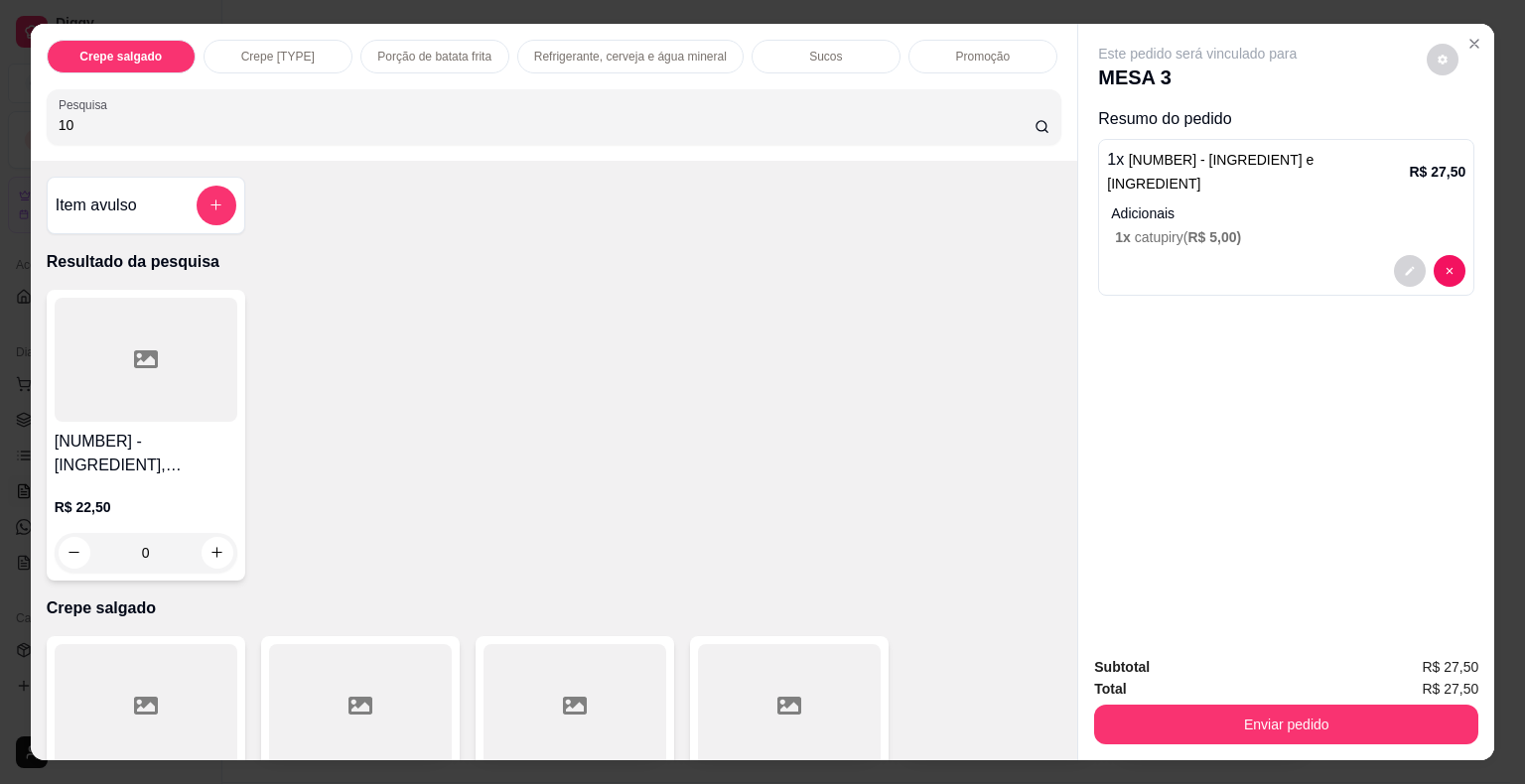 type on "10" 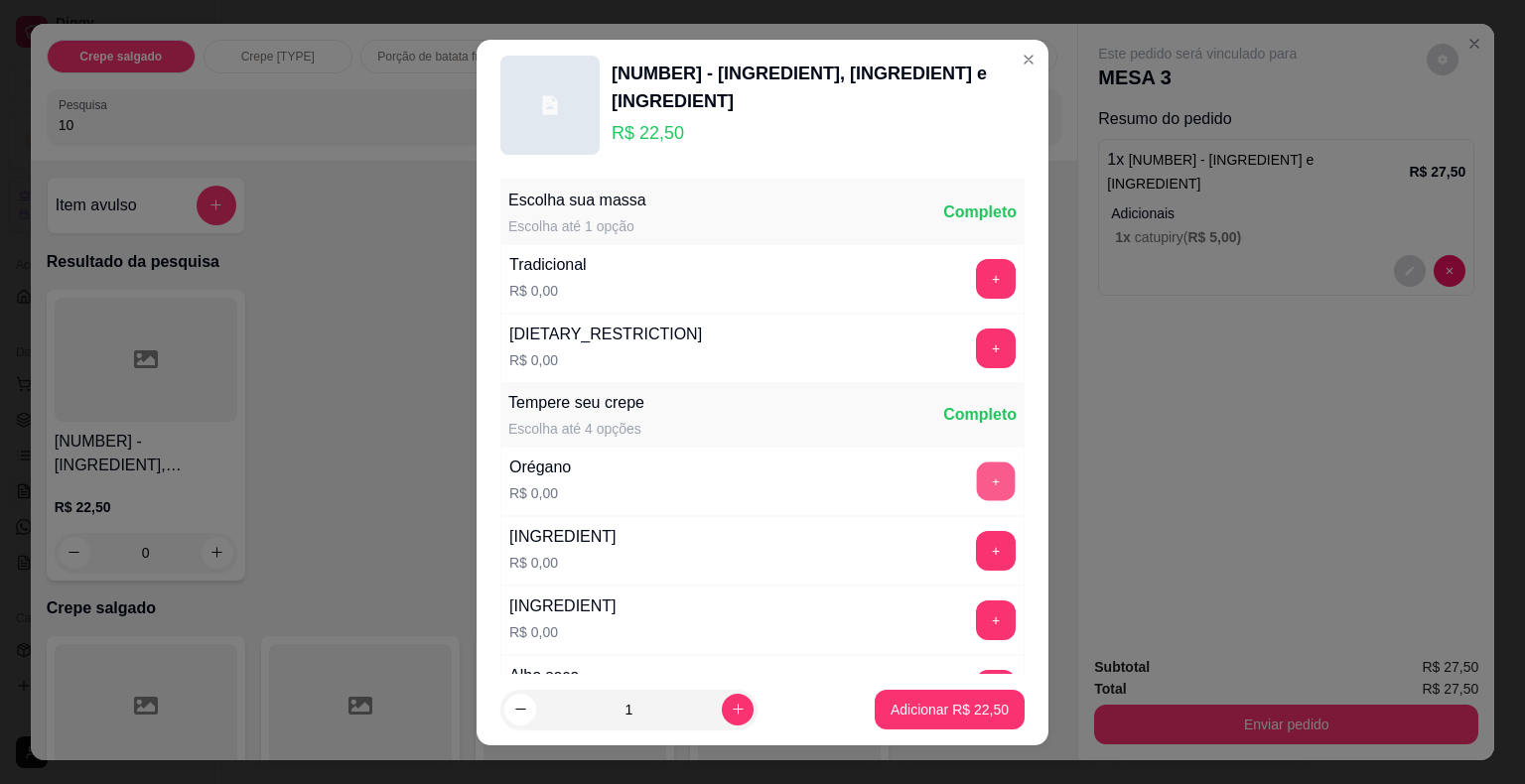 click on "+" at bounding box center (996, 480) 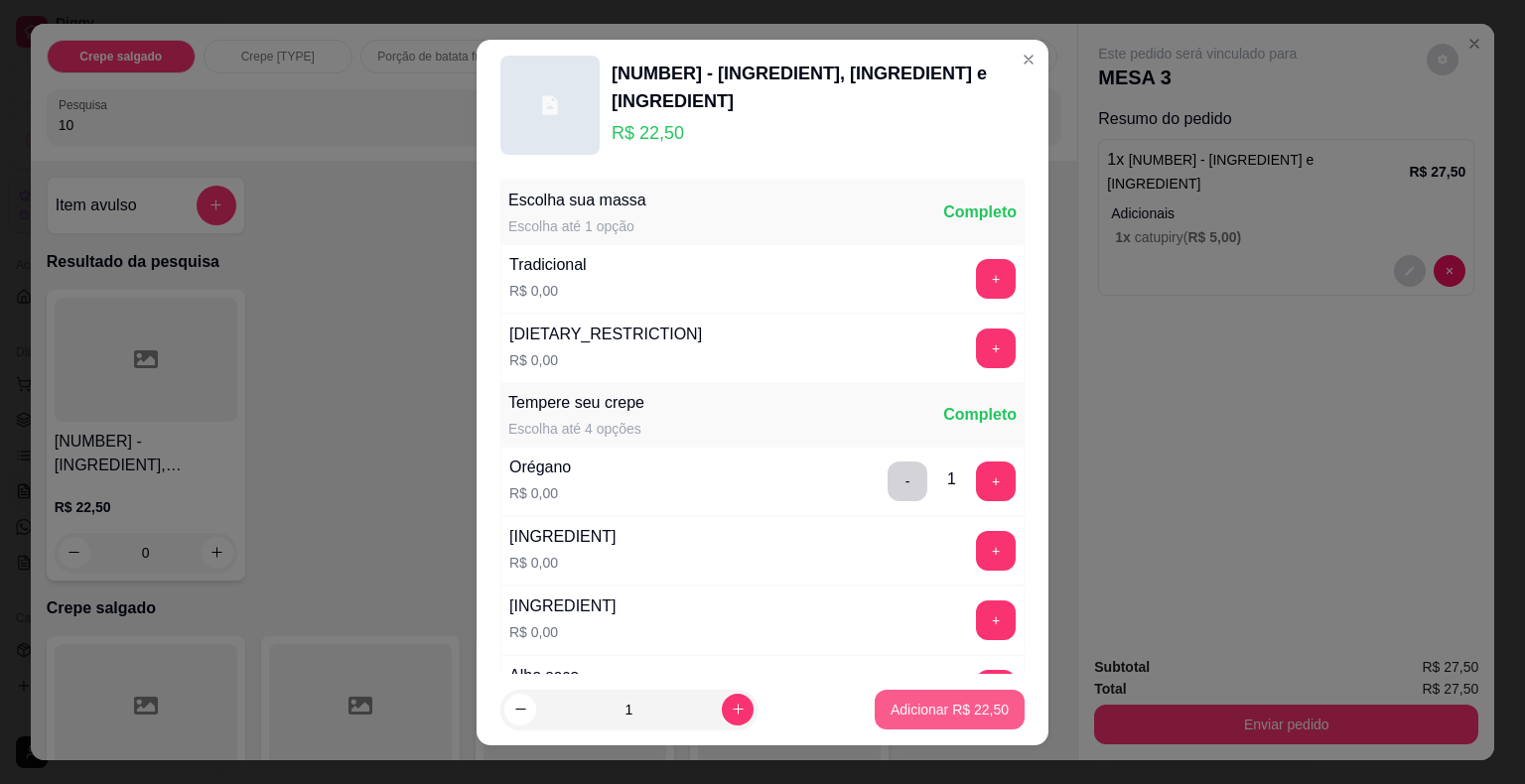 click on "Adicionar R$ 22,50" at bounding box center (949, 710) 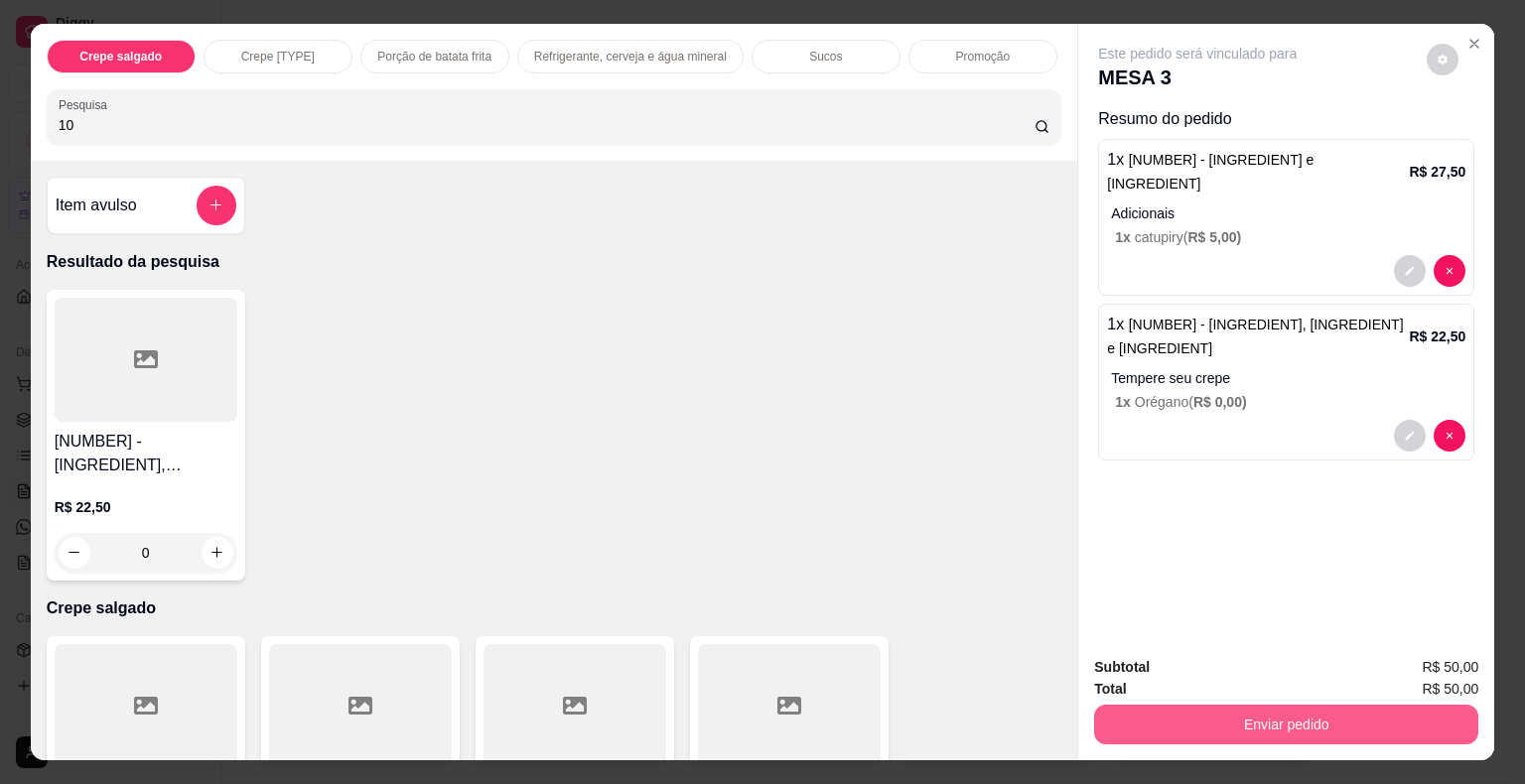 click on "Enviar pedido" at bounding box center (1286, 724) 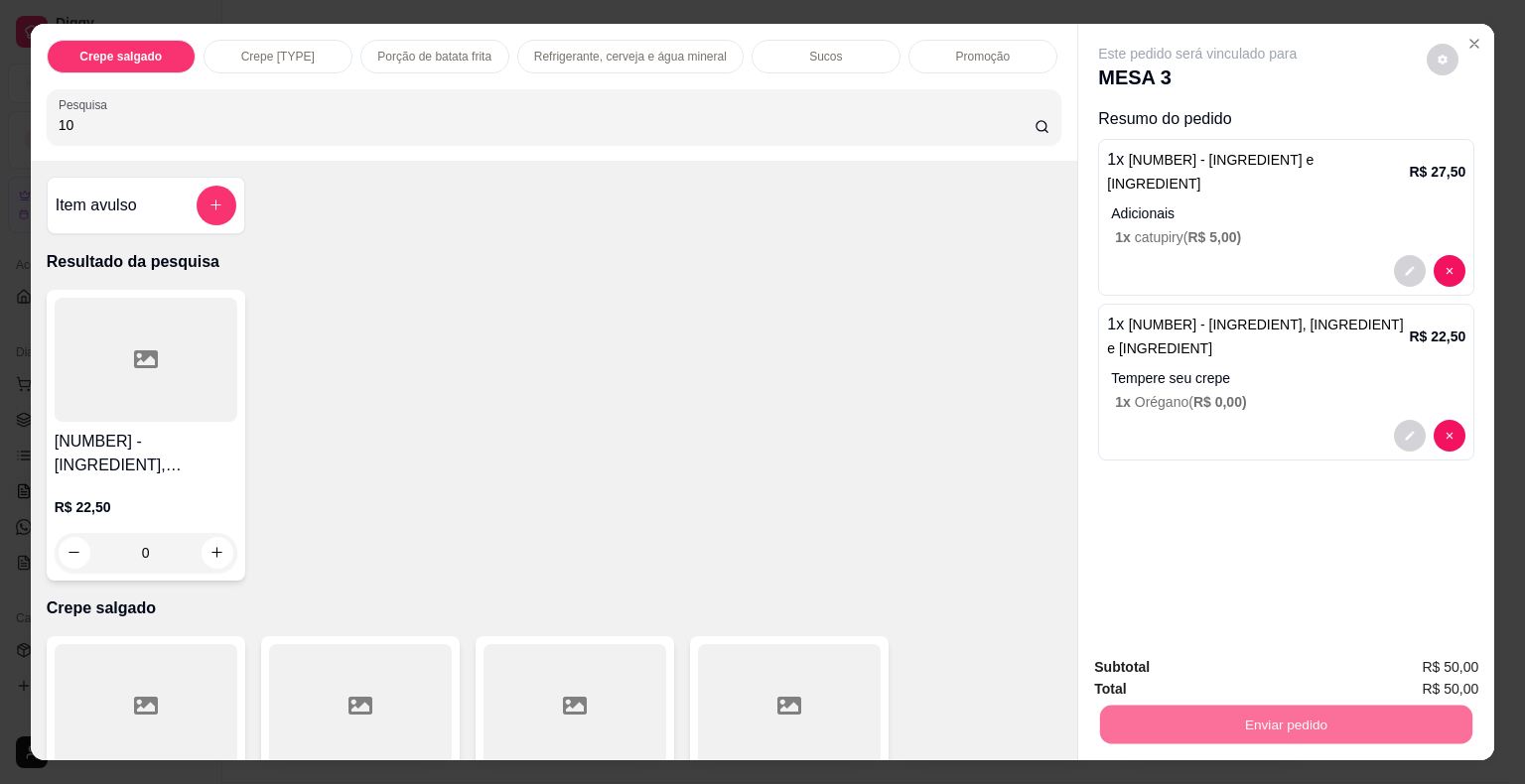 click on "Não registrar e enviar pedido" at bounding box center (1220, 669) 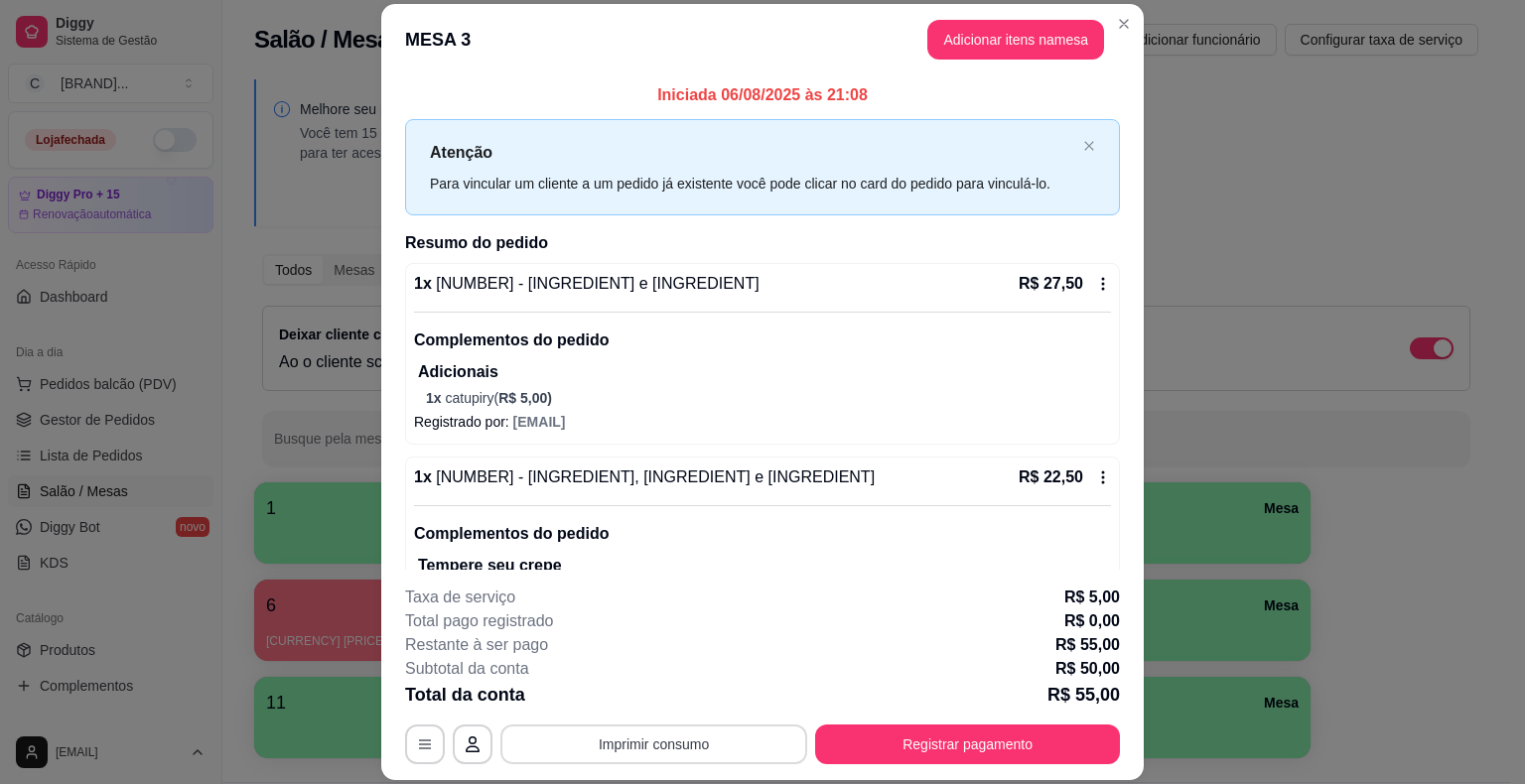 click on "Imprimir consumo" at bounding box center (653, 744) 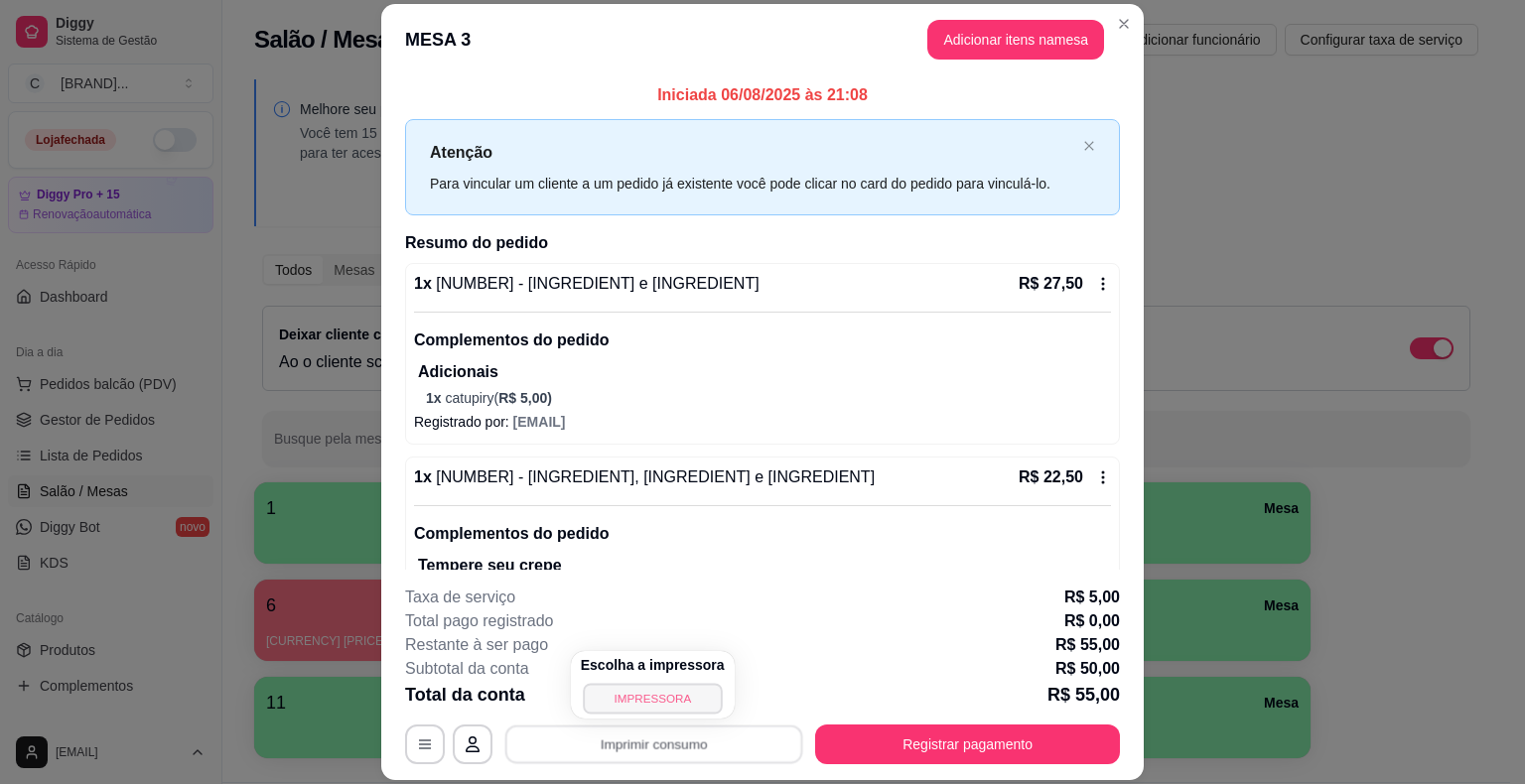 click on "IMPRESSORA" at bounding box center [652, 698] 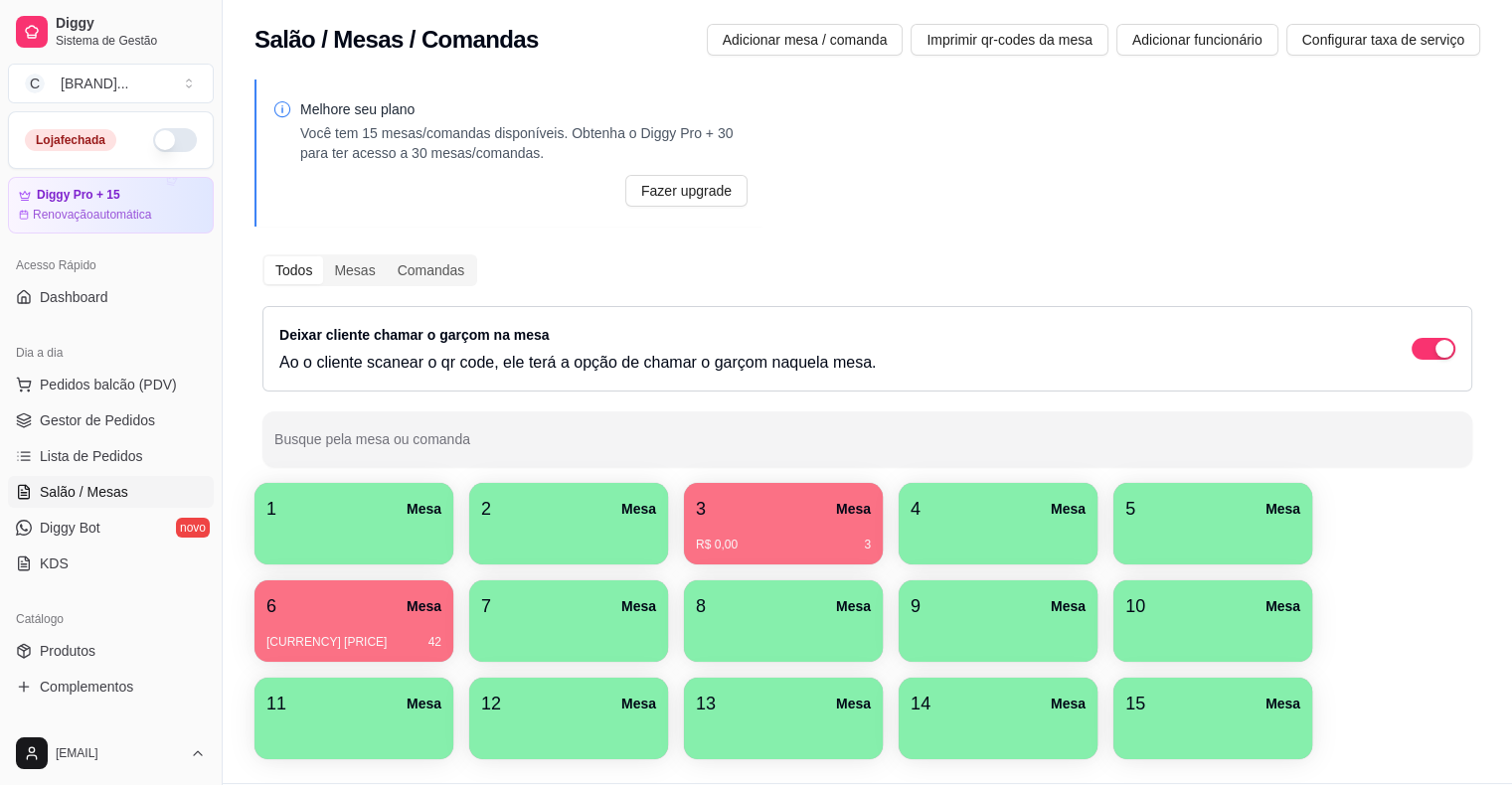 click on "[NUMBER] Mesa [CURRENCY] [PRICE] [NUMBER]" at bounding box center (354, 621) 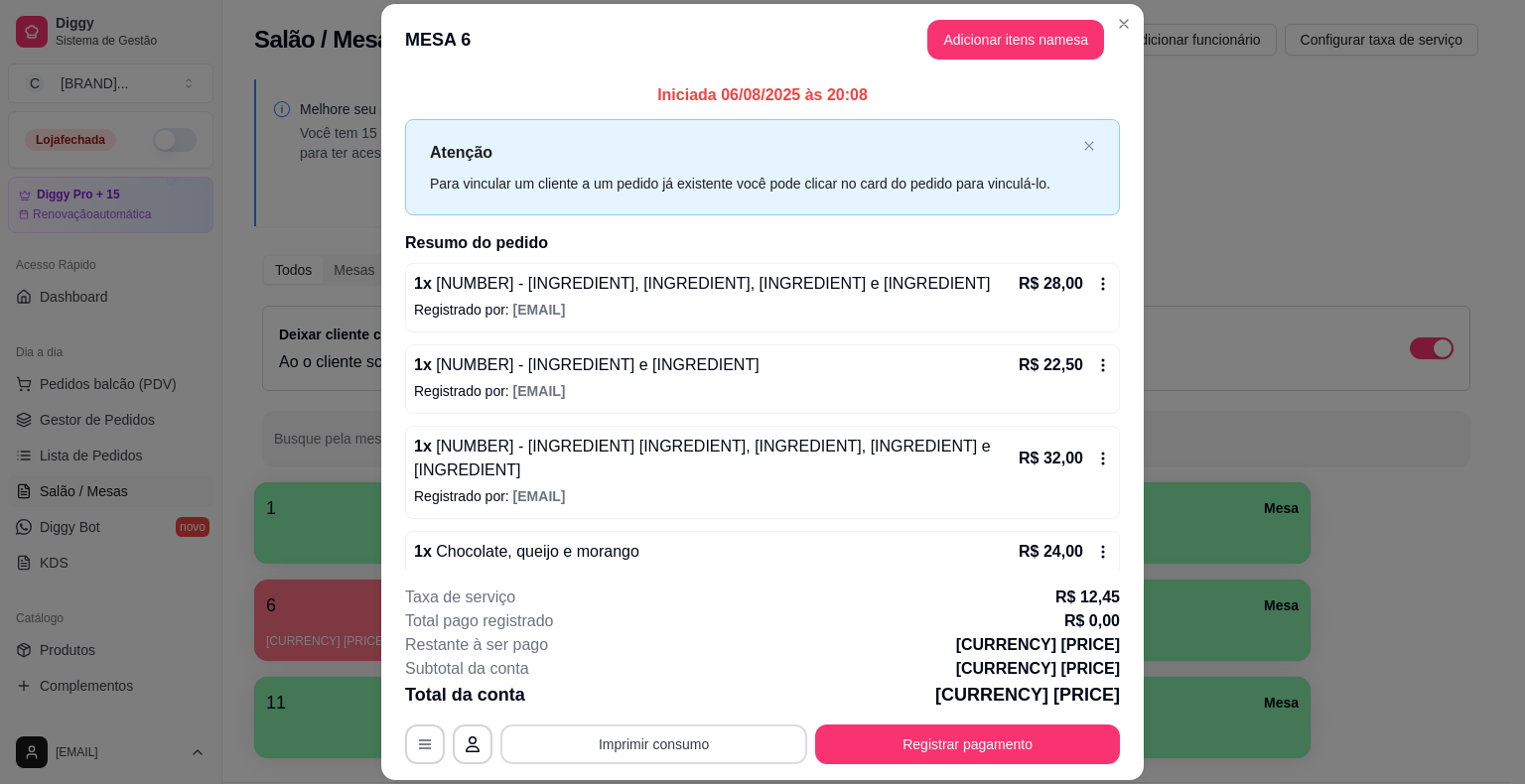 click on "Imprimir consumo" at bounding box center (653, 744) 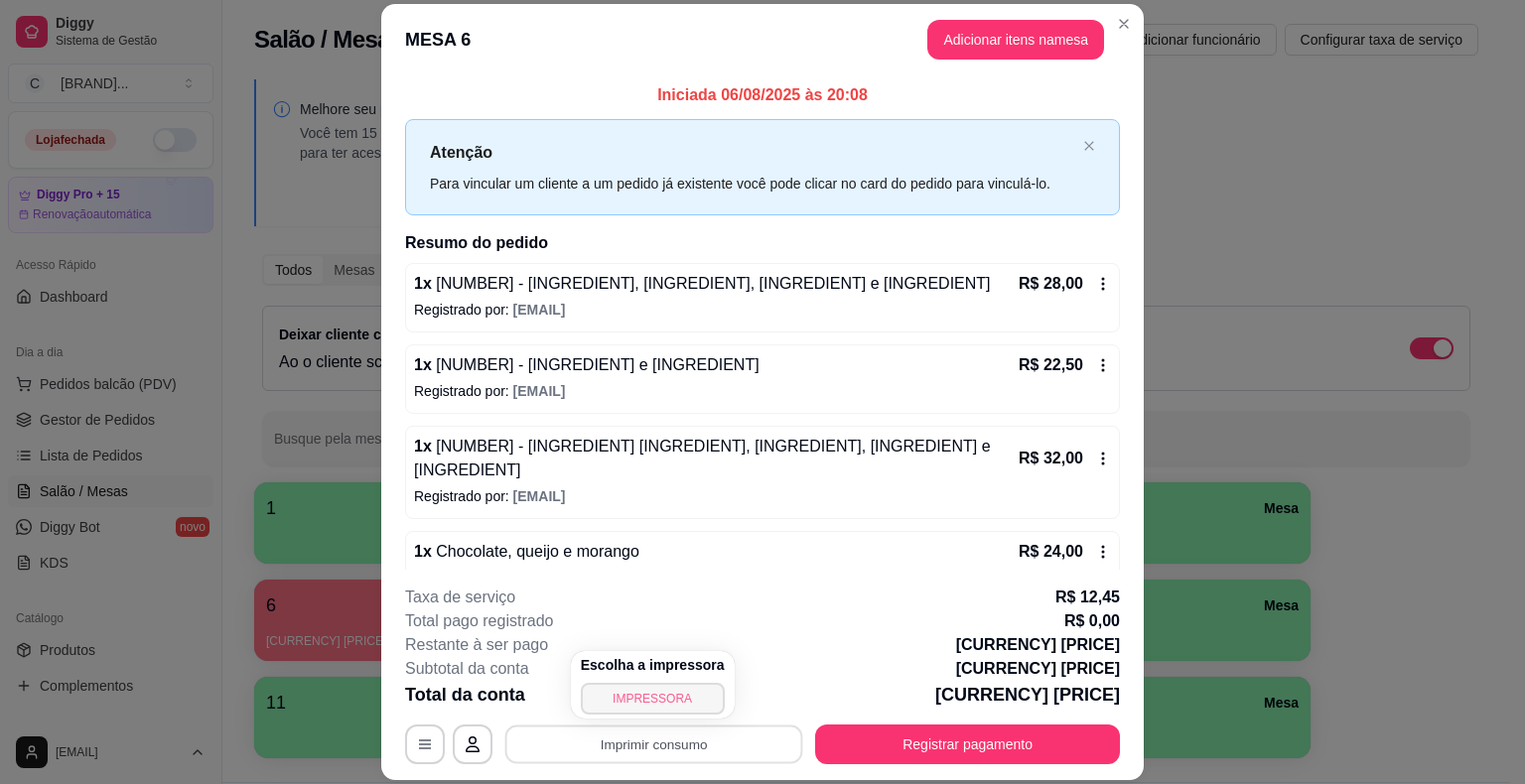 click on "IMPRESSORA" at bounding box center (652, 699) 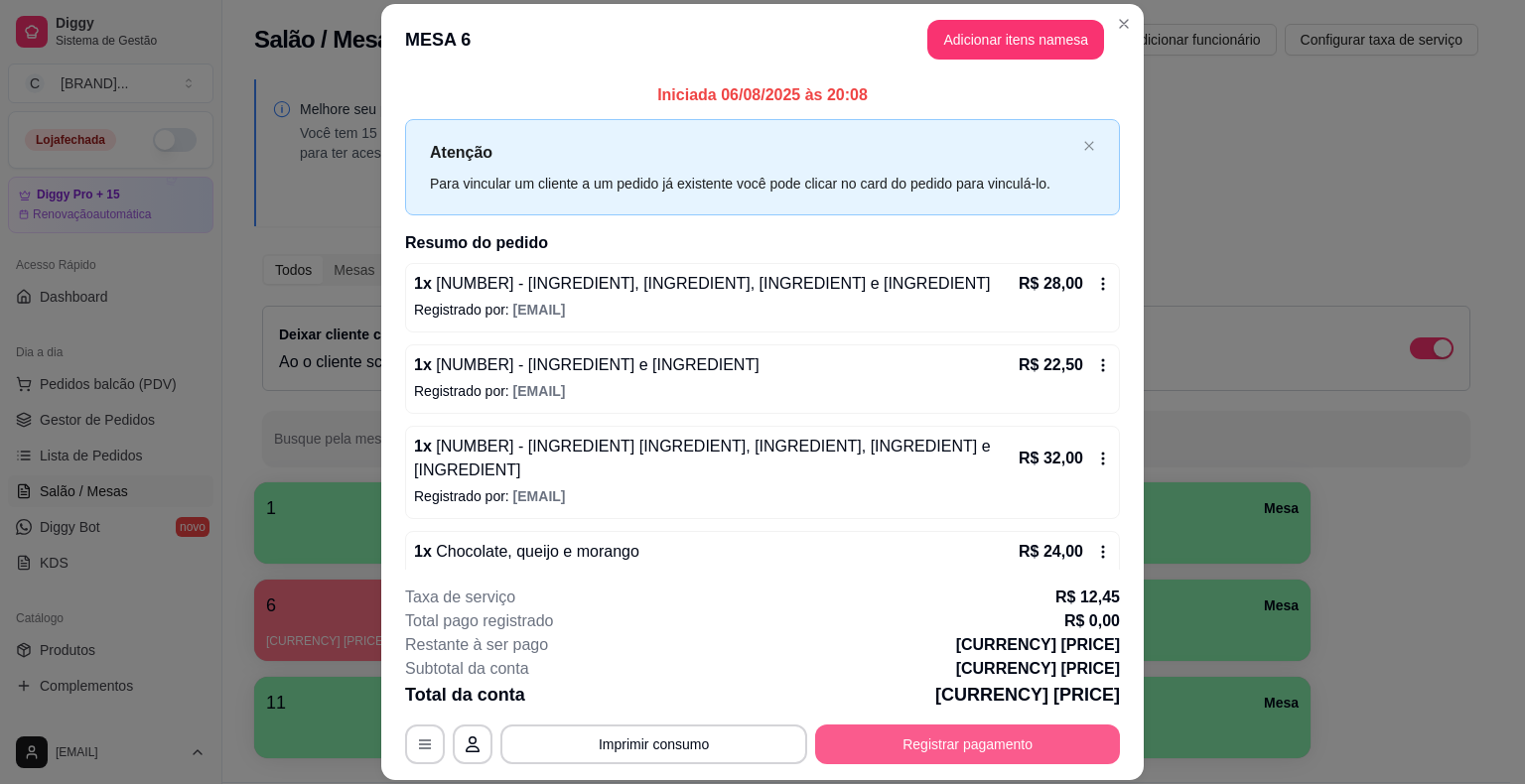 click on "Registrar pagamento" at bounding box center [967, 744] 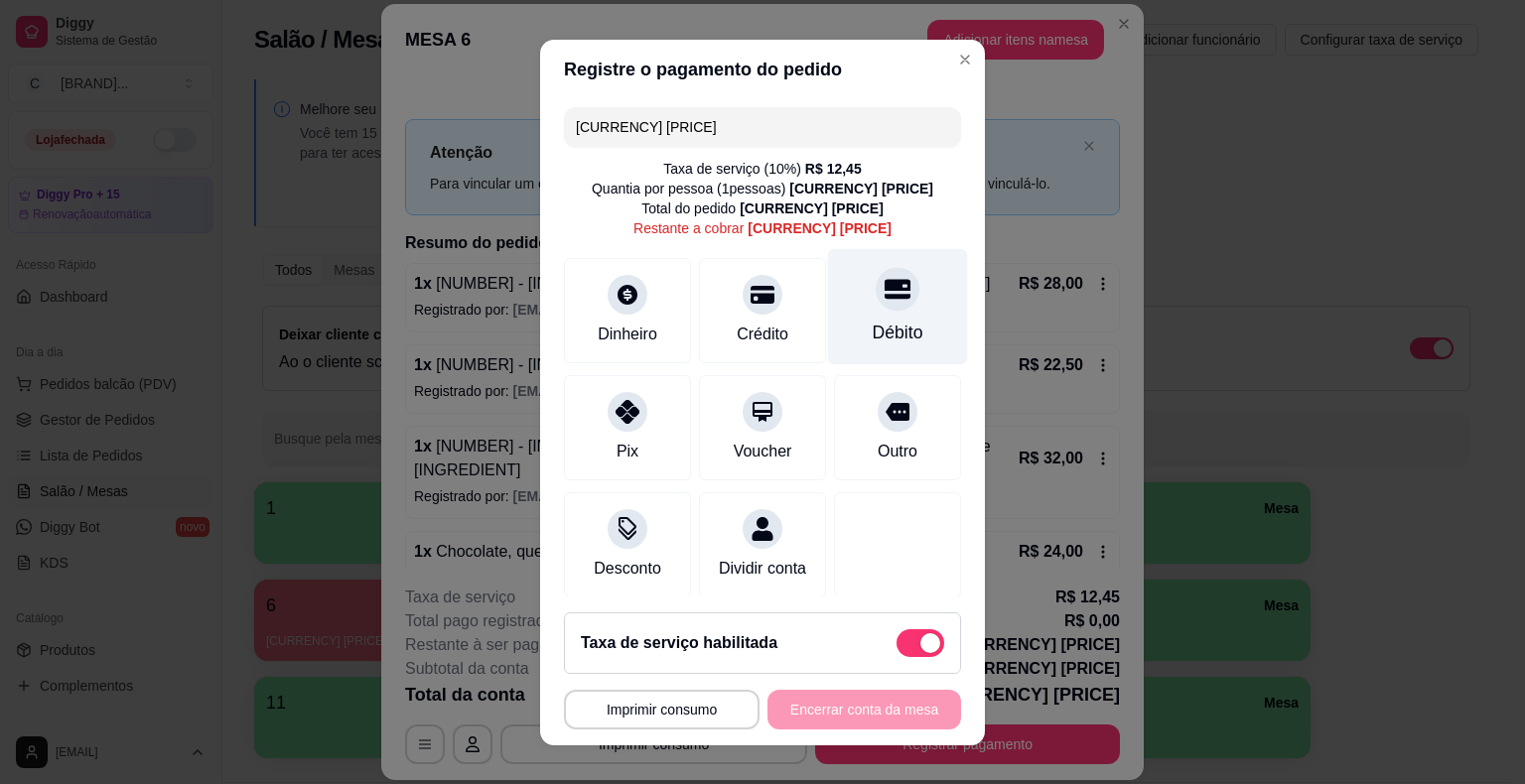 click on "Débito" at bounding box center [898, 306] 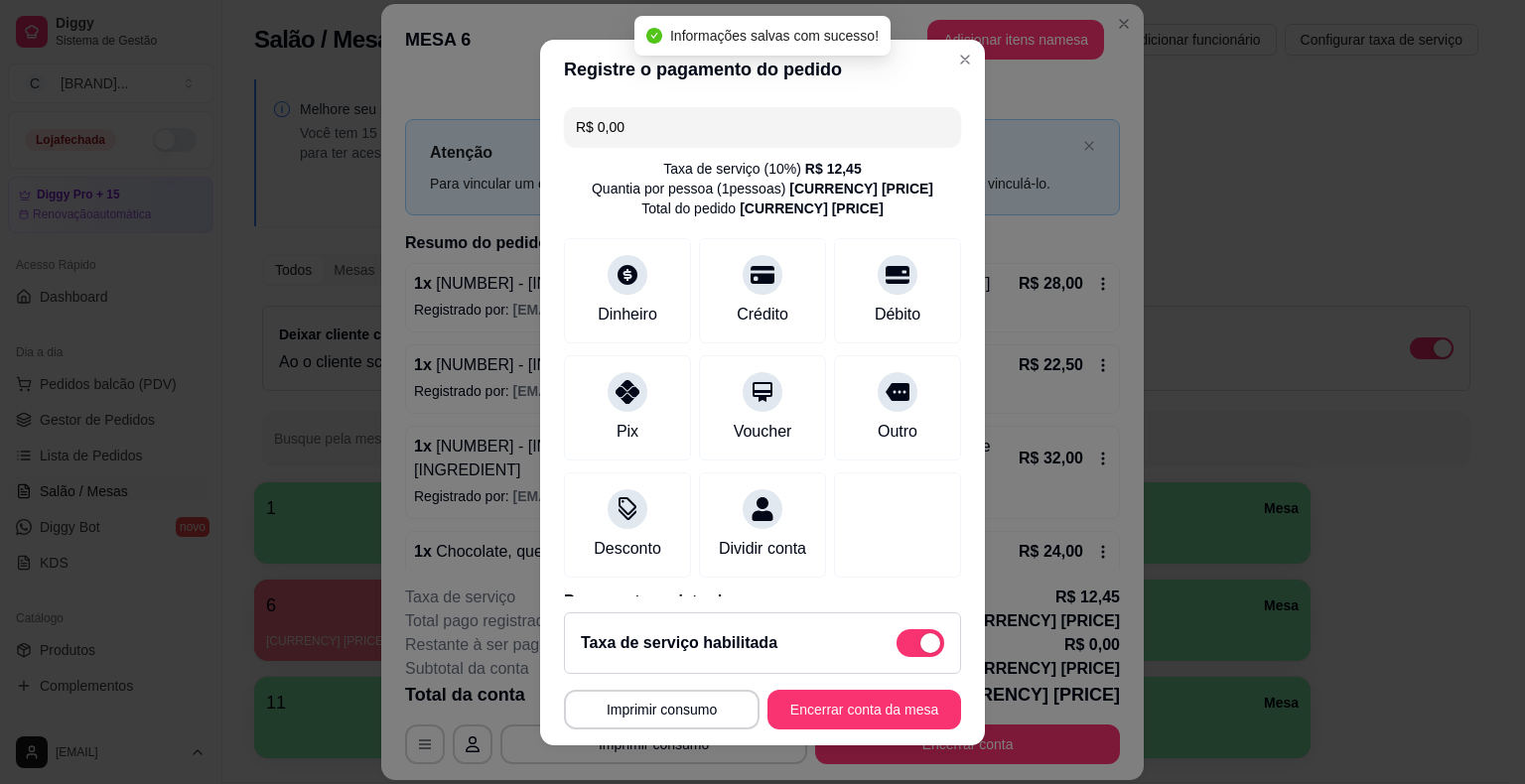type on "R$ 0,00" 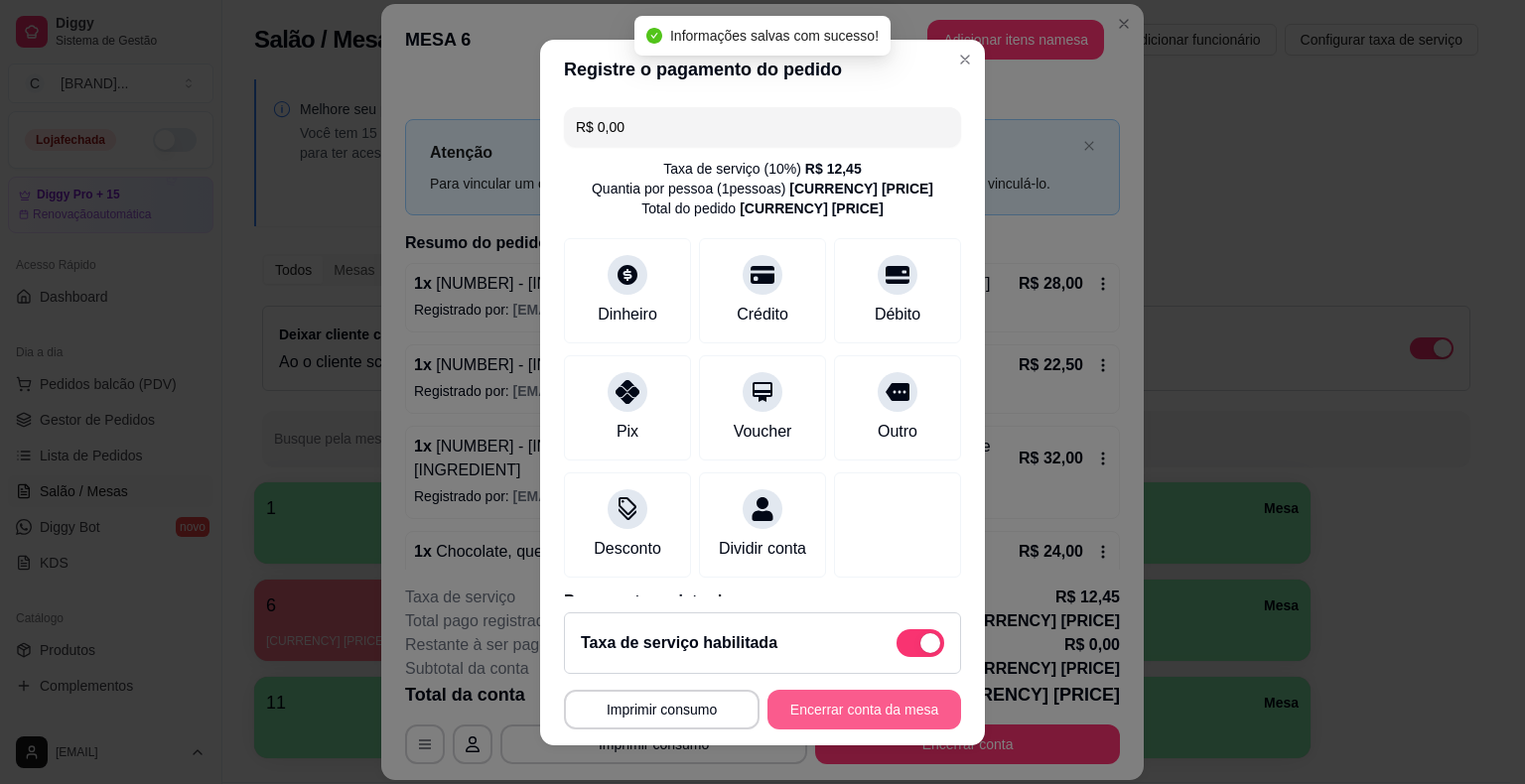click on "Encerrar conta da mesa" at bounding box center (864, 710) 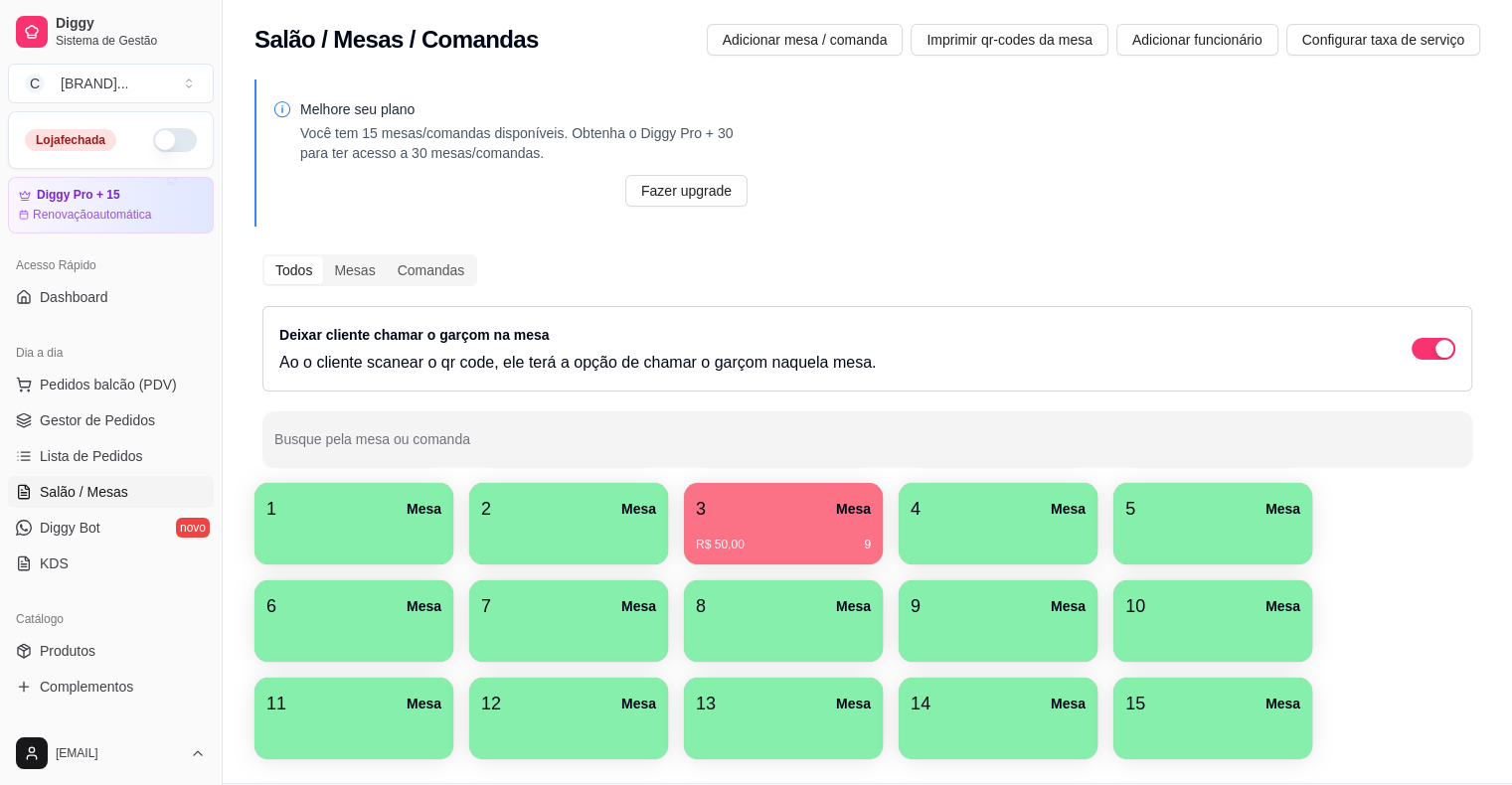 click at bounding box center [569, 635] 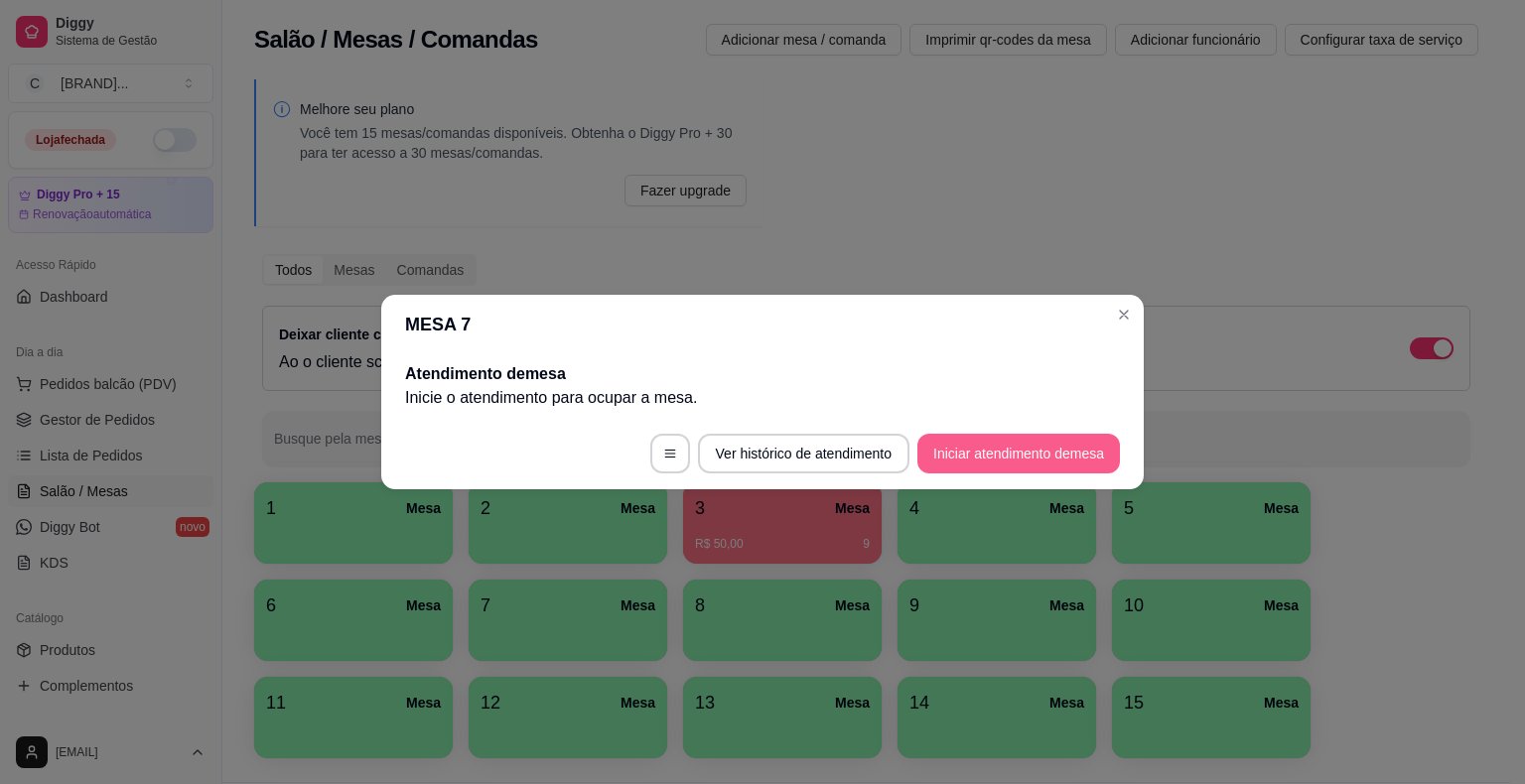 click on "Iniciar atendimento de  mesa" at bounding box center [1019, 454] 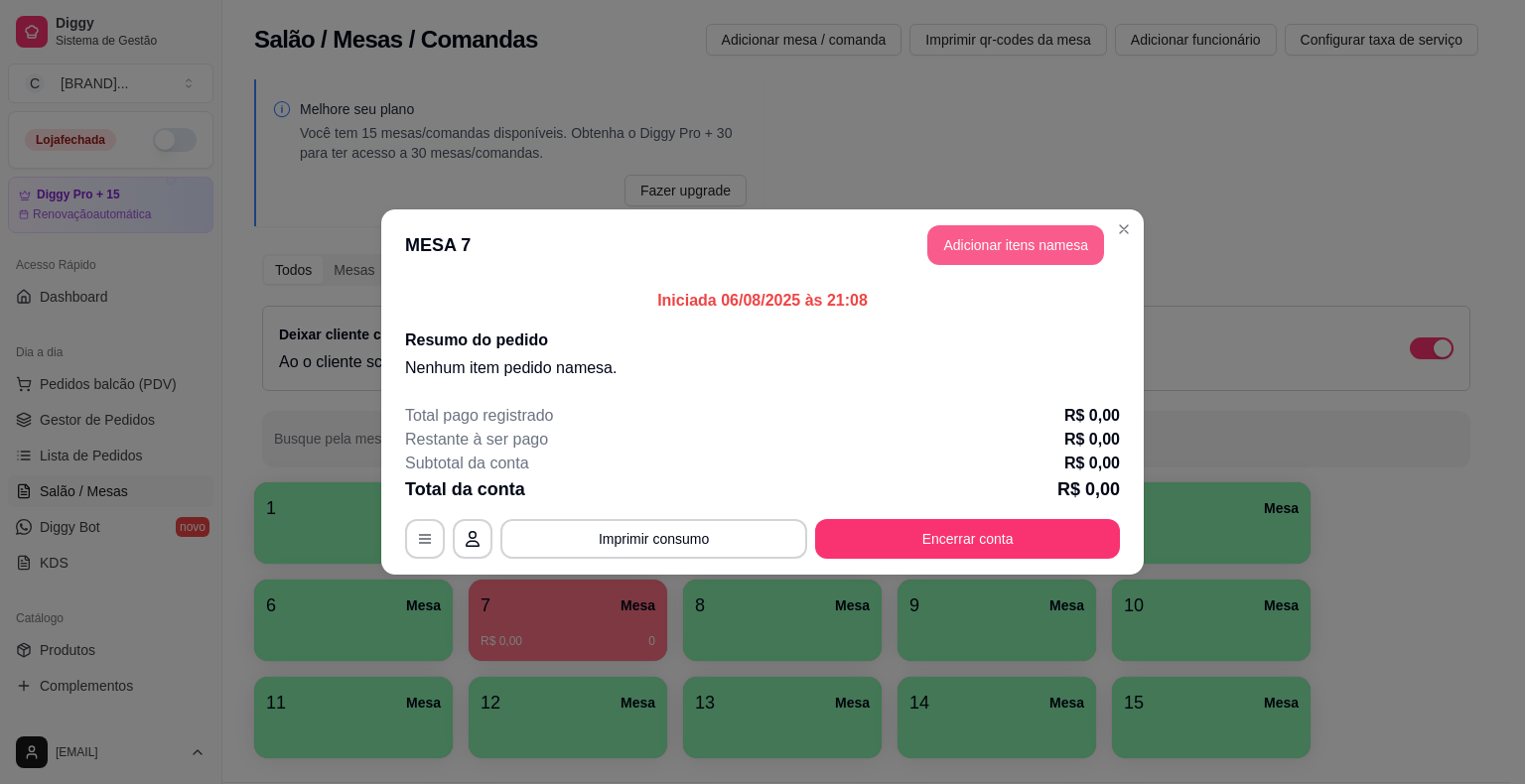 click on "Adicionar itens na  mesa" at bounding box center [1016, 245] 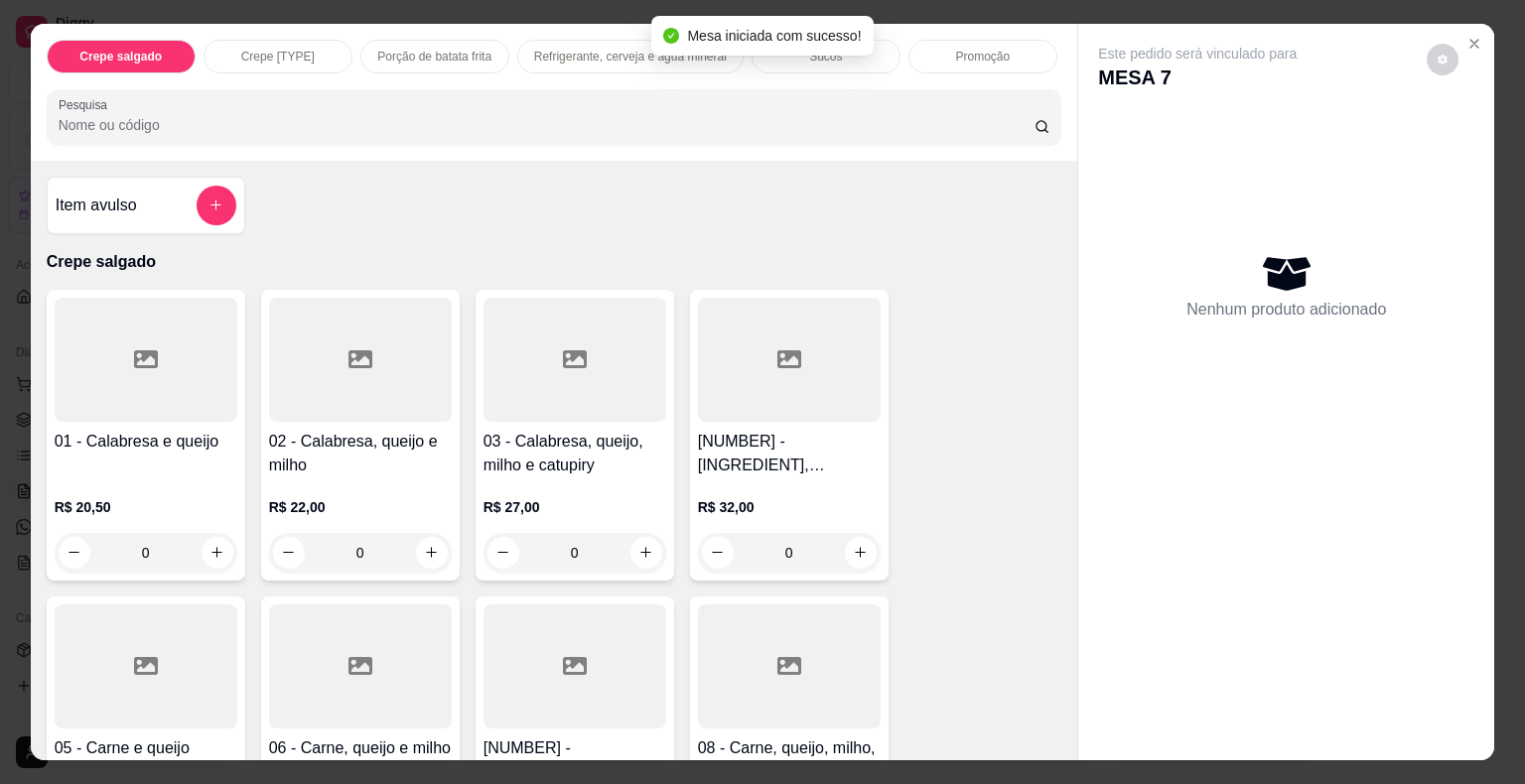 click on "Pesquisa" at bounding box center (546, 125) 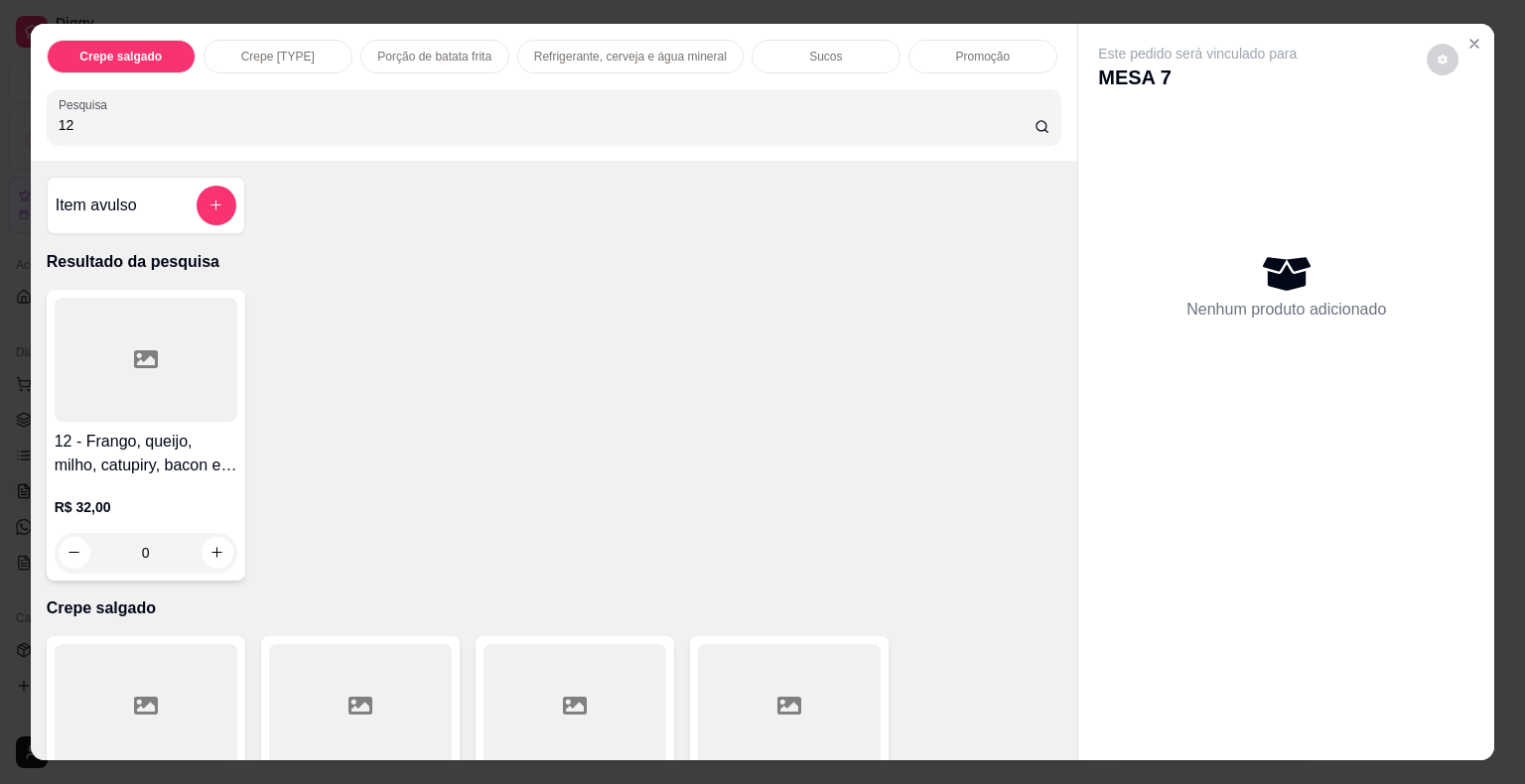 type on "12" 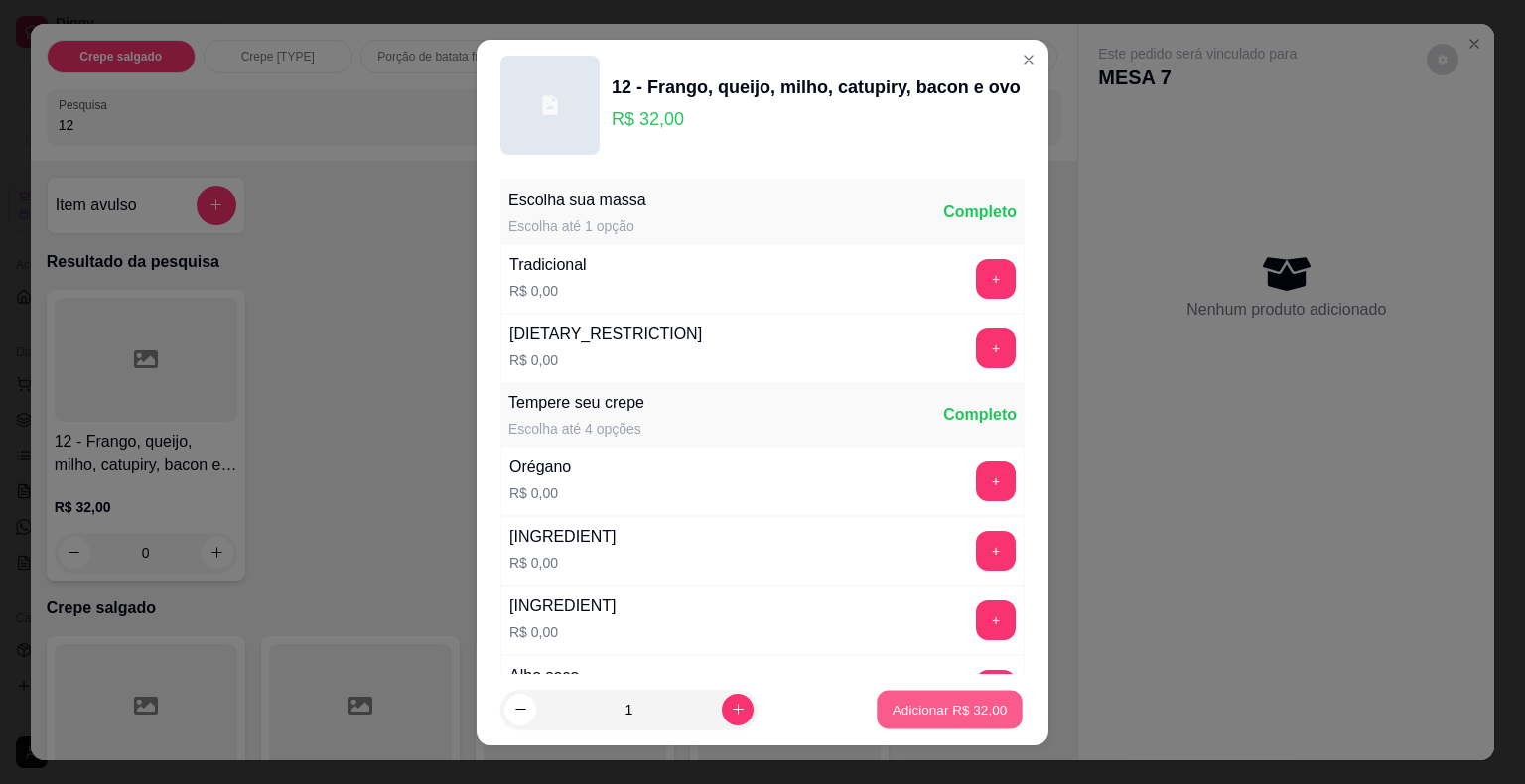 click on "Adicionar   R$ 32,00" at bounding box center [950, 709] 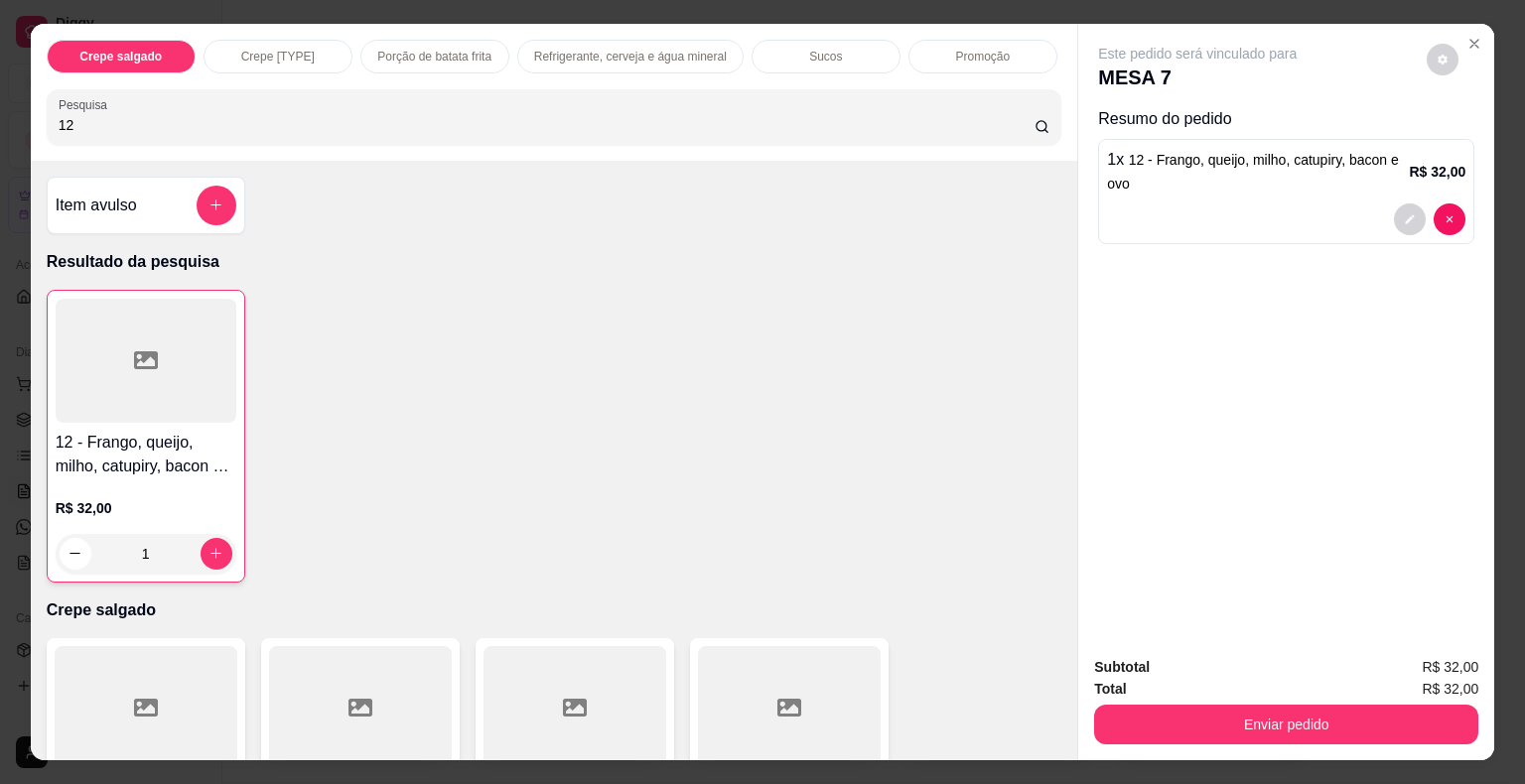drag, startPoint x: 93, startPoint y: 121, endPoint x: 0, endPoint y: 107, distance: 94.04786 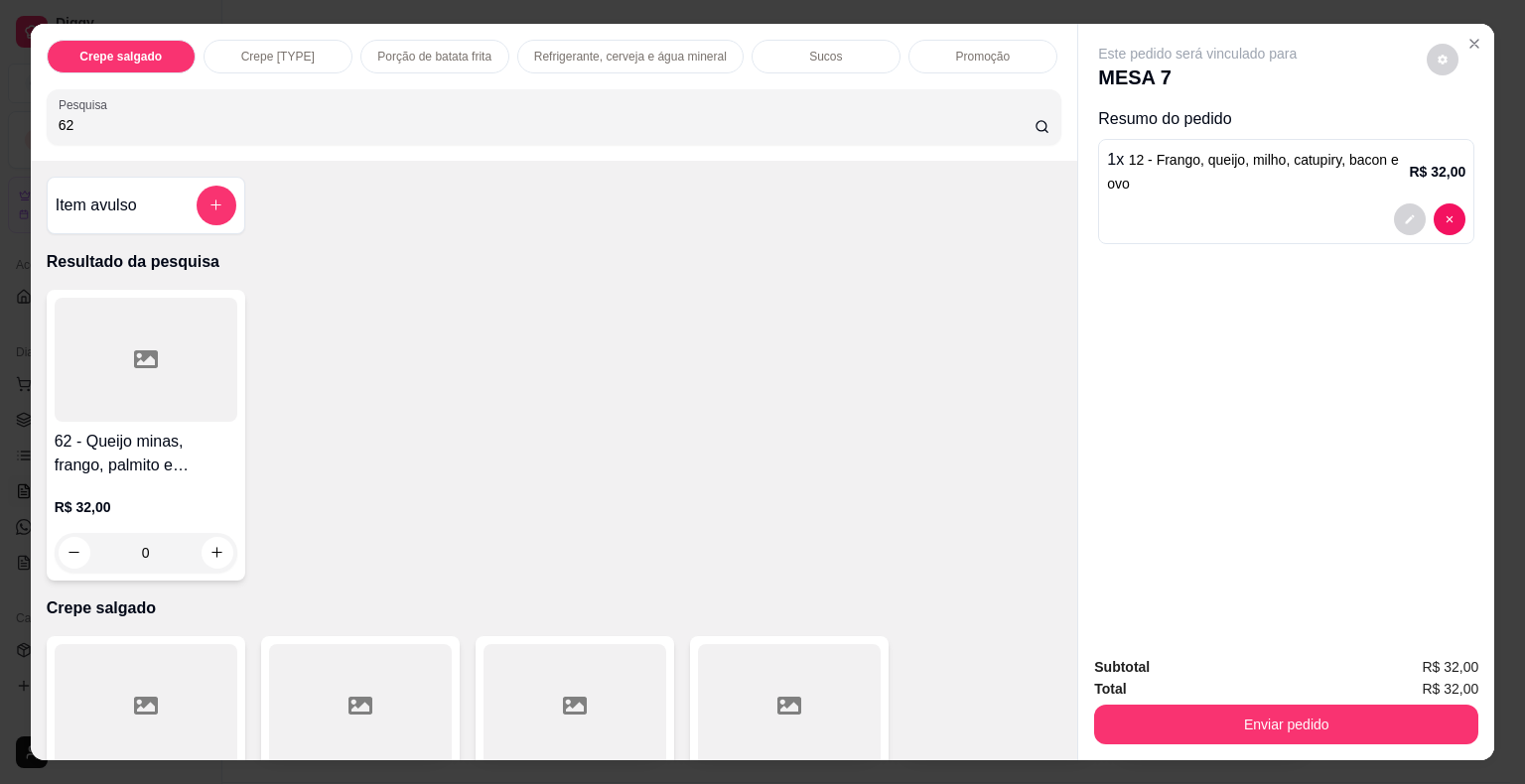 click at bounding box center [146, 359] 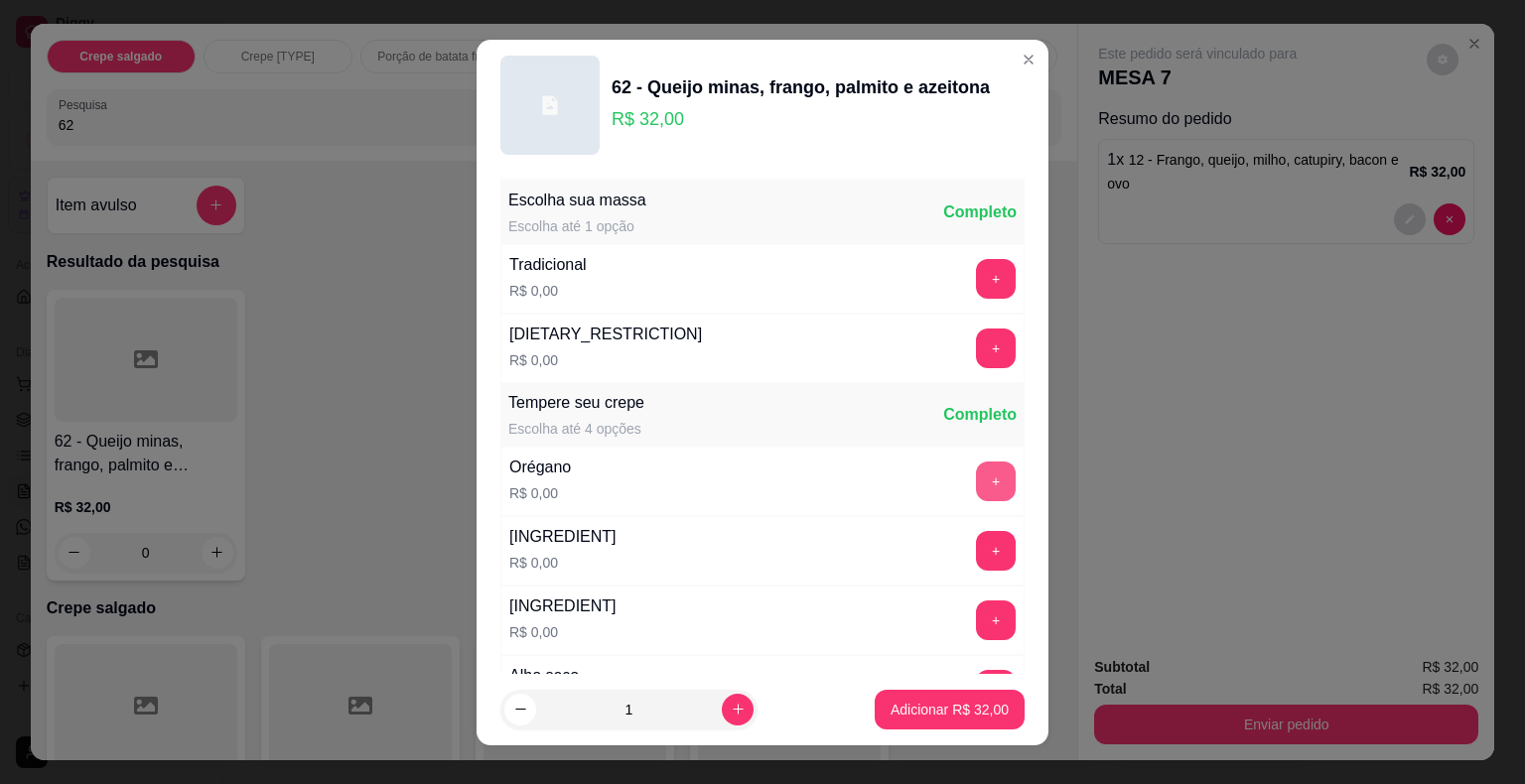 click on "+" at bounding box center (996, 481) 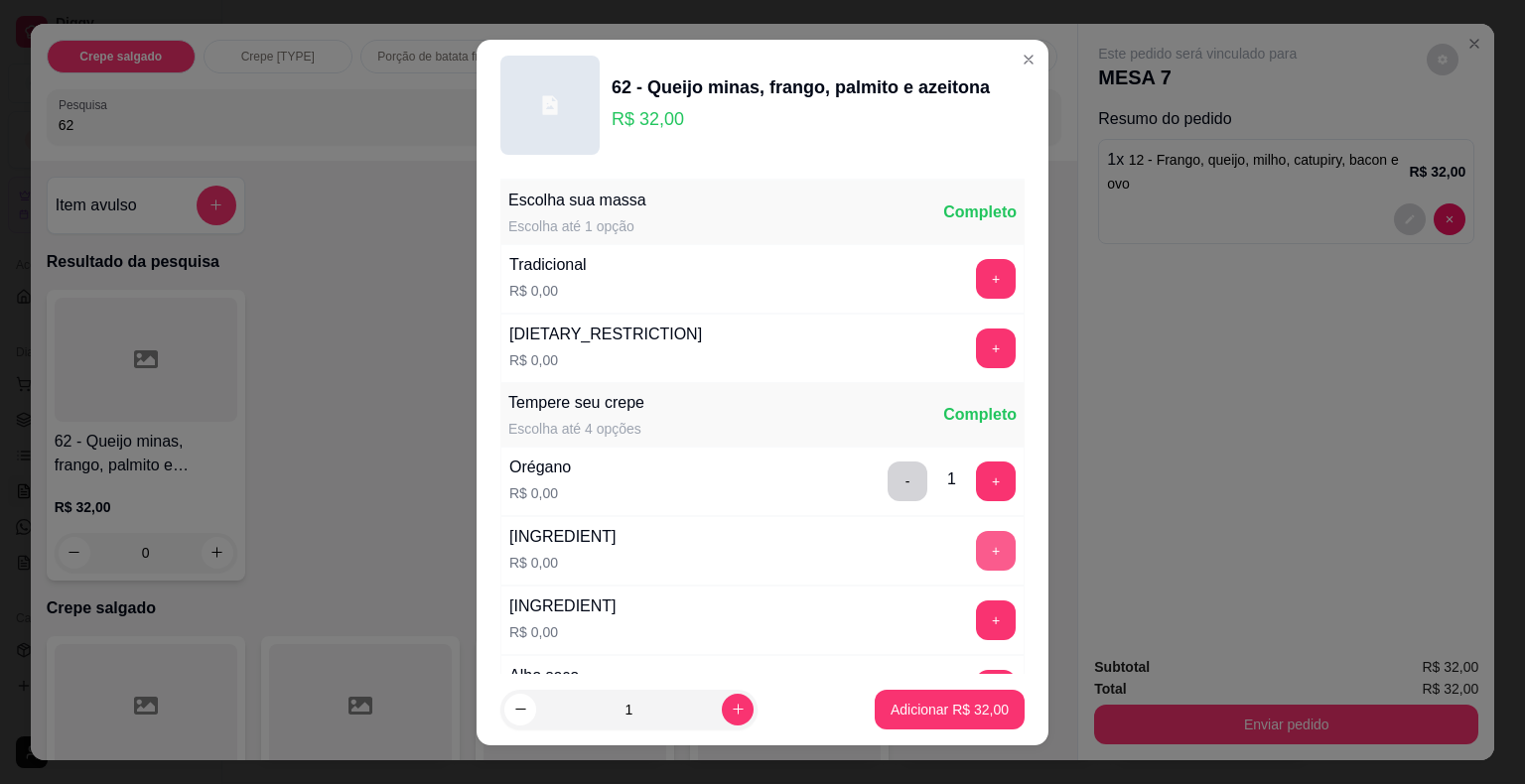 click on "+" at bounding box center (996, 551) 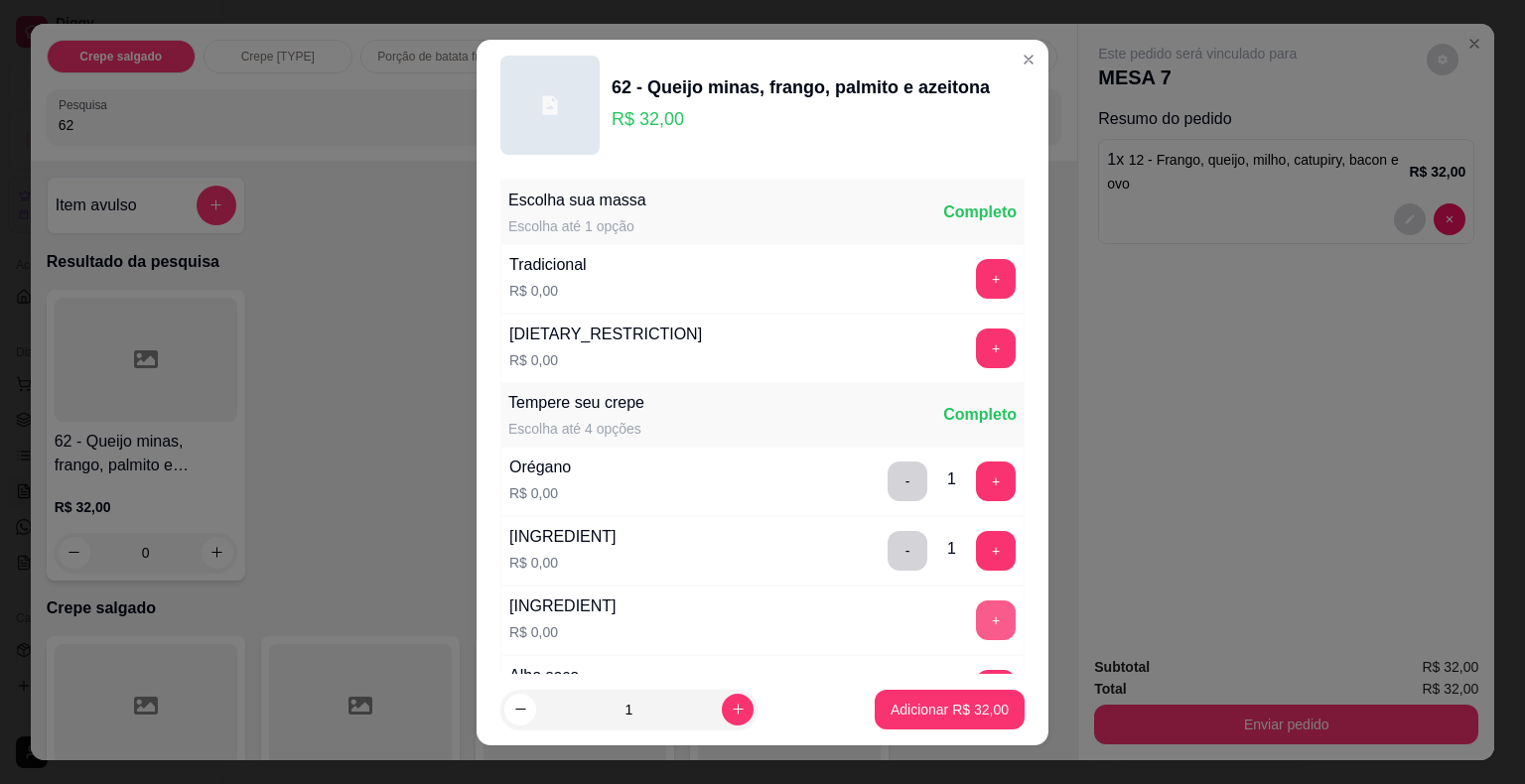 click on "+" at bounding box center (996, 620) 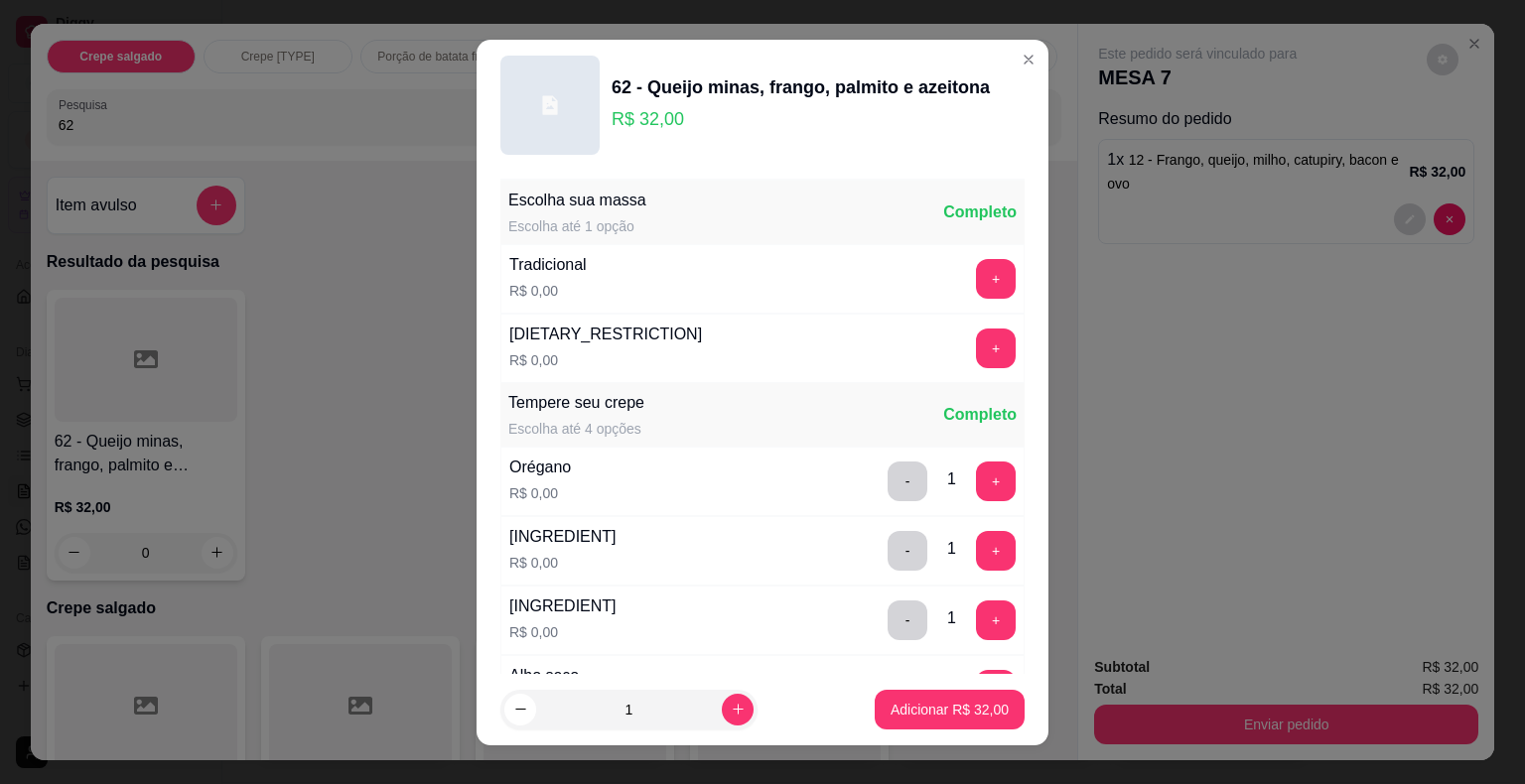 scroll, scrollTop: 99, scrollLeft: 0, axis: vertical 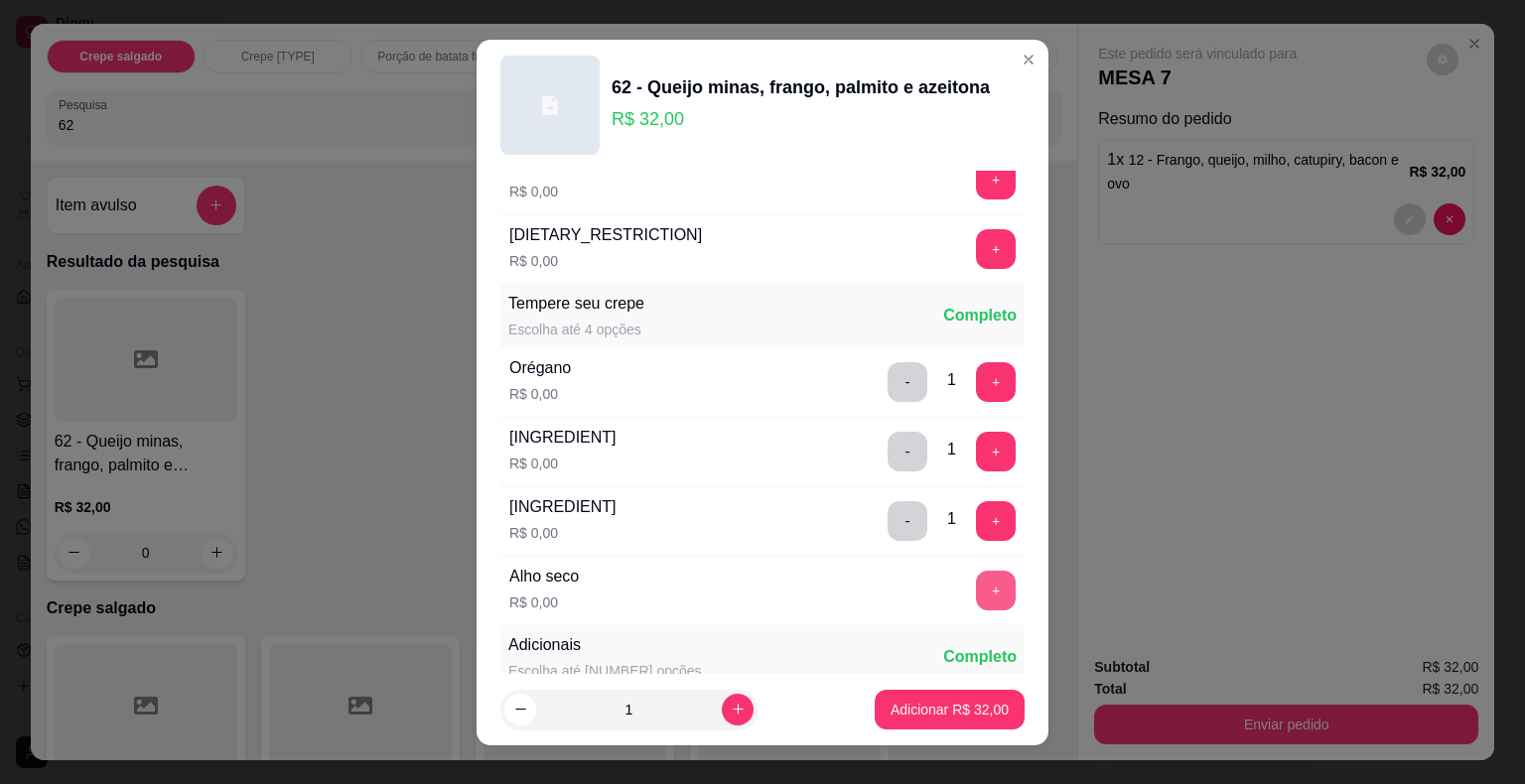 click on "+" at bounding box center (996, 590) 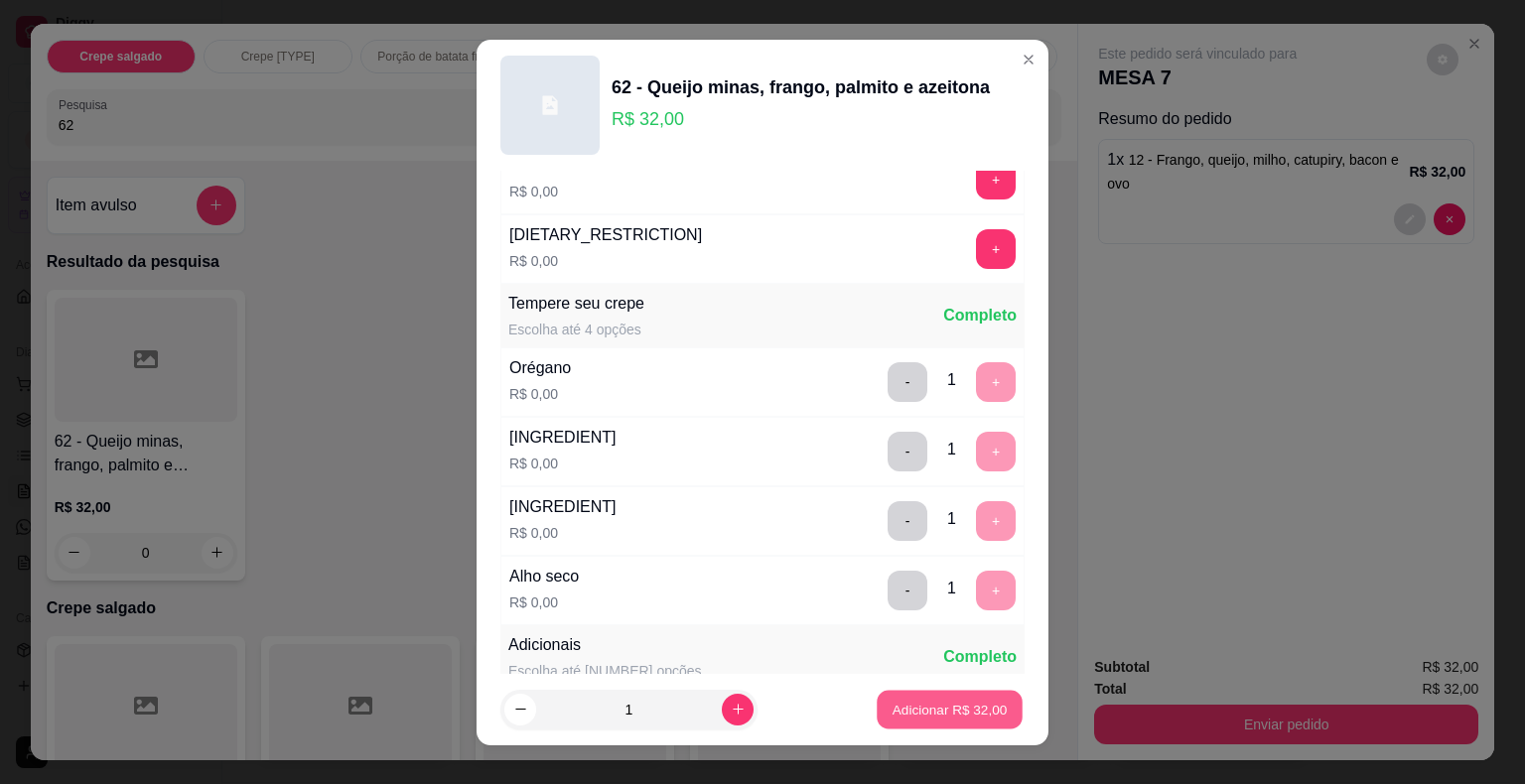 click on "Adicionar   R$ 32,00" at bounding box center (950, 709) 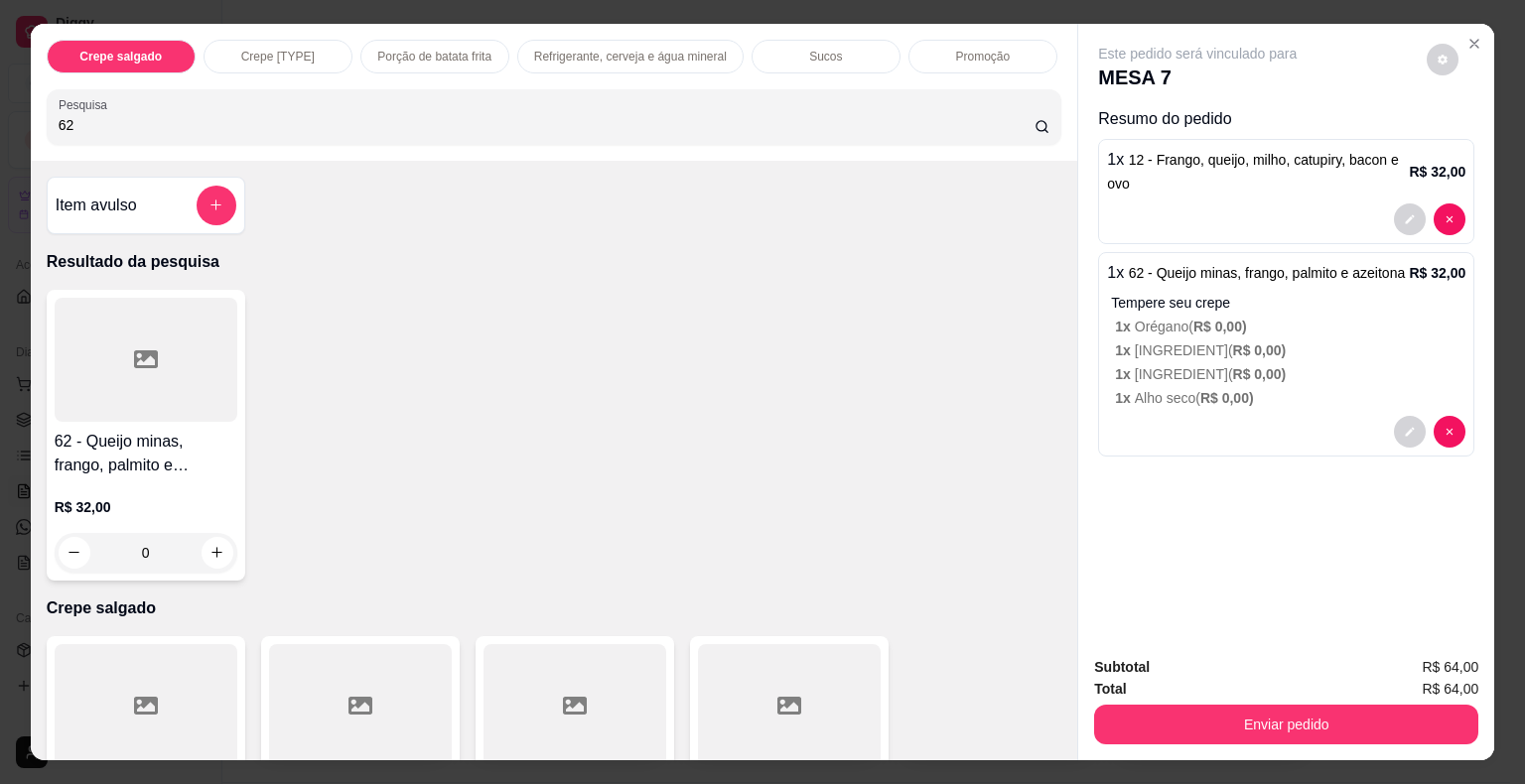 drag, startPoint x: 195, startPoint y: 109, endPoint x: 11, endPoint y: 102, distance: 184.1331 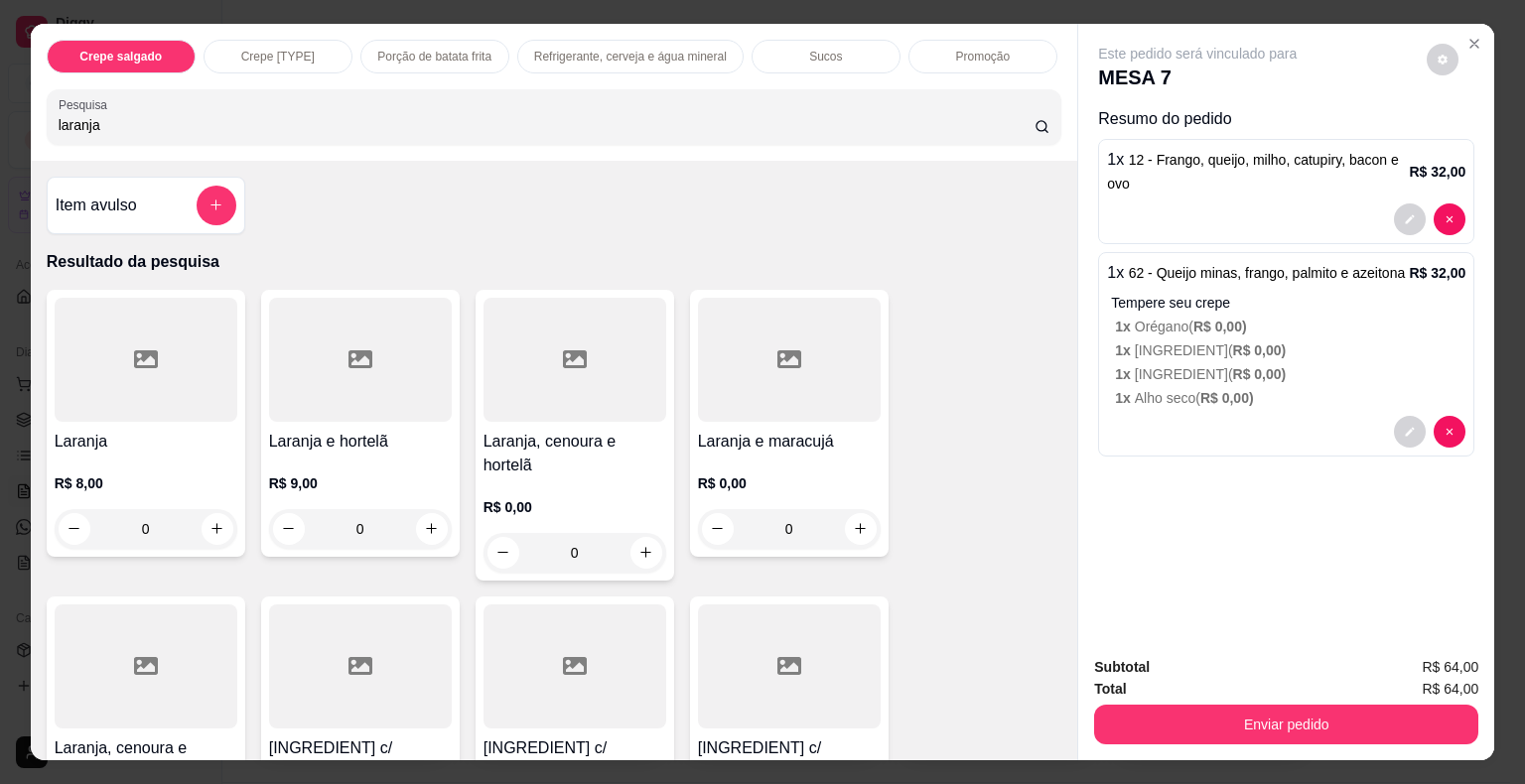 type on "laranja" 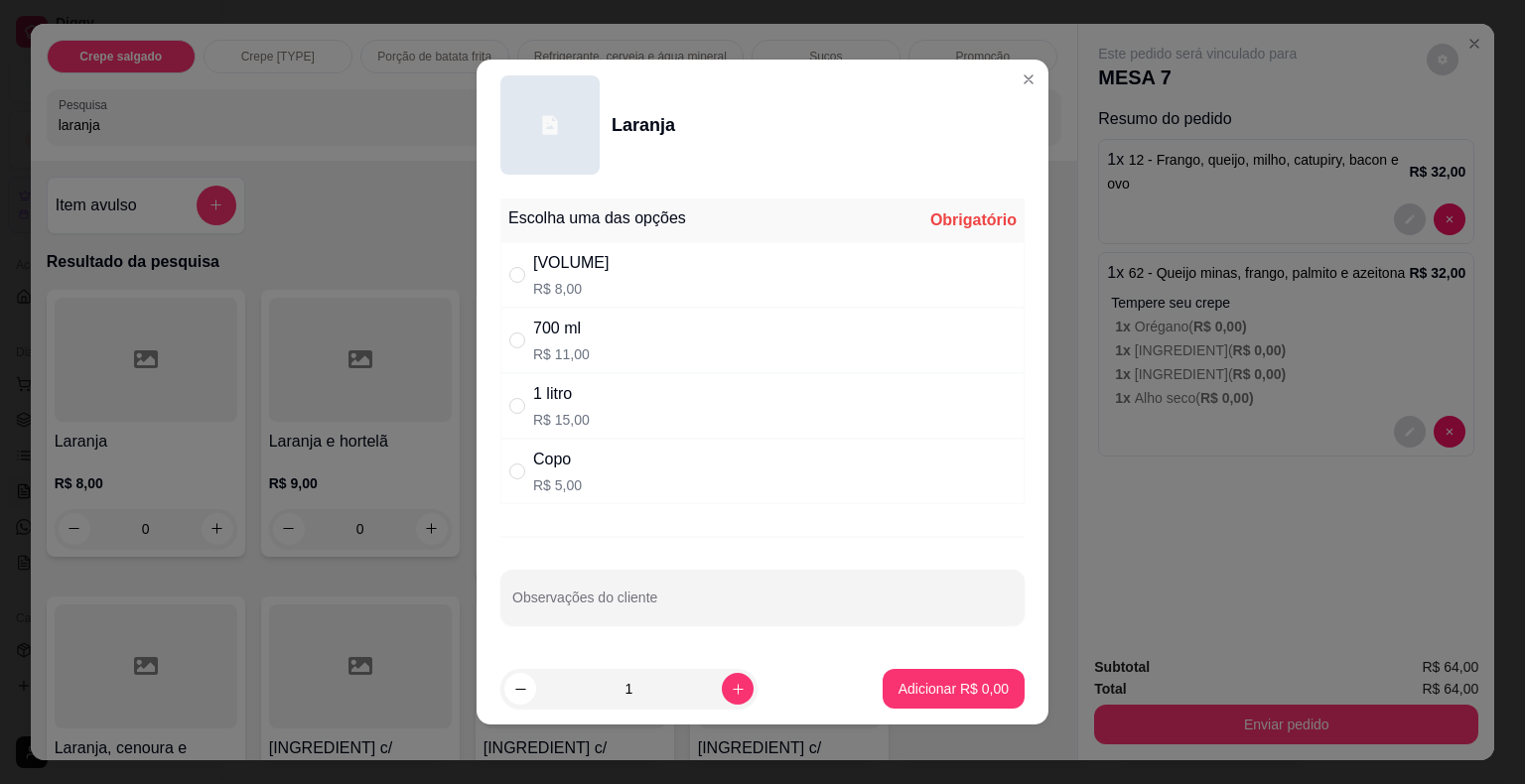 drag, startPoint x: 557, startPoint y: 474, endPoint x: 707, endPoint y: 512, distance: 154.73849 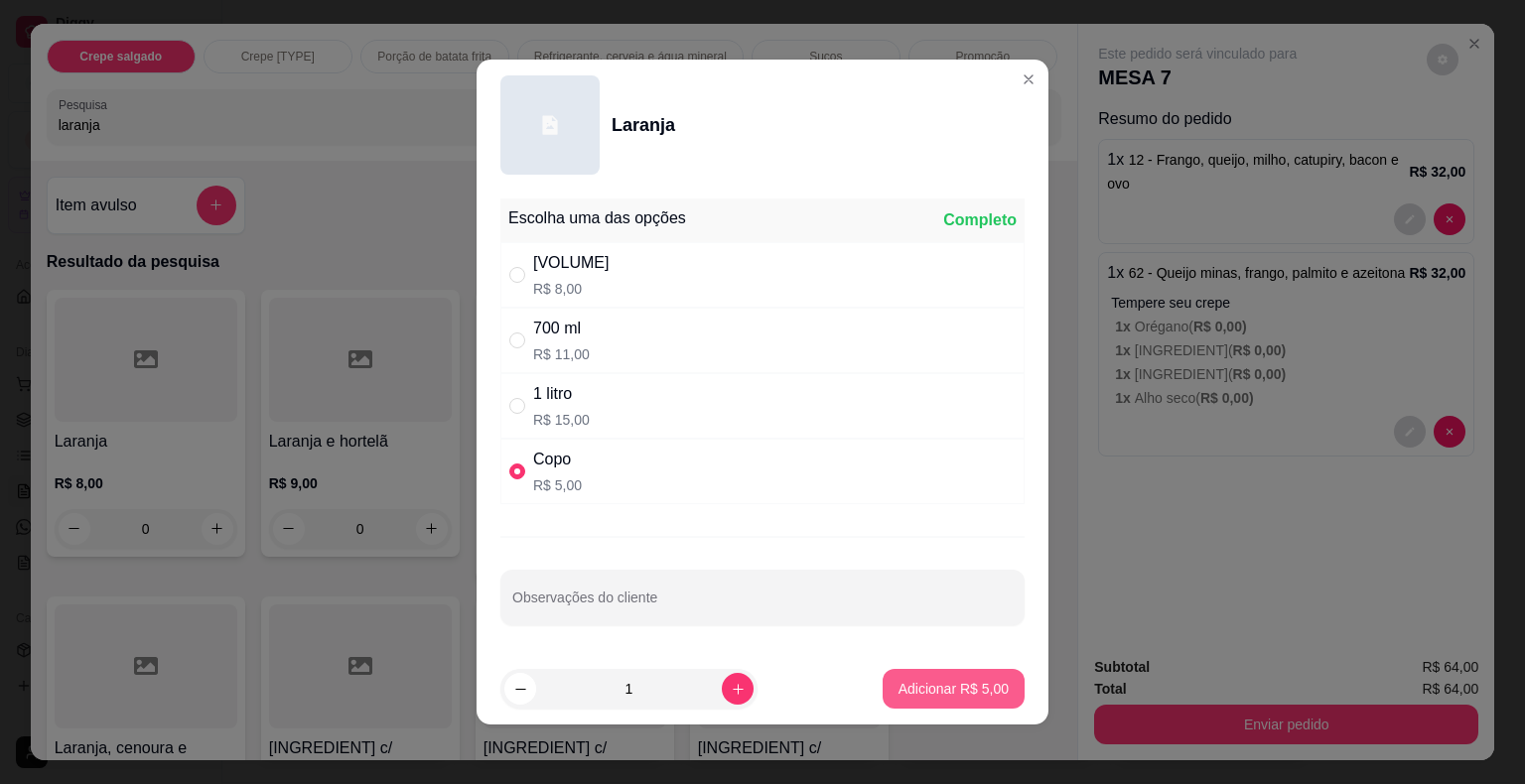click on "Adicionar   R$ 5,00" at bounding box center (953, 689) 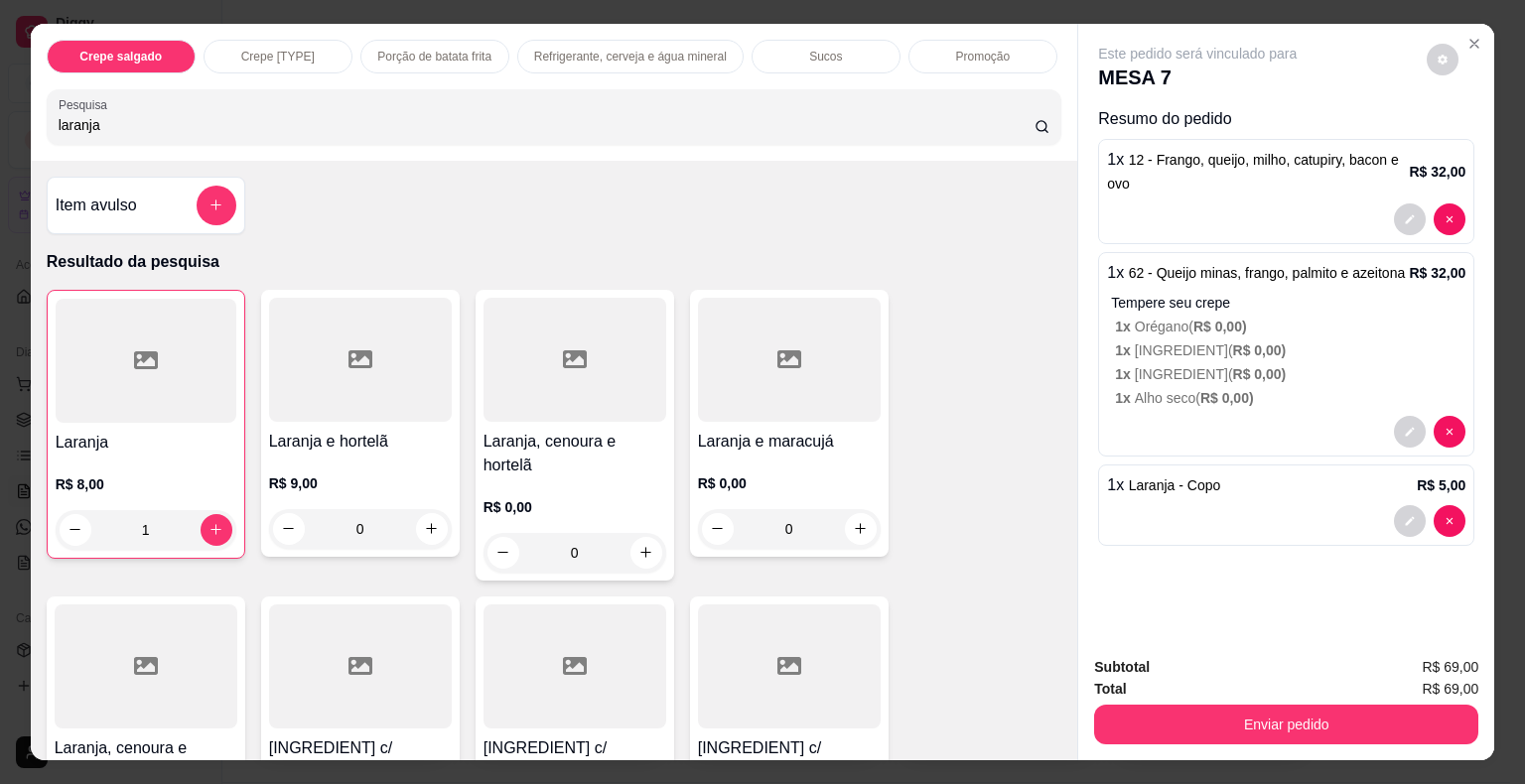 drag, startPoint x: 135, startPoint y: 105, endPoint x: 0, endPoint y: 103, distance: 135.01481 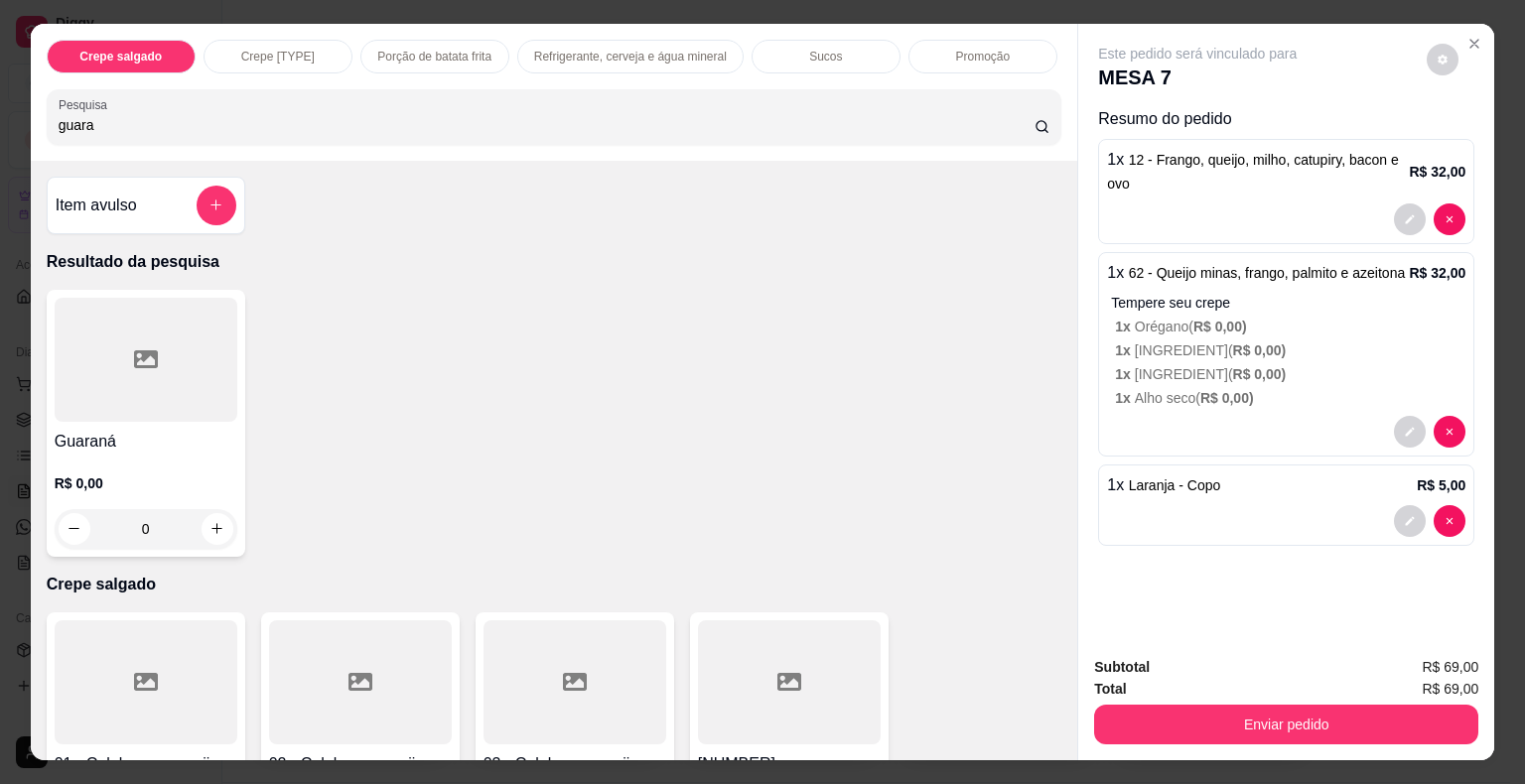 type on "guara" 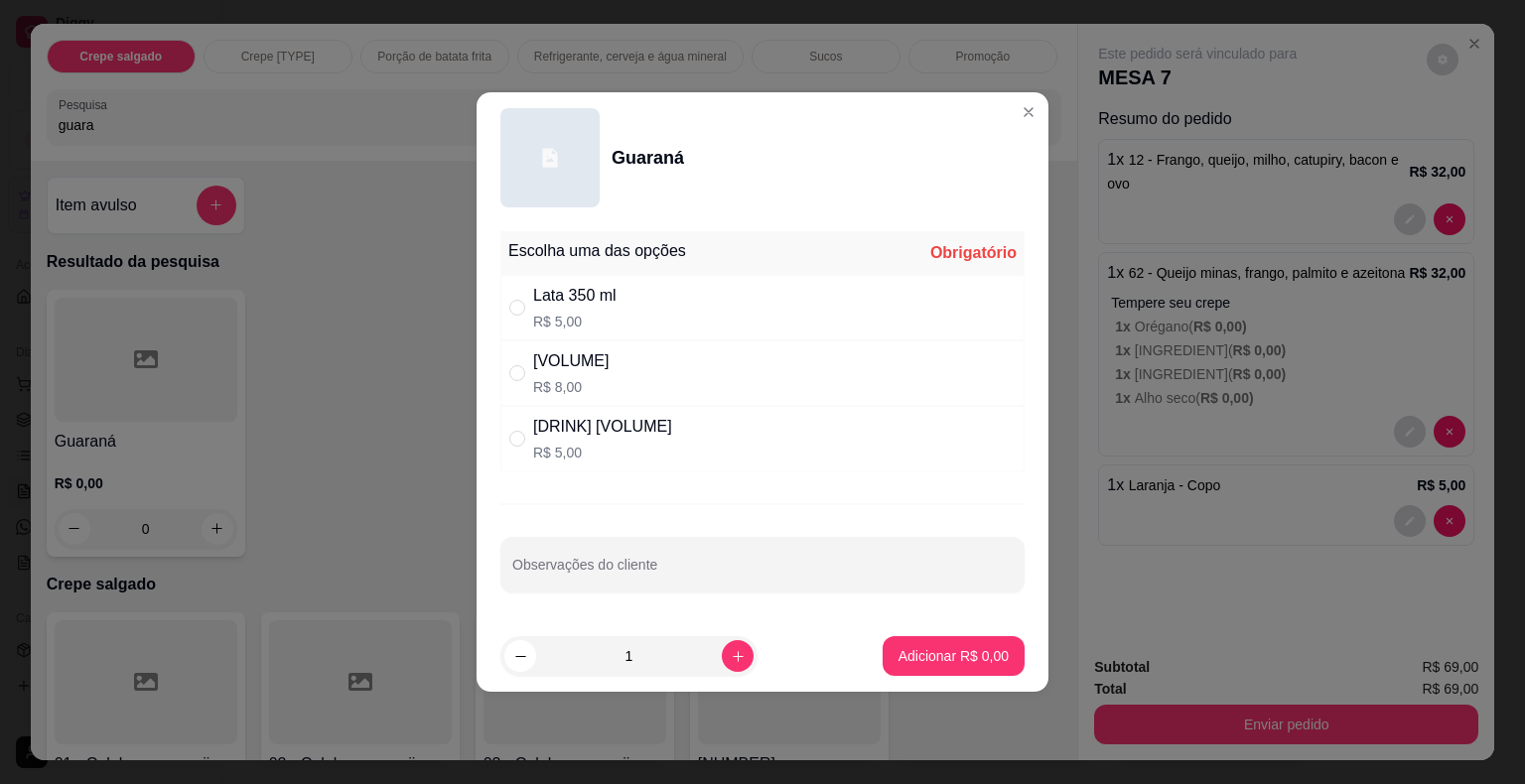 click on "Lata 350 ml" at bounding box center (575, 296) 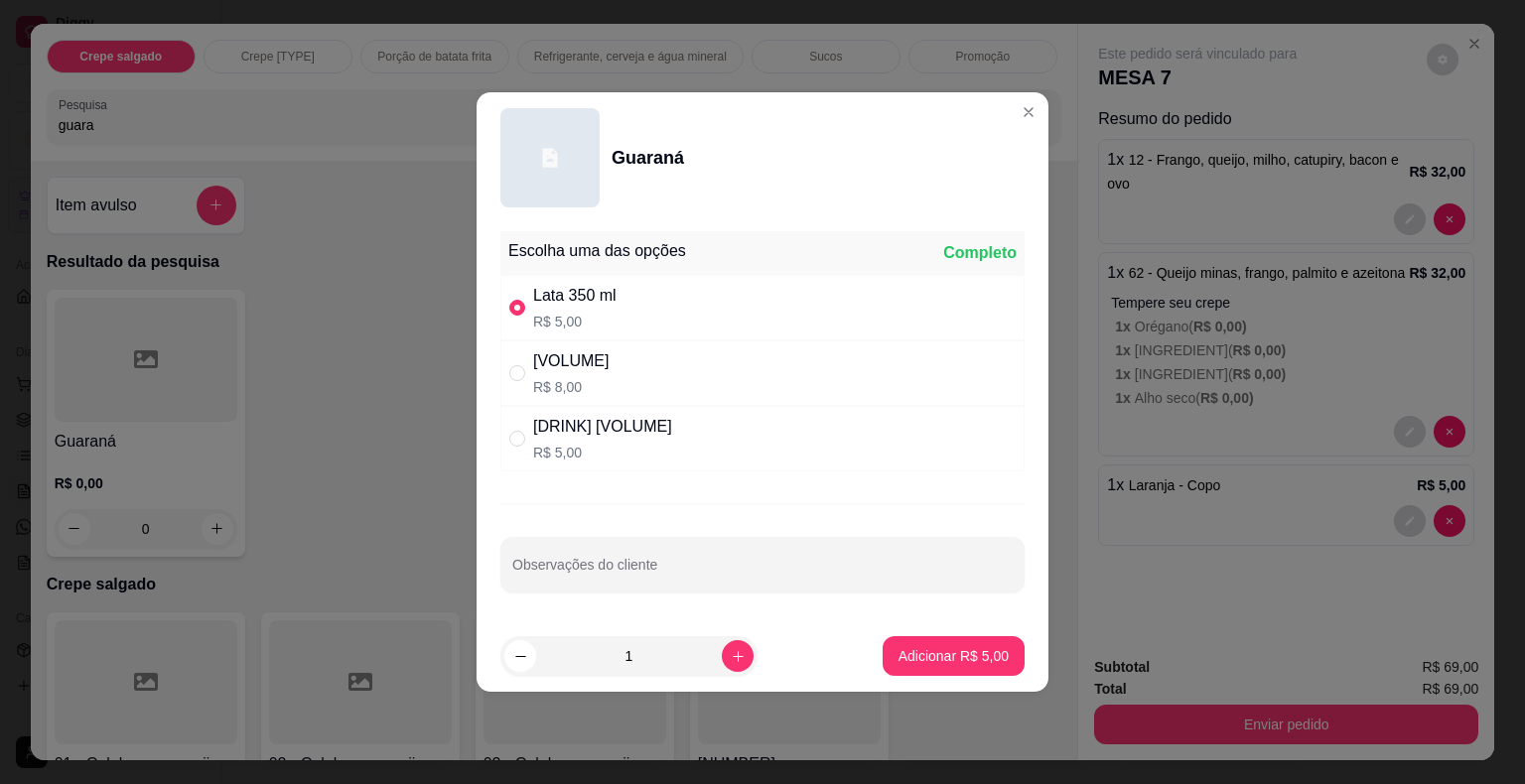 drag, startPoint x: 664, startPoint y: 441, endPoint x: 801, endPoint y: 536, distance: 166.7153 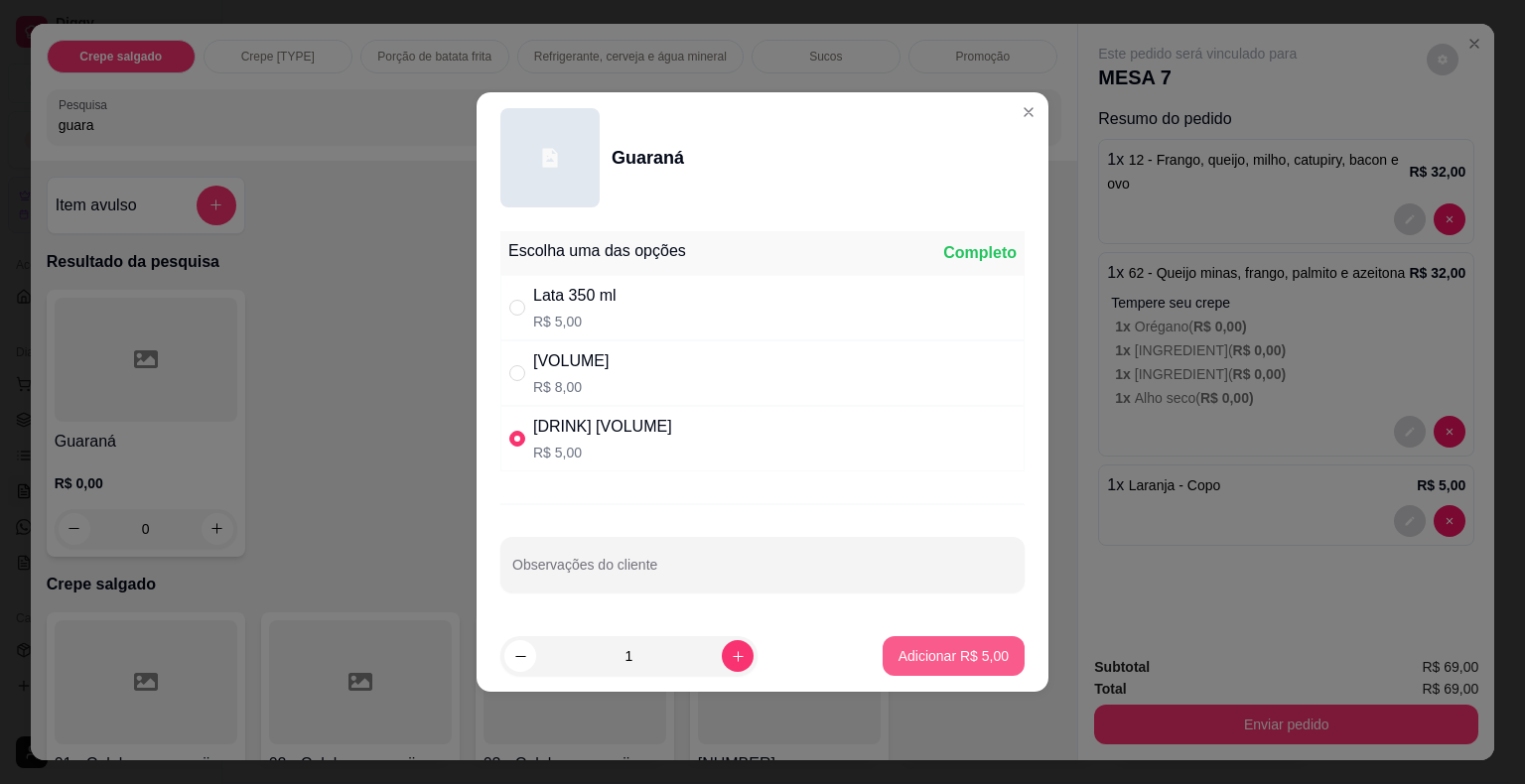 click on "Adicionar   R$ 5,00" at bounding box center (953, 656) 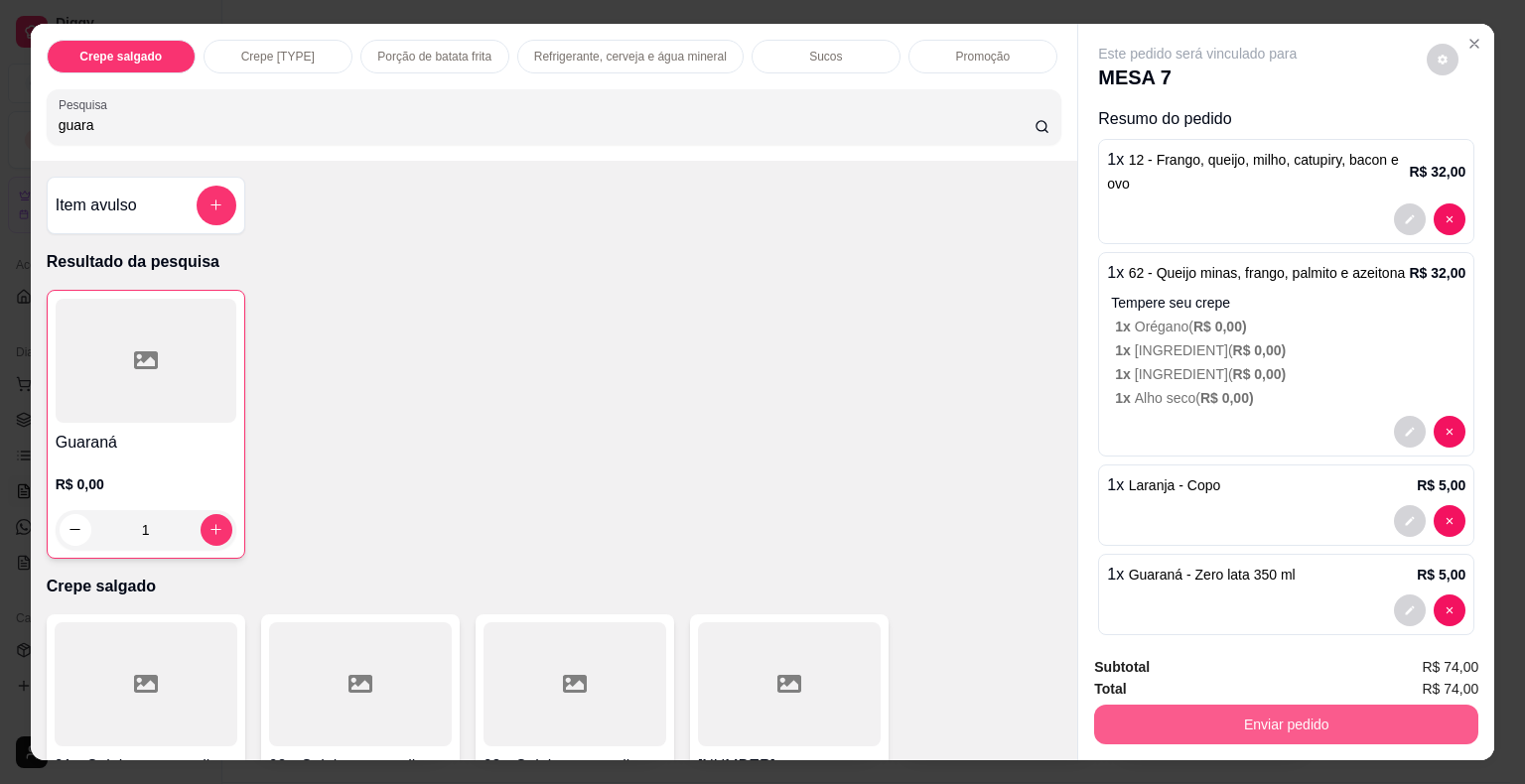click on "Enviar pedido" at bounding box center (1286, 724) 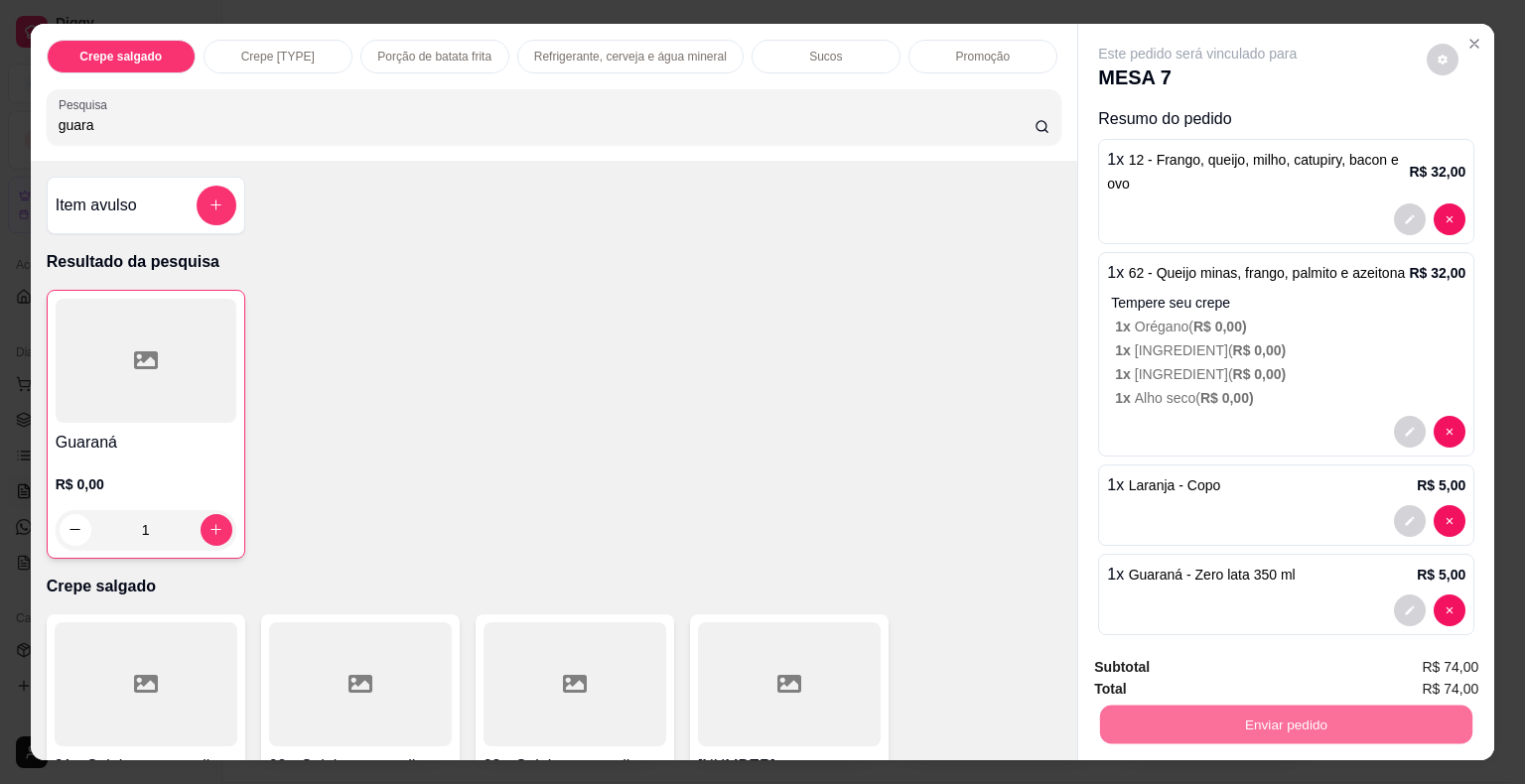 click on "Não registrar e enviar pedido" at bounding box center (1220, 668) 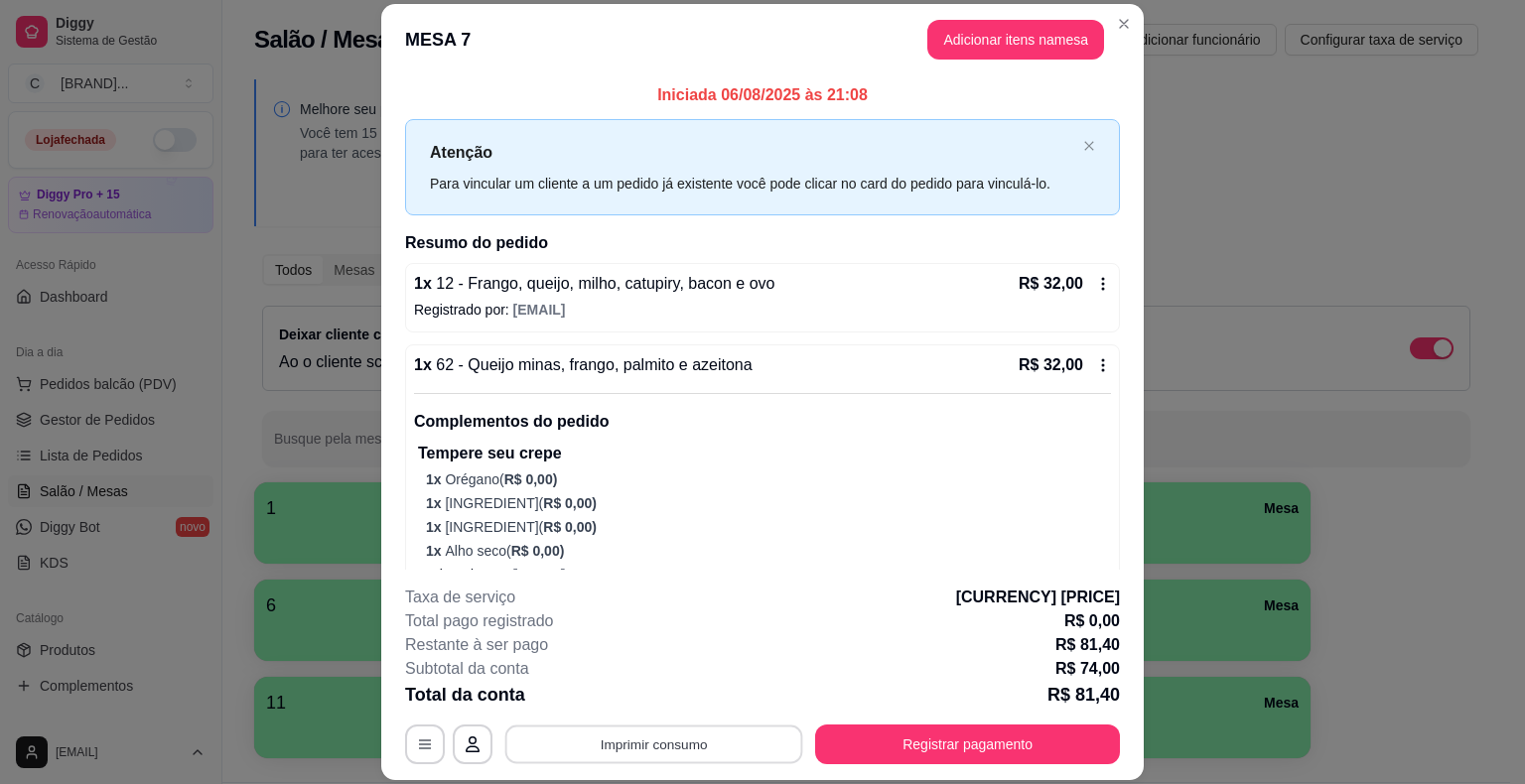 click on "Imprimir consumo" at bounding box center [654, 744] 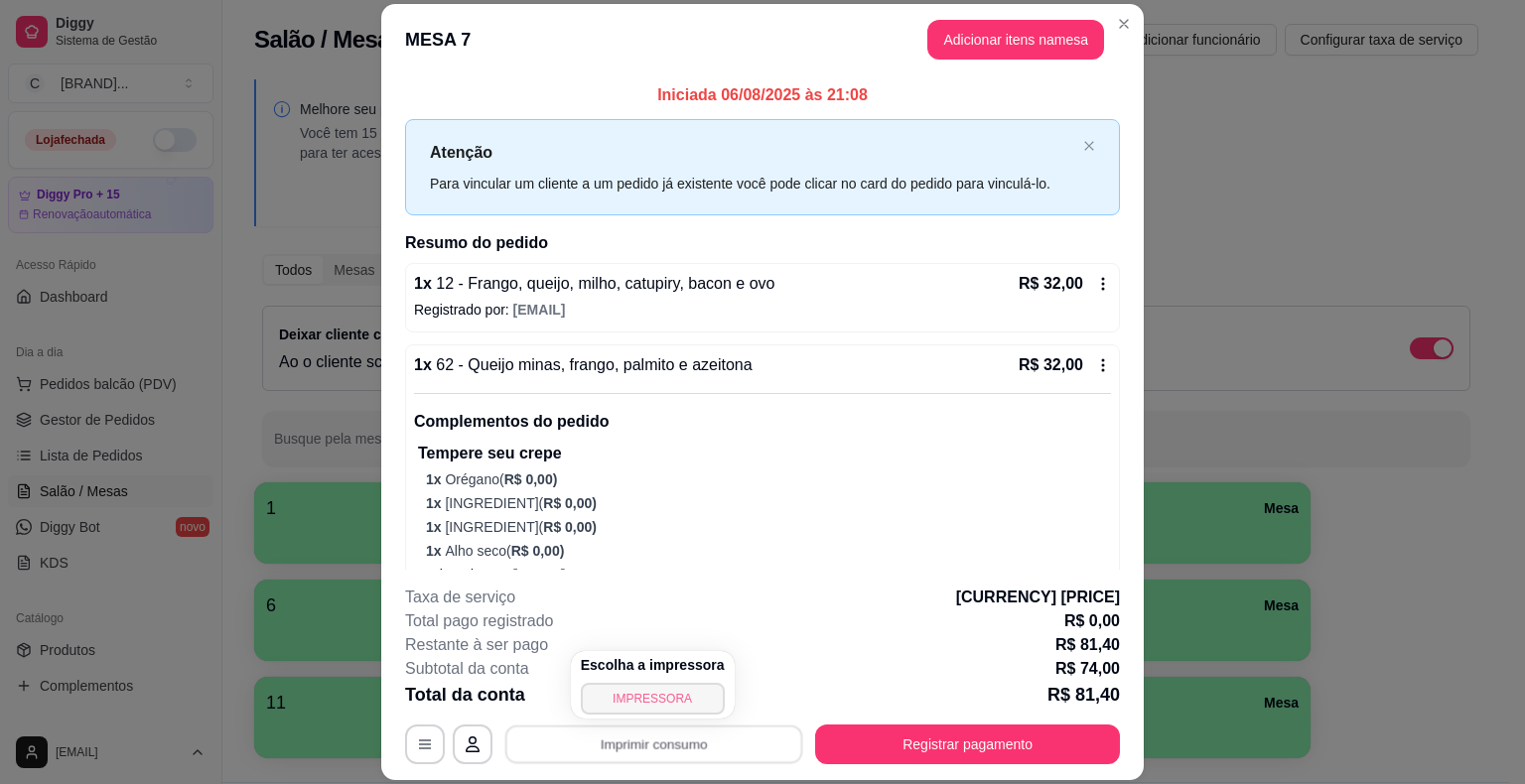 click on "IMPRESSORA" at bounding box center [652, 699] 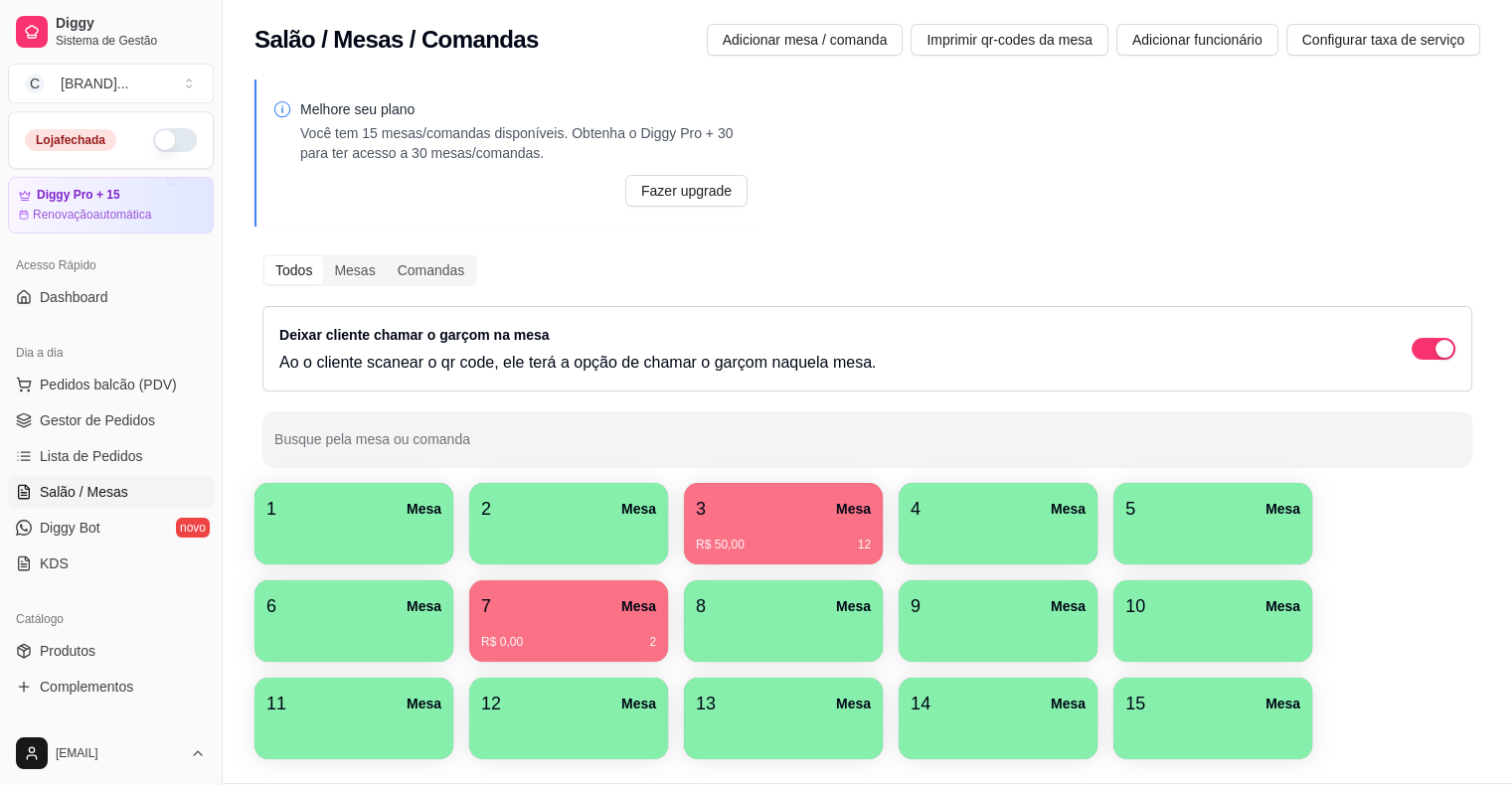 click on "[NUMBER] Mesa" at bounding box center (569, 606) 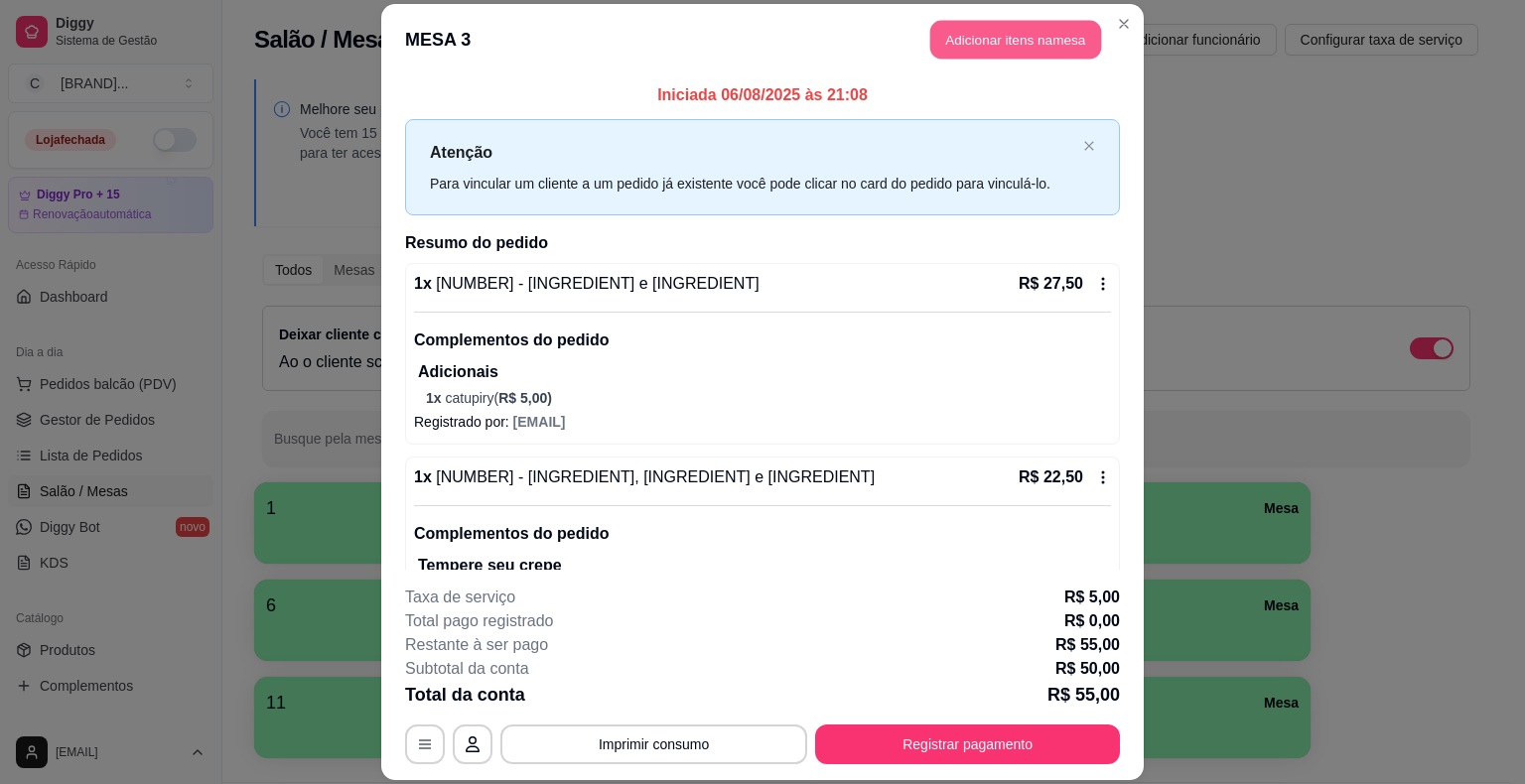 click on "Adicionar itens na  mesa" at bounding box center [1016, 40] 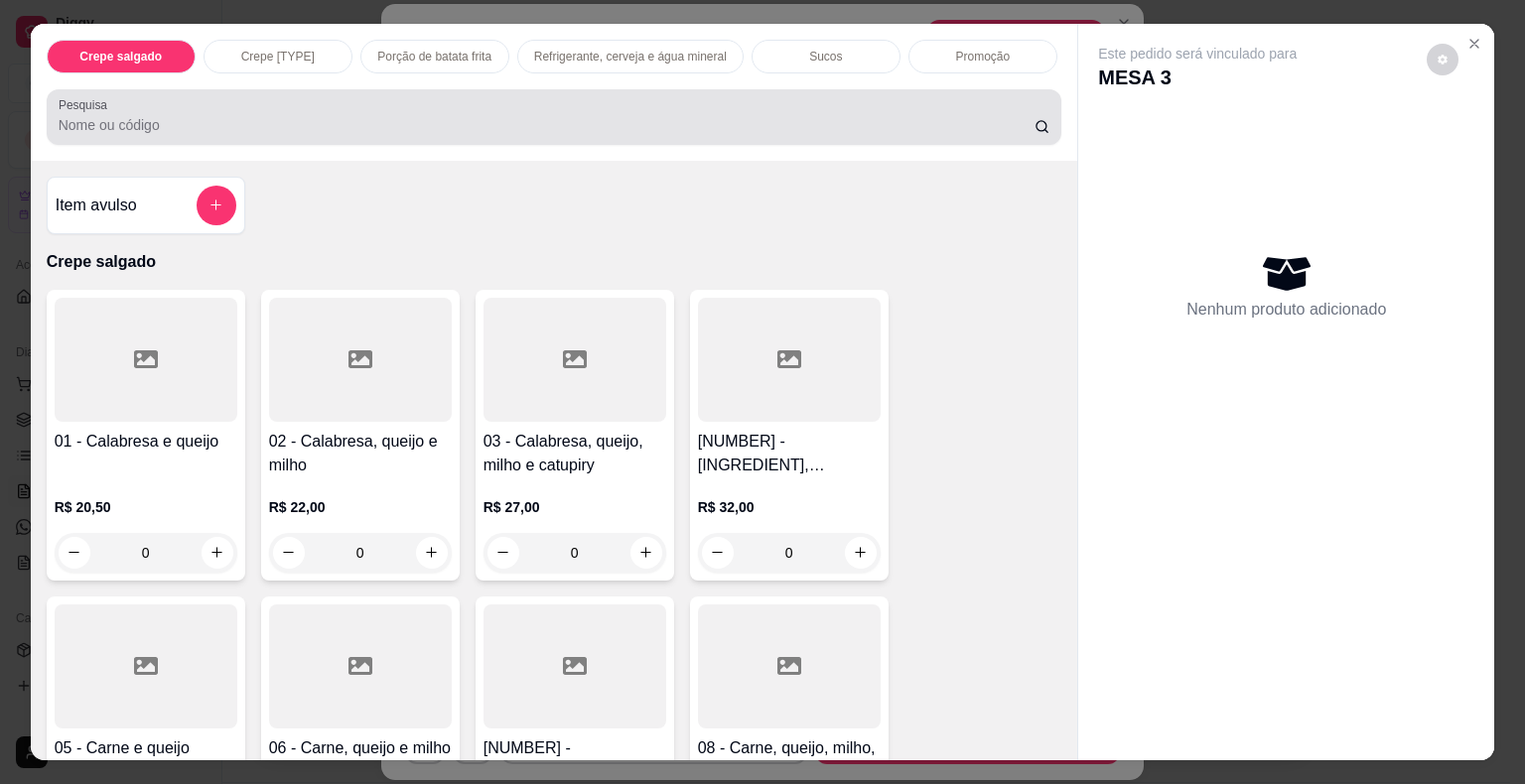 click on "Pesquisa" at bounding box center [546, 125] 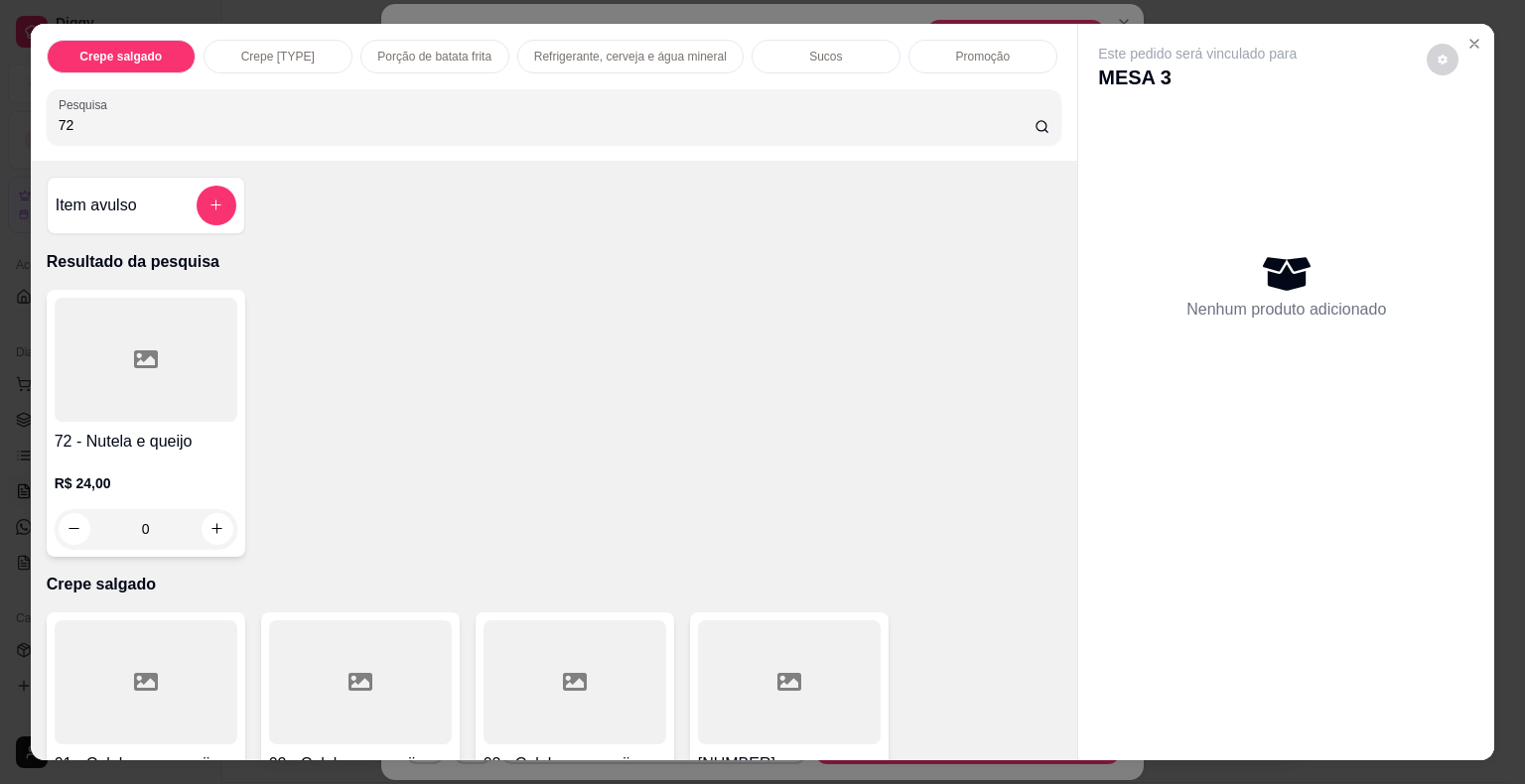 type on "72" 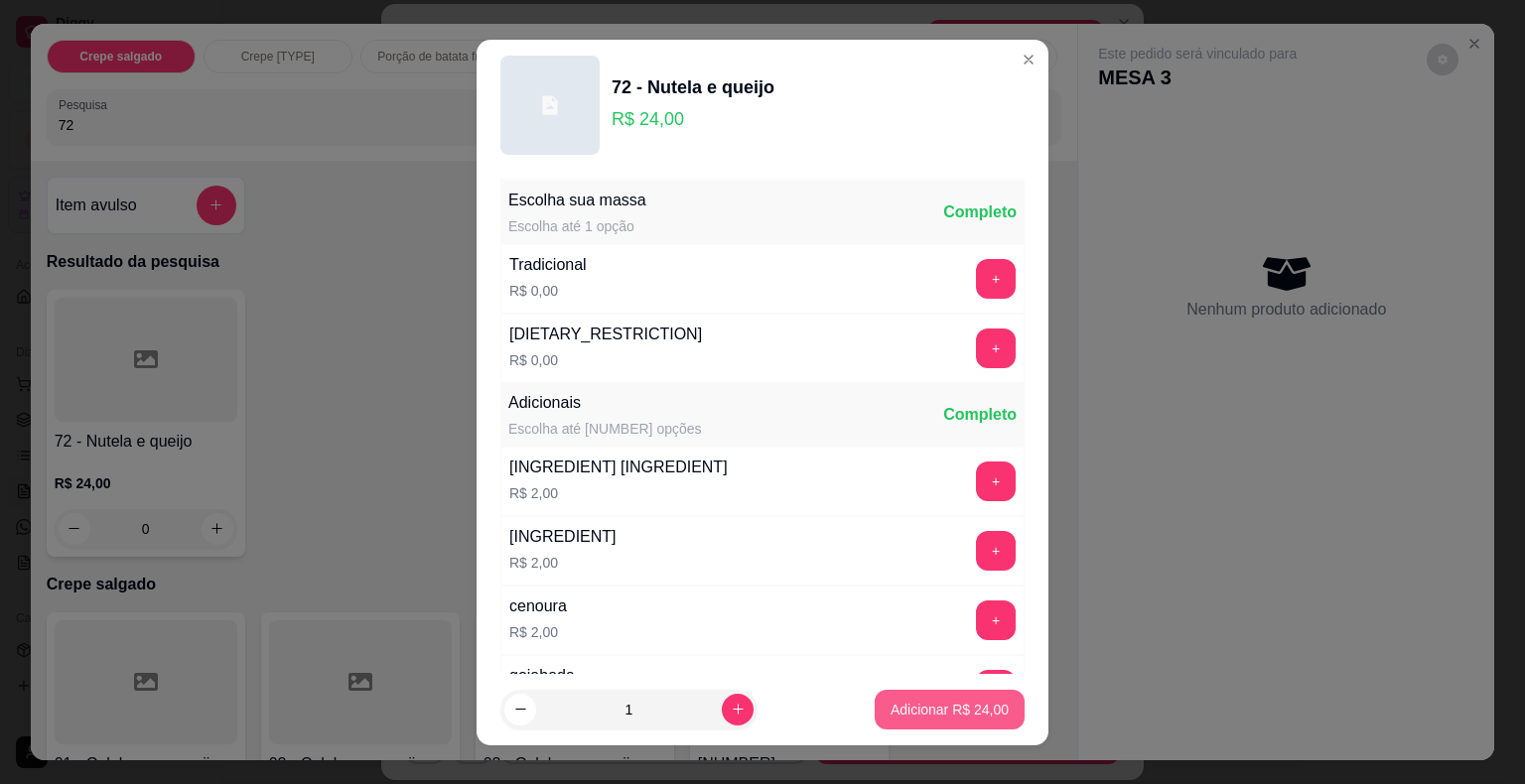 click on "Adicionar   R$ 24,00" at bounding box center (949, 710) 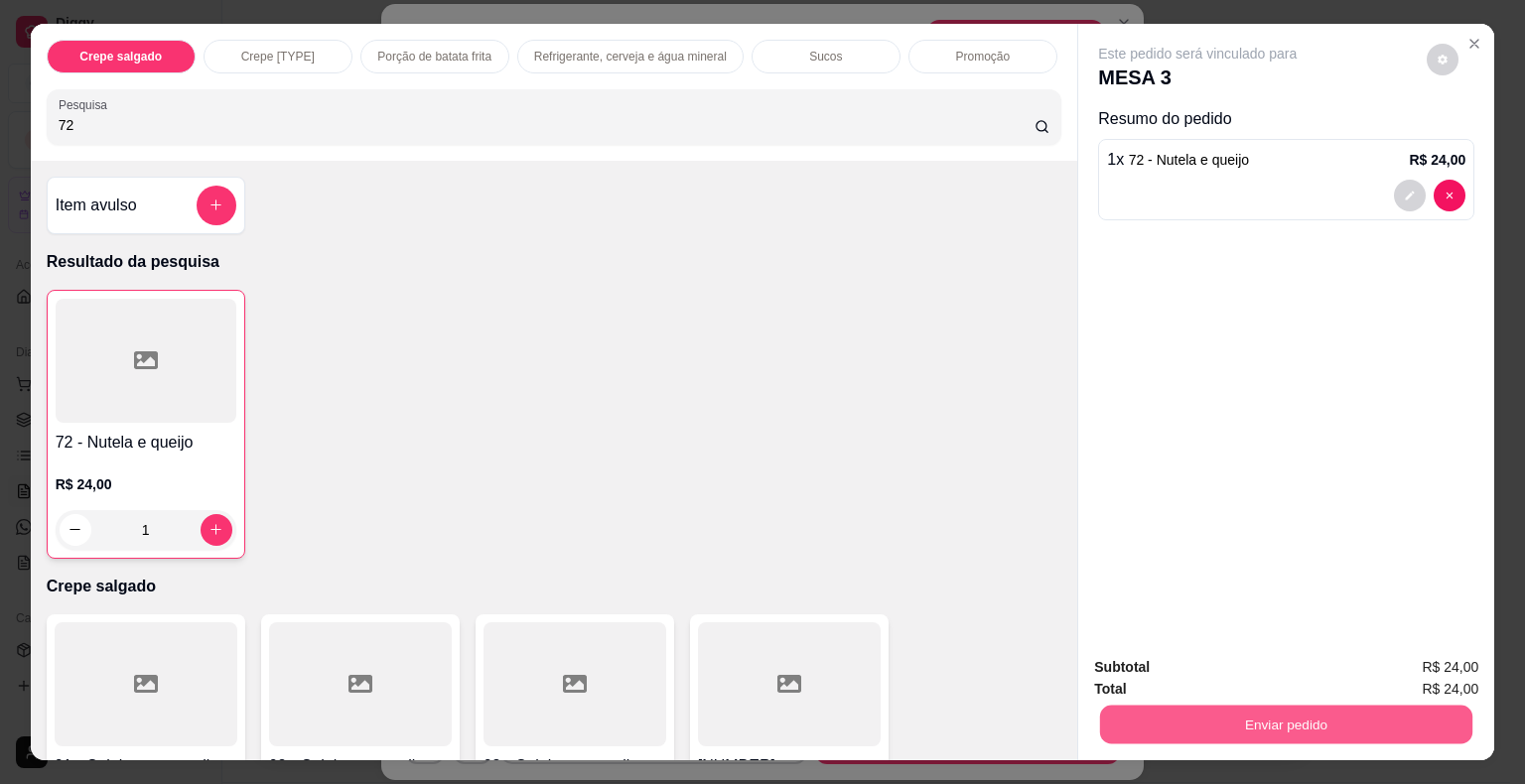 click on "Enviar pedido" at bounding box center (1286, 724) 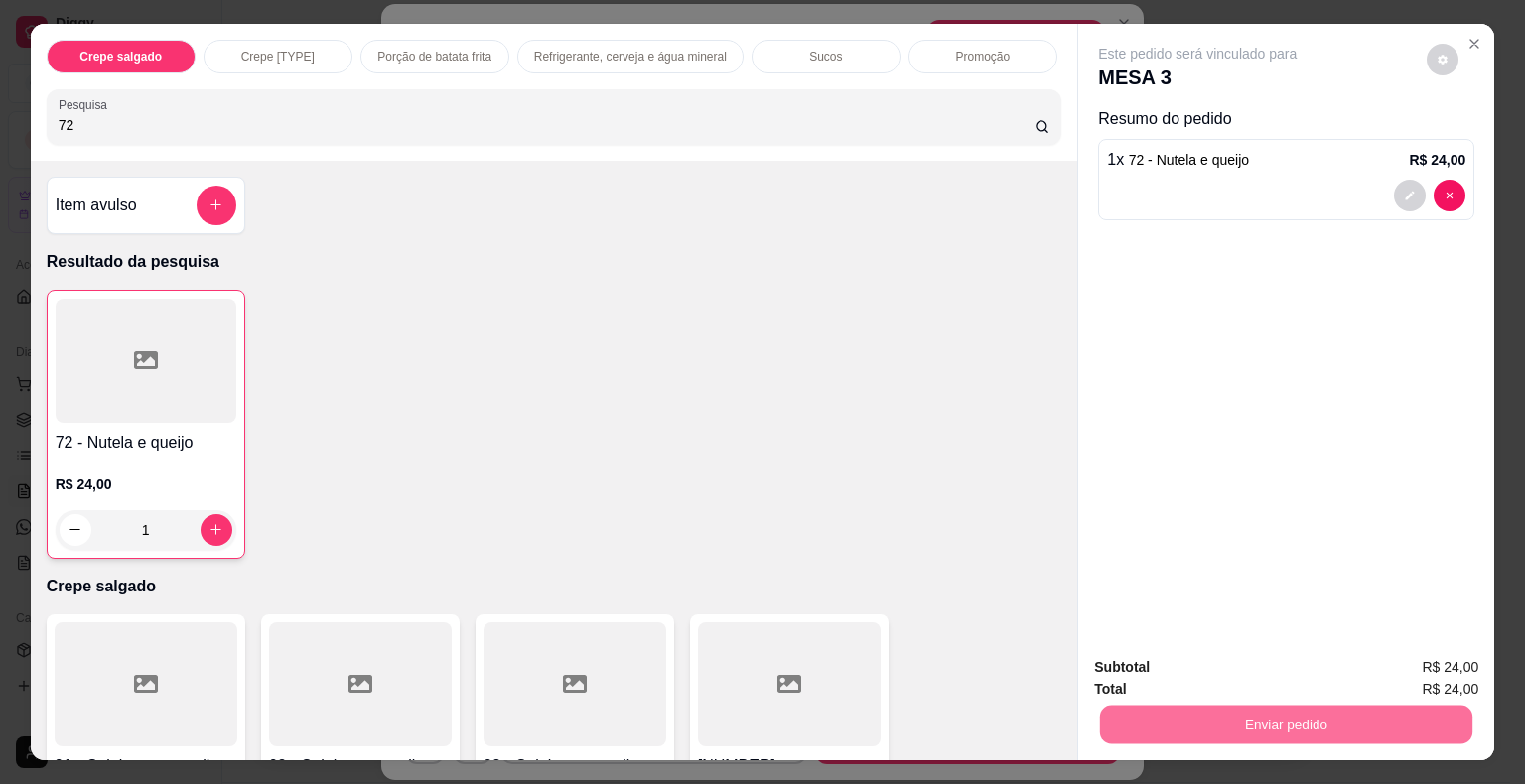 click on "Não registrar e enviar pedido" at bounding box center (1220, 669) 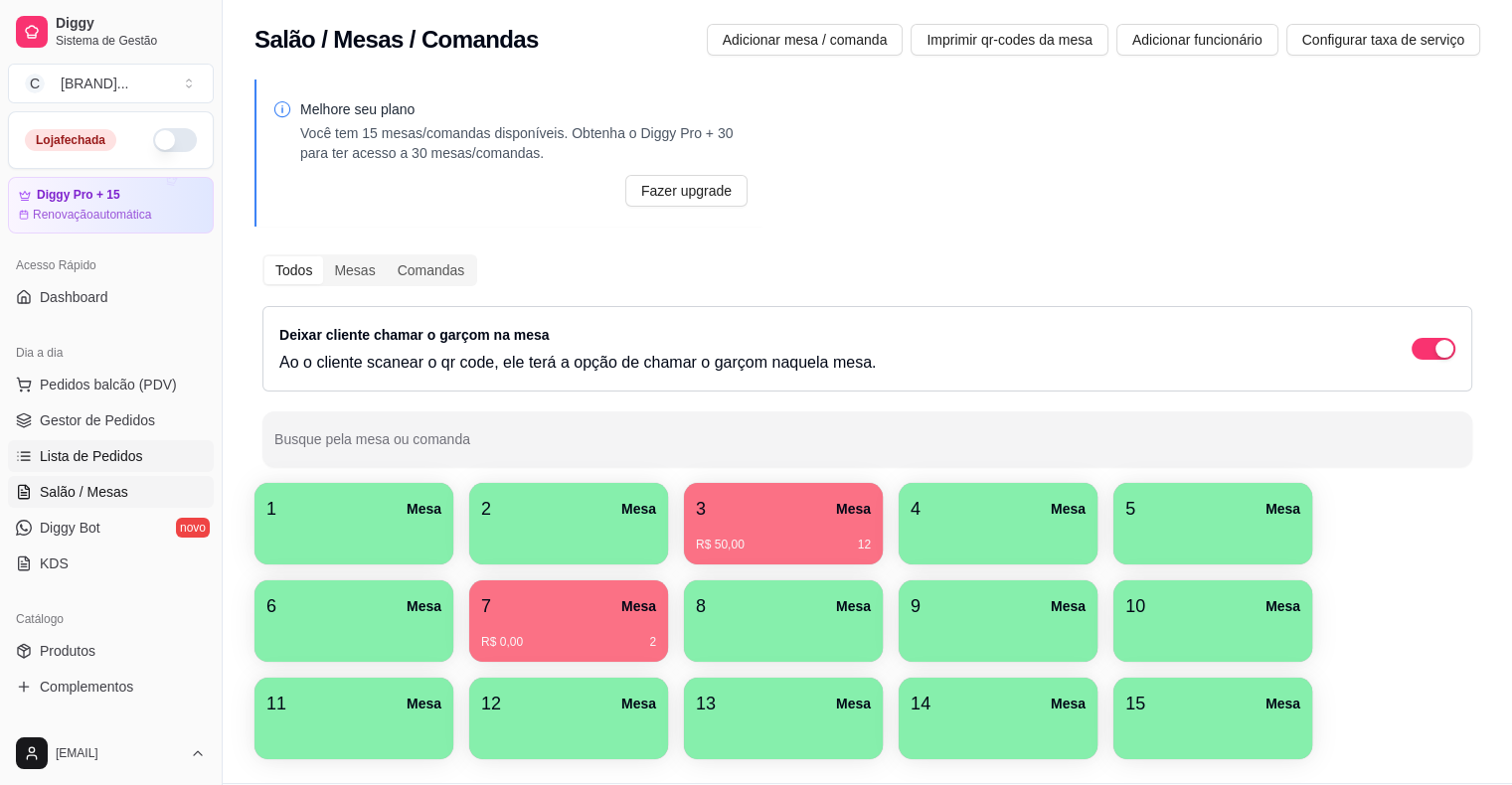 click on "Lista de Pedidos" at bounding box center [91, 456] 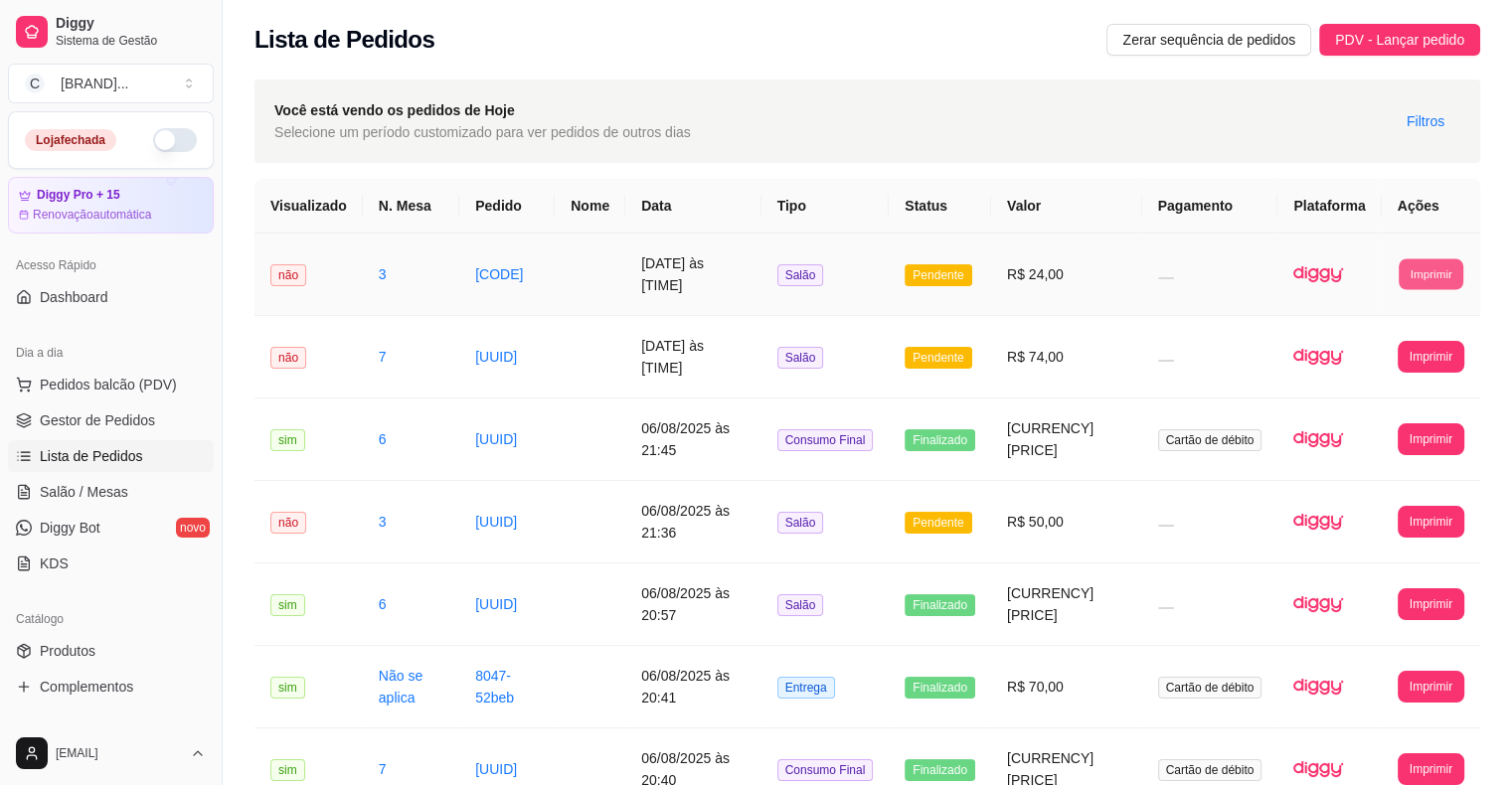 click on "Imprimir" at bounding box center [1430, 273] 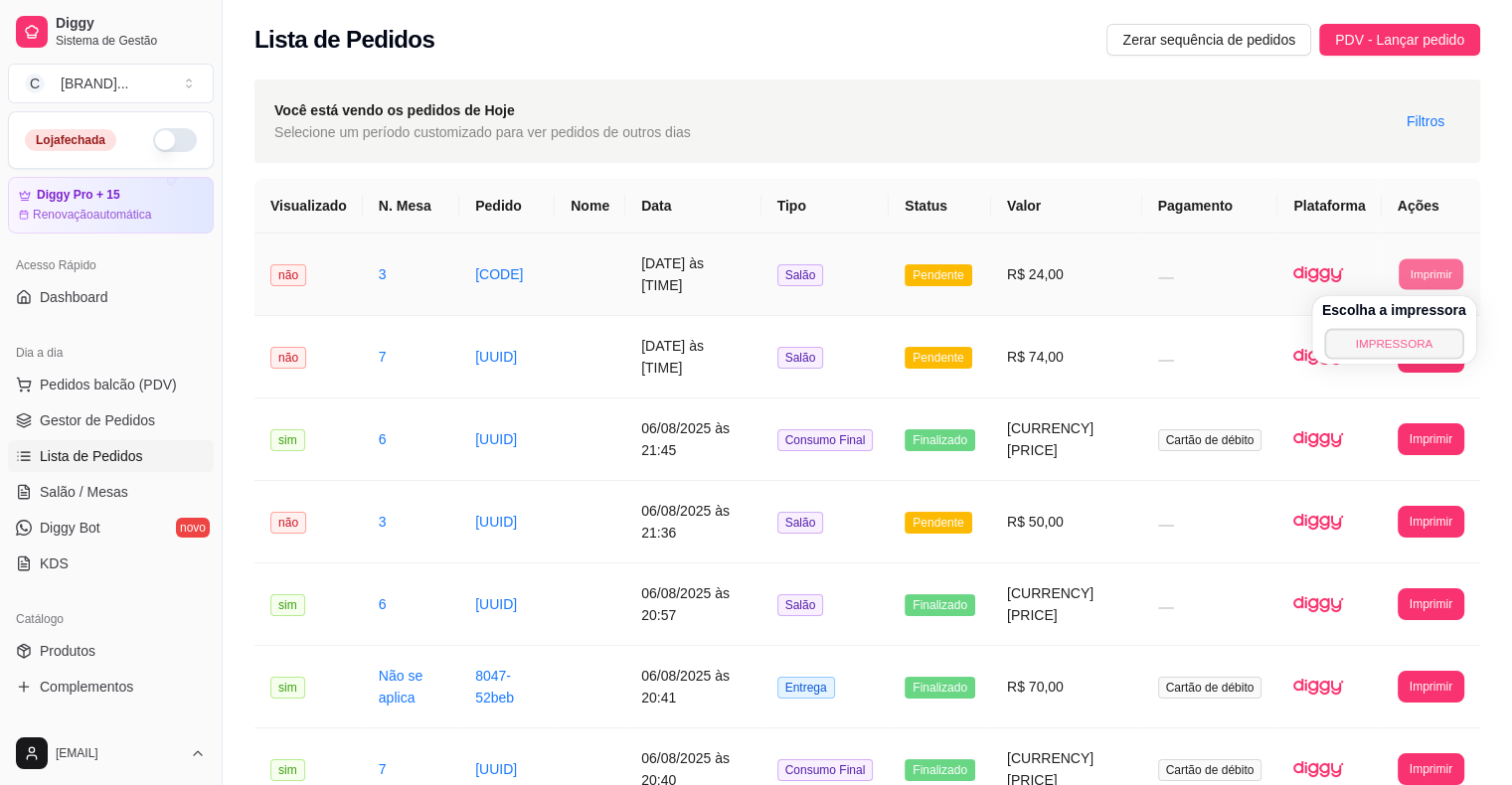 click on "IMPRESSORA" at bounding box center (1394, 343) 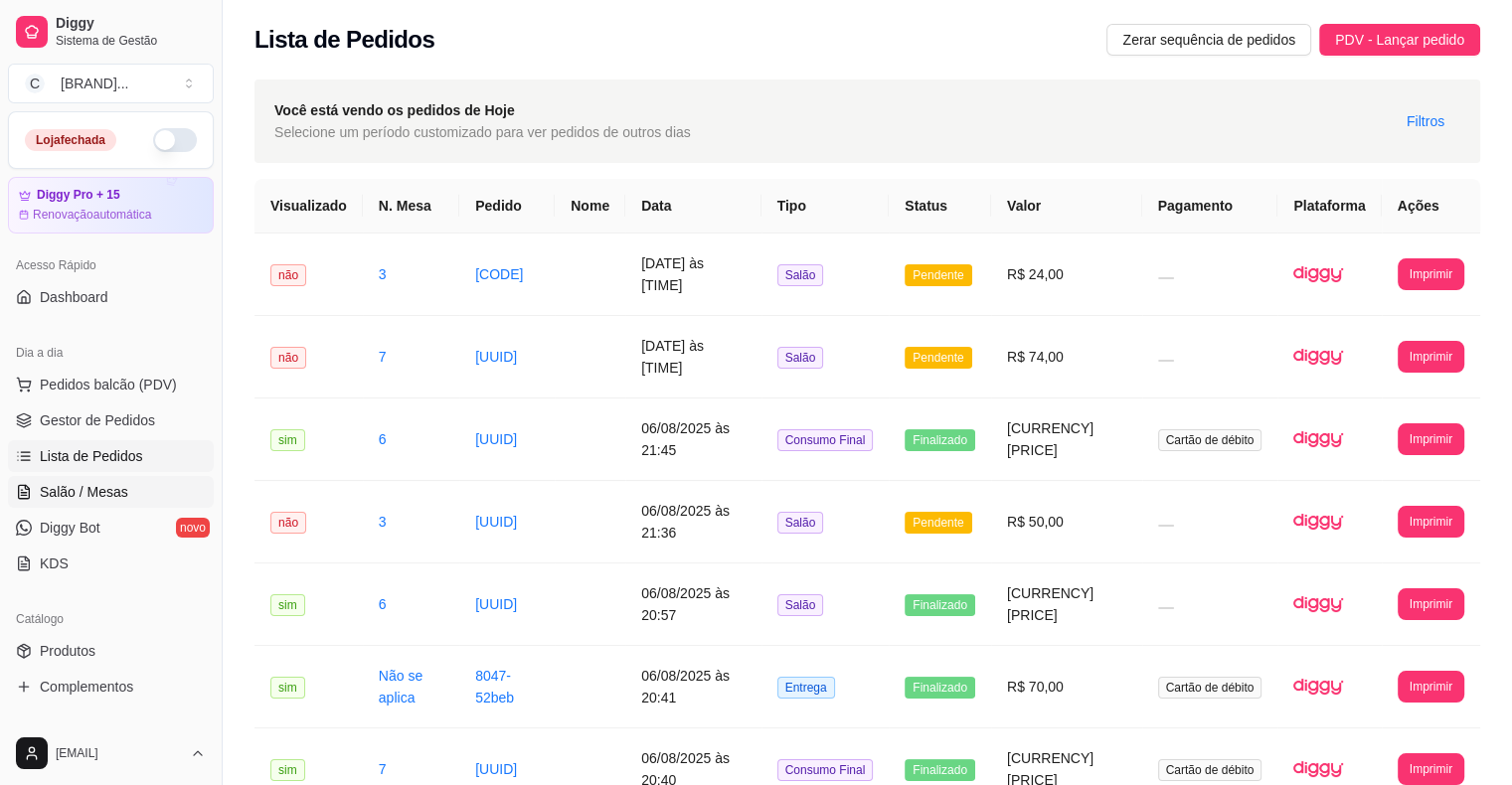 click on "Salão / Mesas" at bounding box center [84, 492] 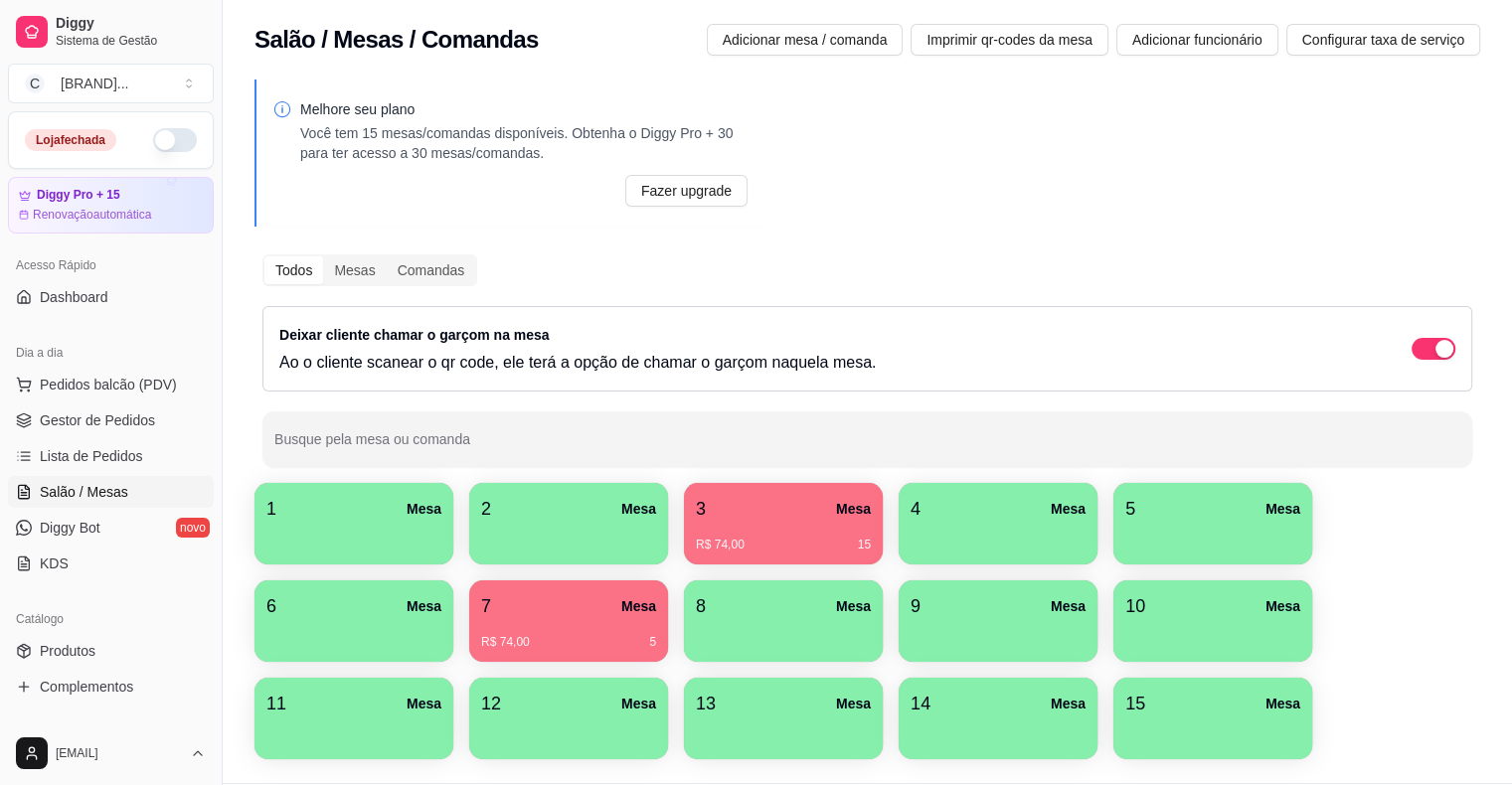 click on "[CURRENCY] [PRICE] [NUMBER]" at bounding box center (783, 538) 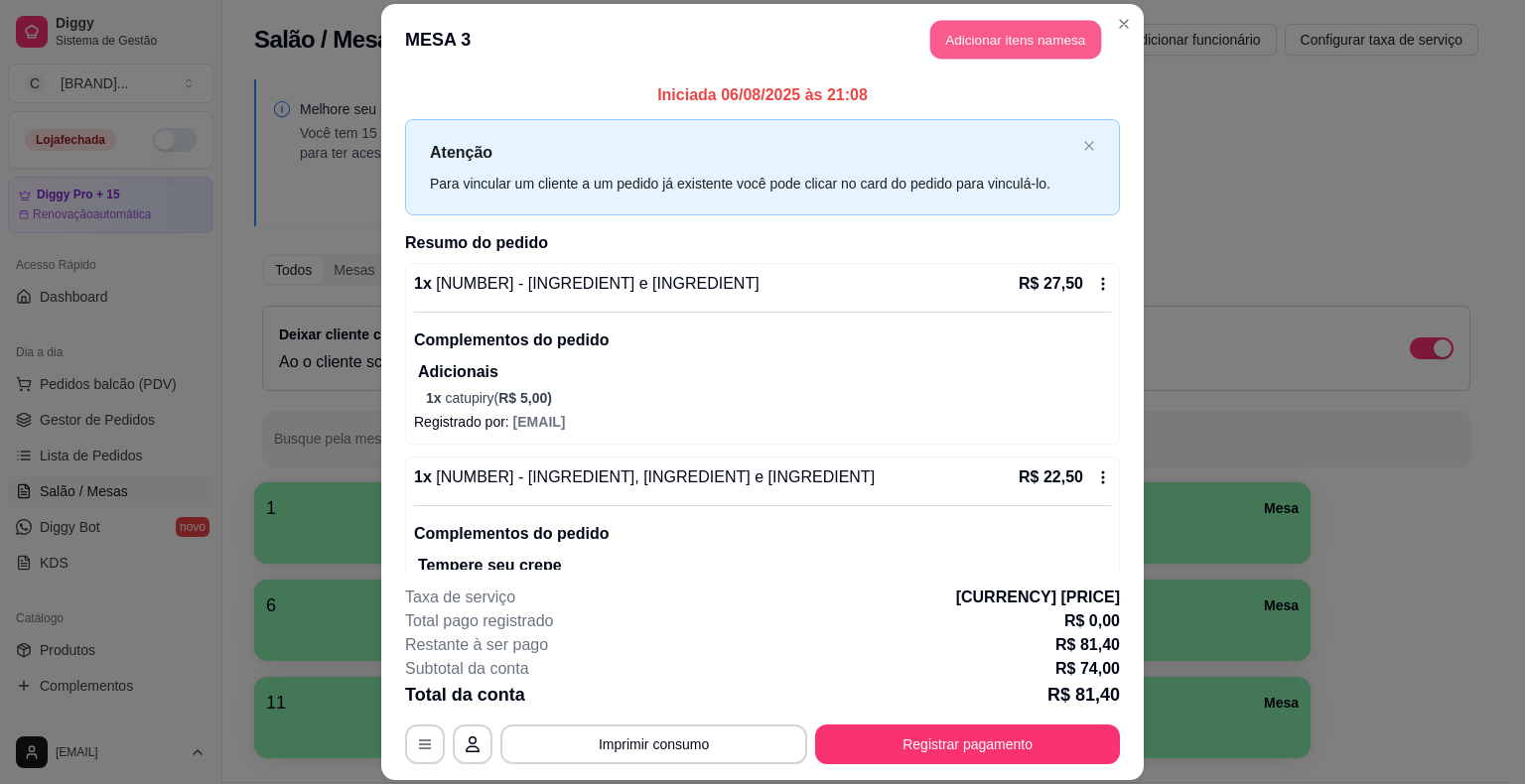 click on "Adicionar itens na  mesa" at bounding box center [1016, 40] 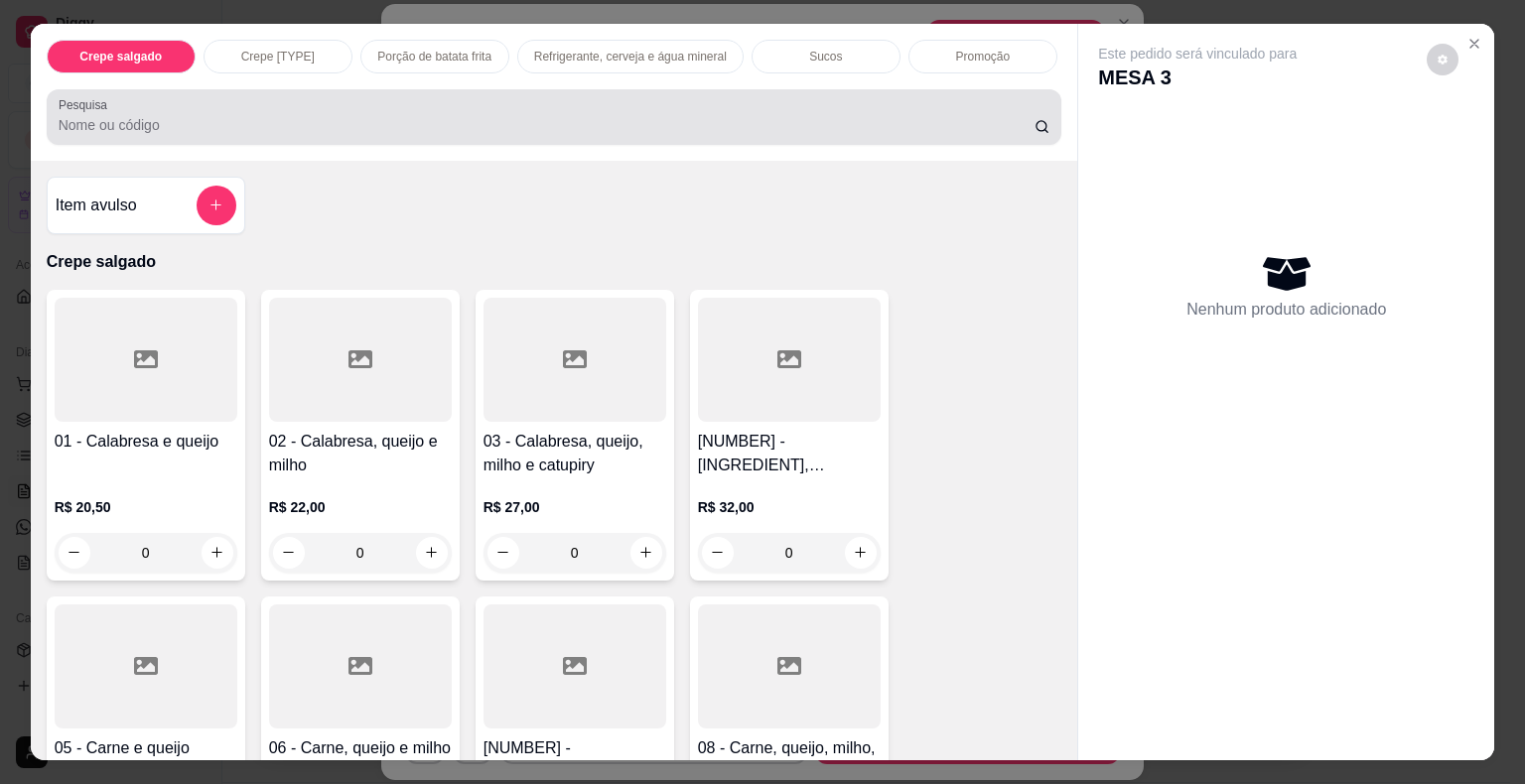 click on "Pesquisa" at bounding box center [546, 125] 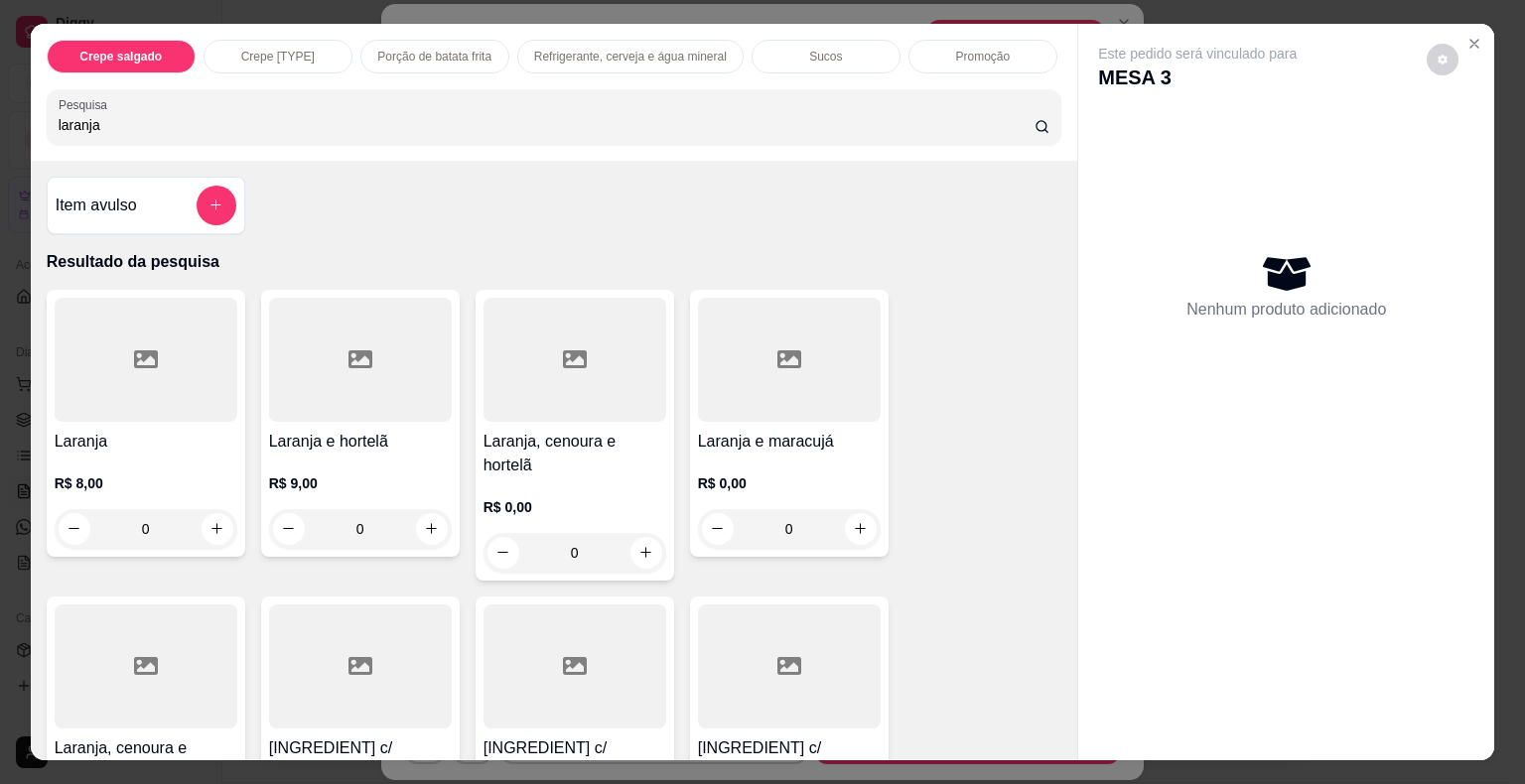 type on "laranja" 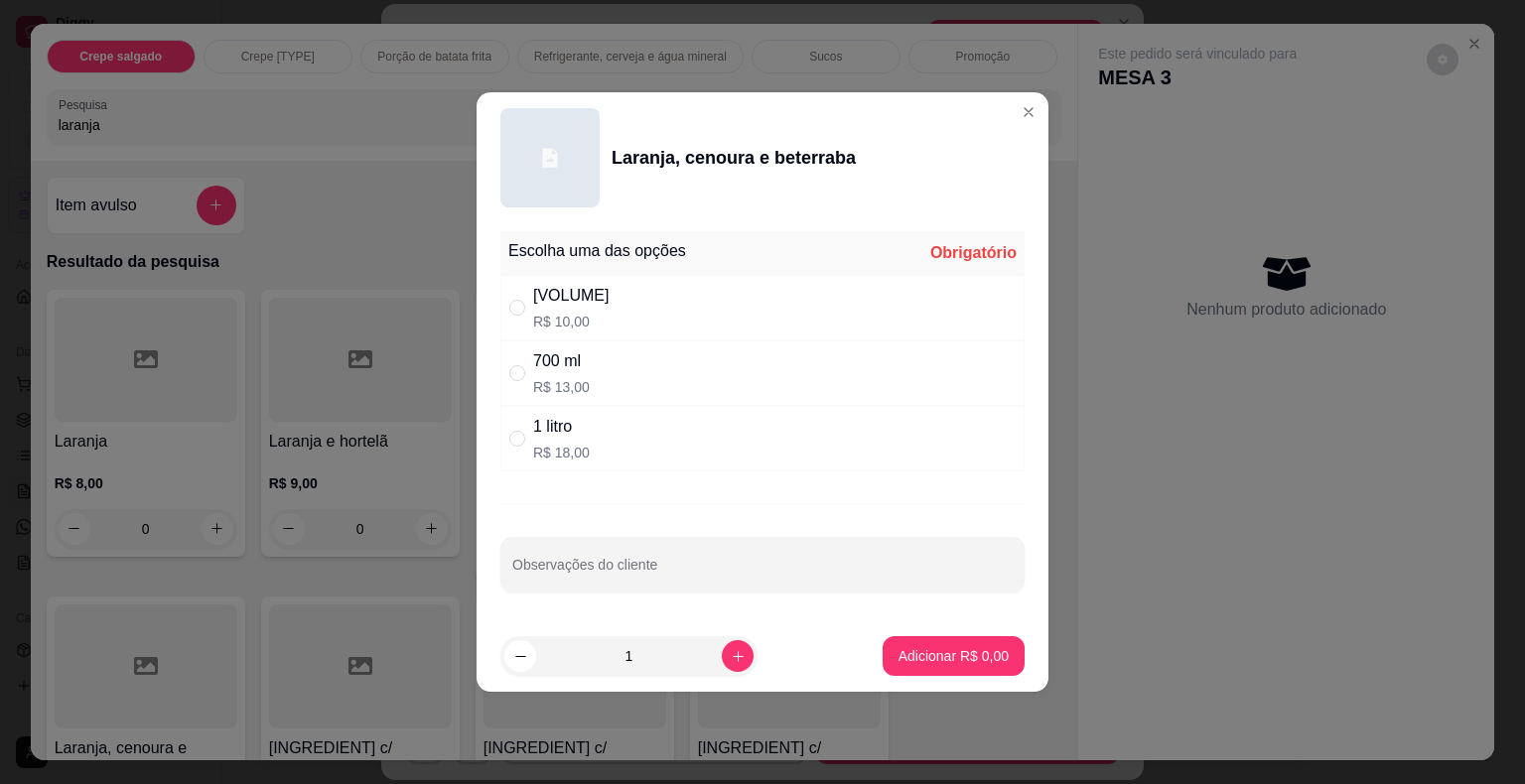 click on "R$ 13,00" at bounding box center (561, 387) 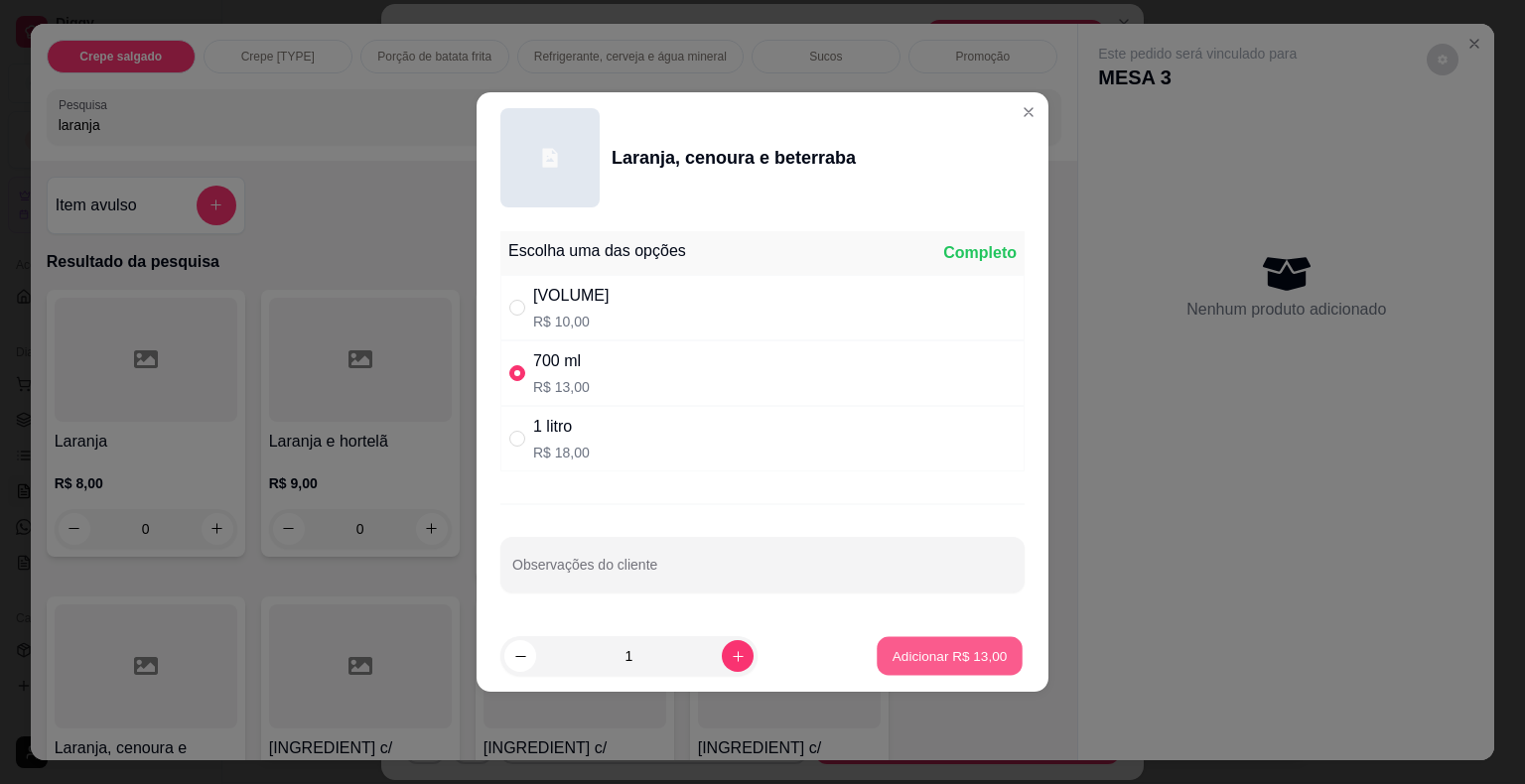 click on "Adicionar   R$ 13,00" at bounding box center [950, 655] 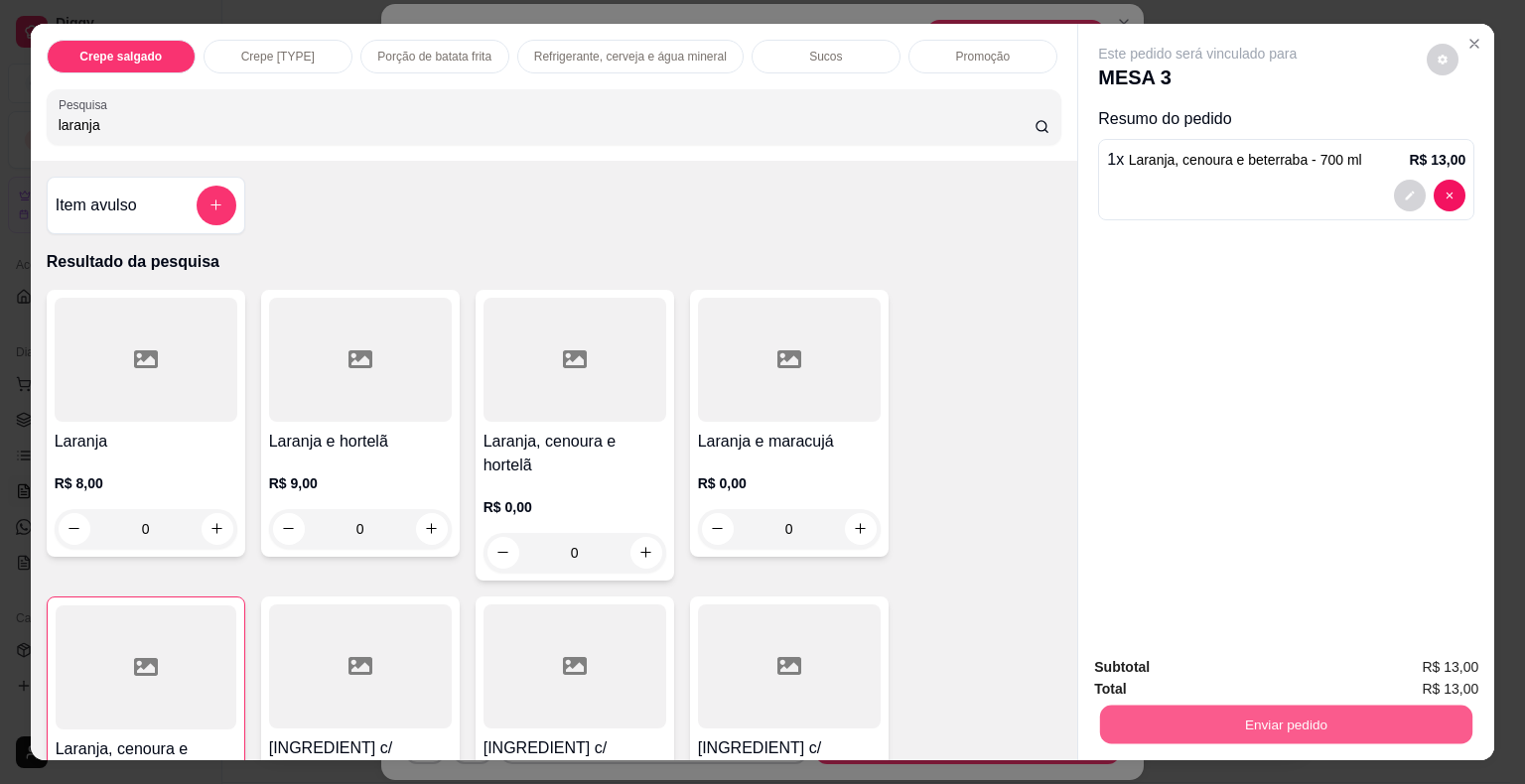 click on "Enviar pedido" at bounding box center [1286, 724] 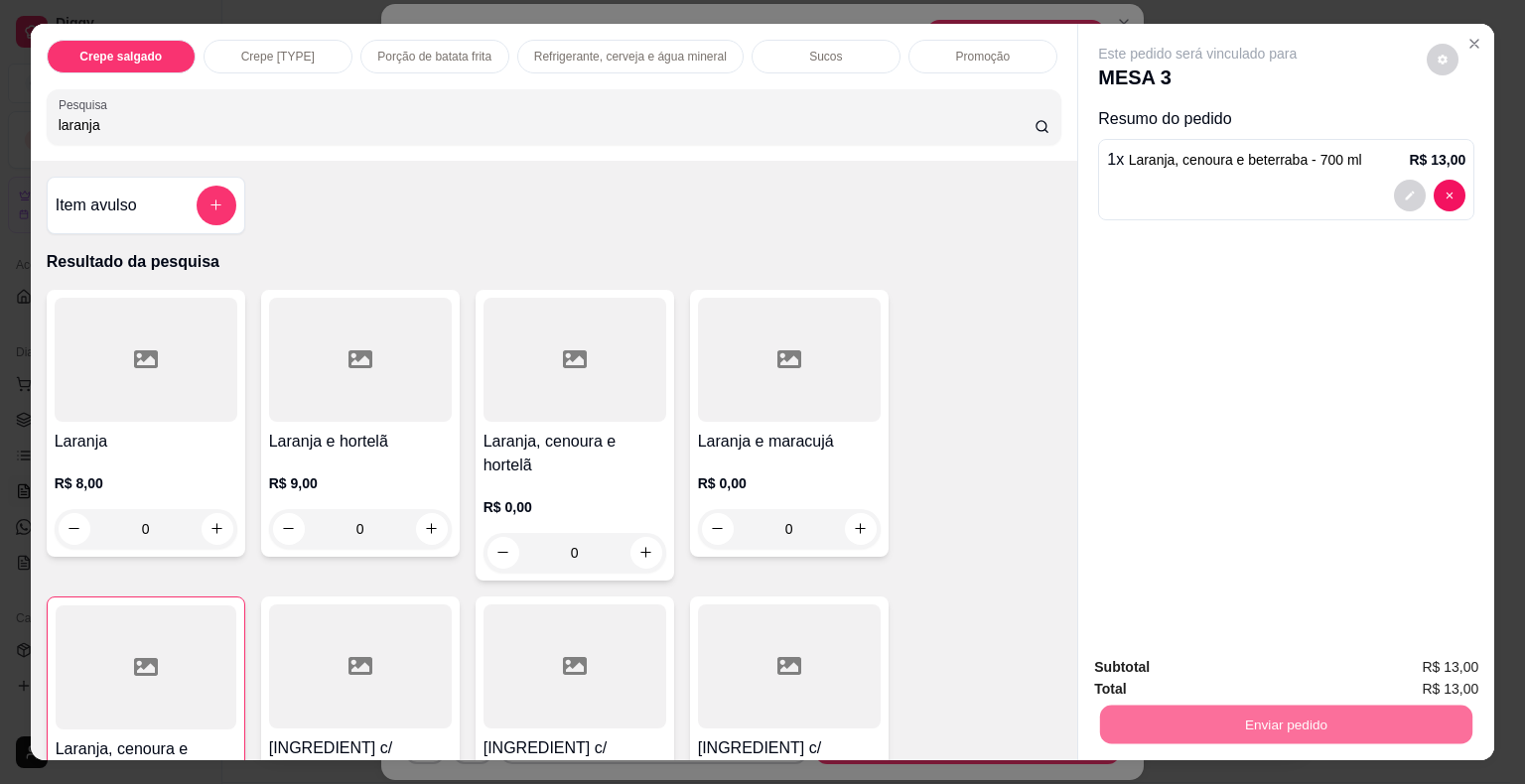 click on "Não registrar e enviar pedido" at bounding box center [1220, 669] 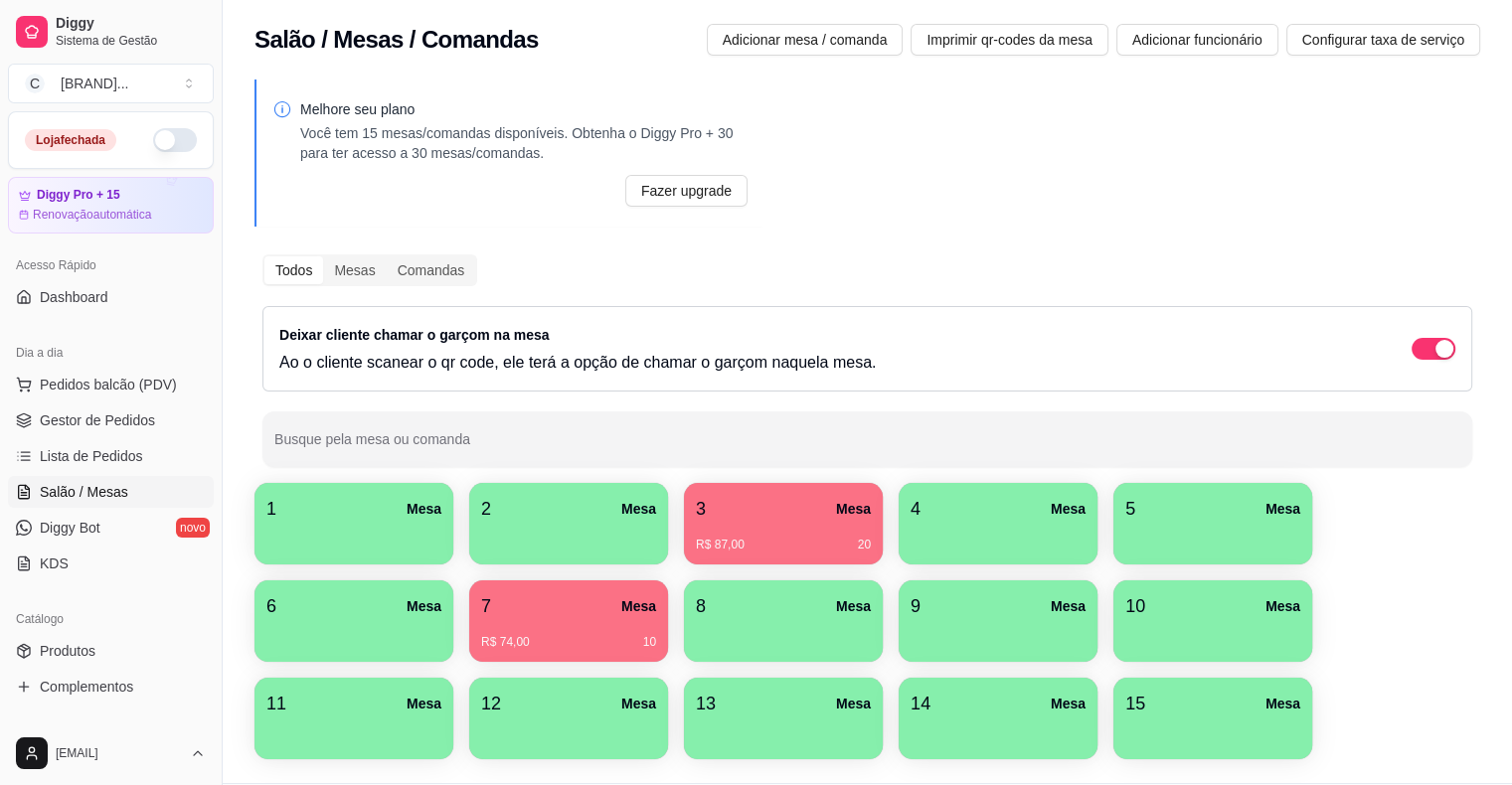 click on "R$ 87,00 [NUMBER]" at bounding box center [783, 538] 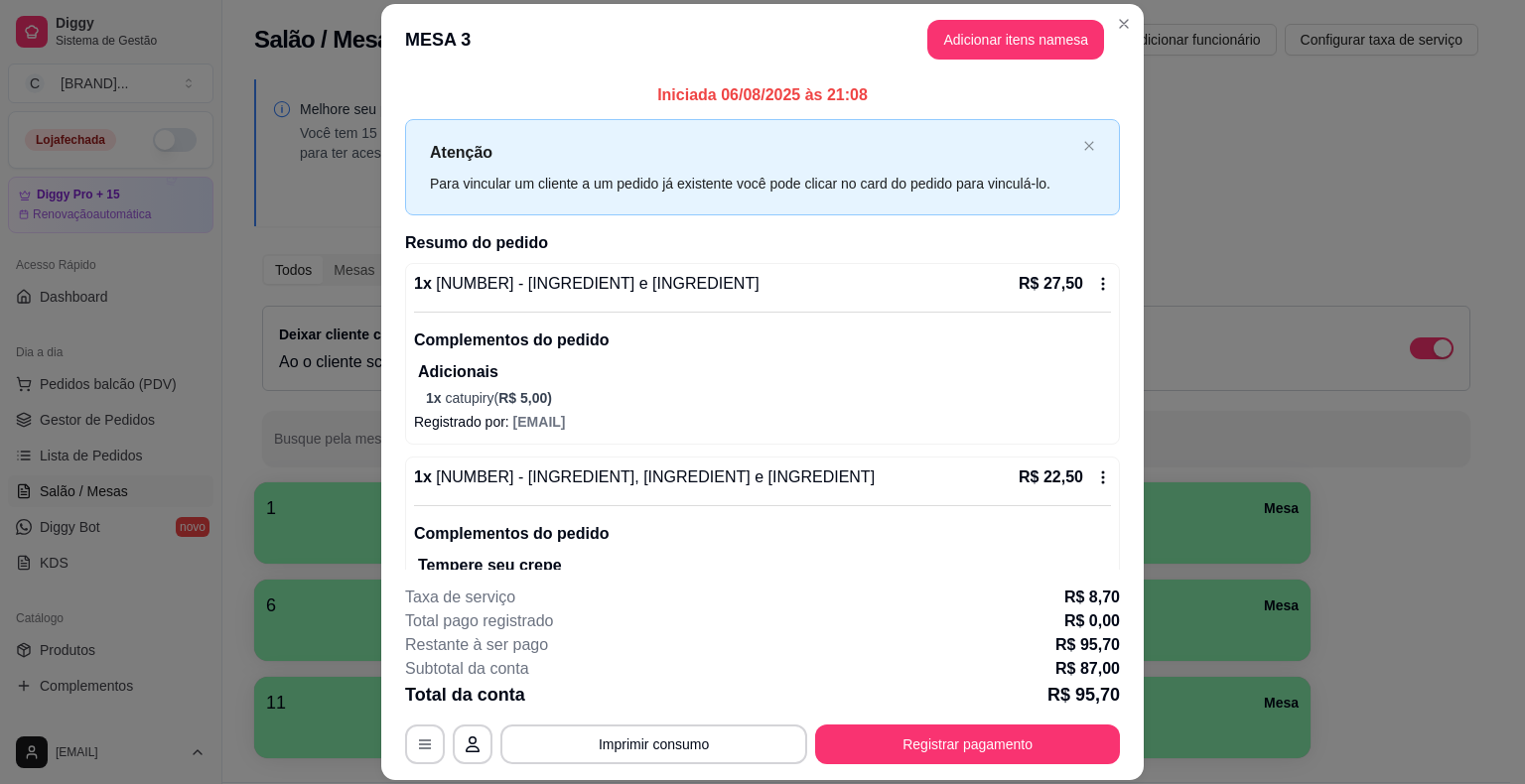 click on "MESA 3 Adicionar itens na  mesa" at bounding box center [762, 40] 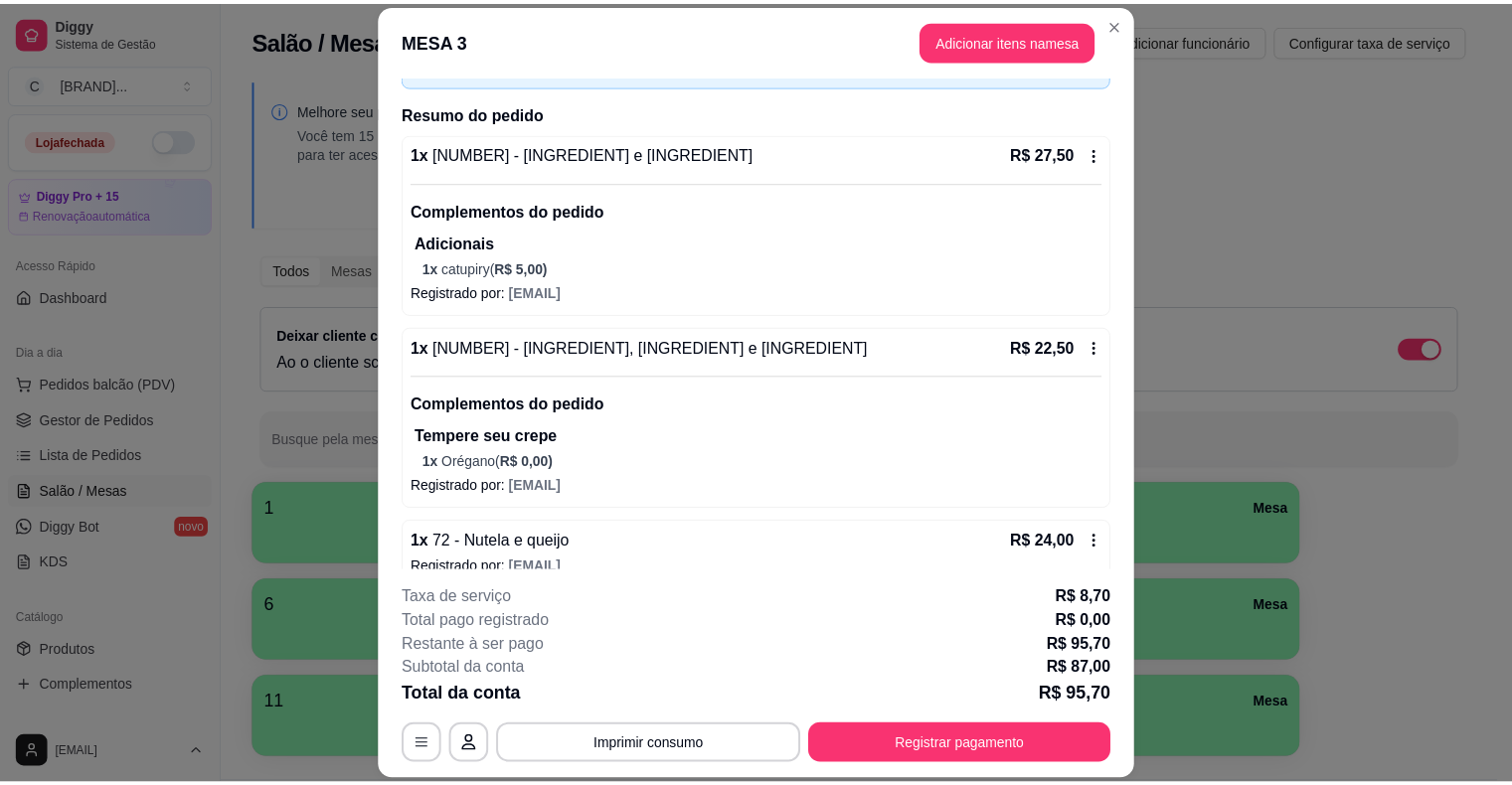 scroll, scrollTop: 236, scrollLeft: 0, axis: vertical 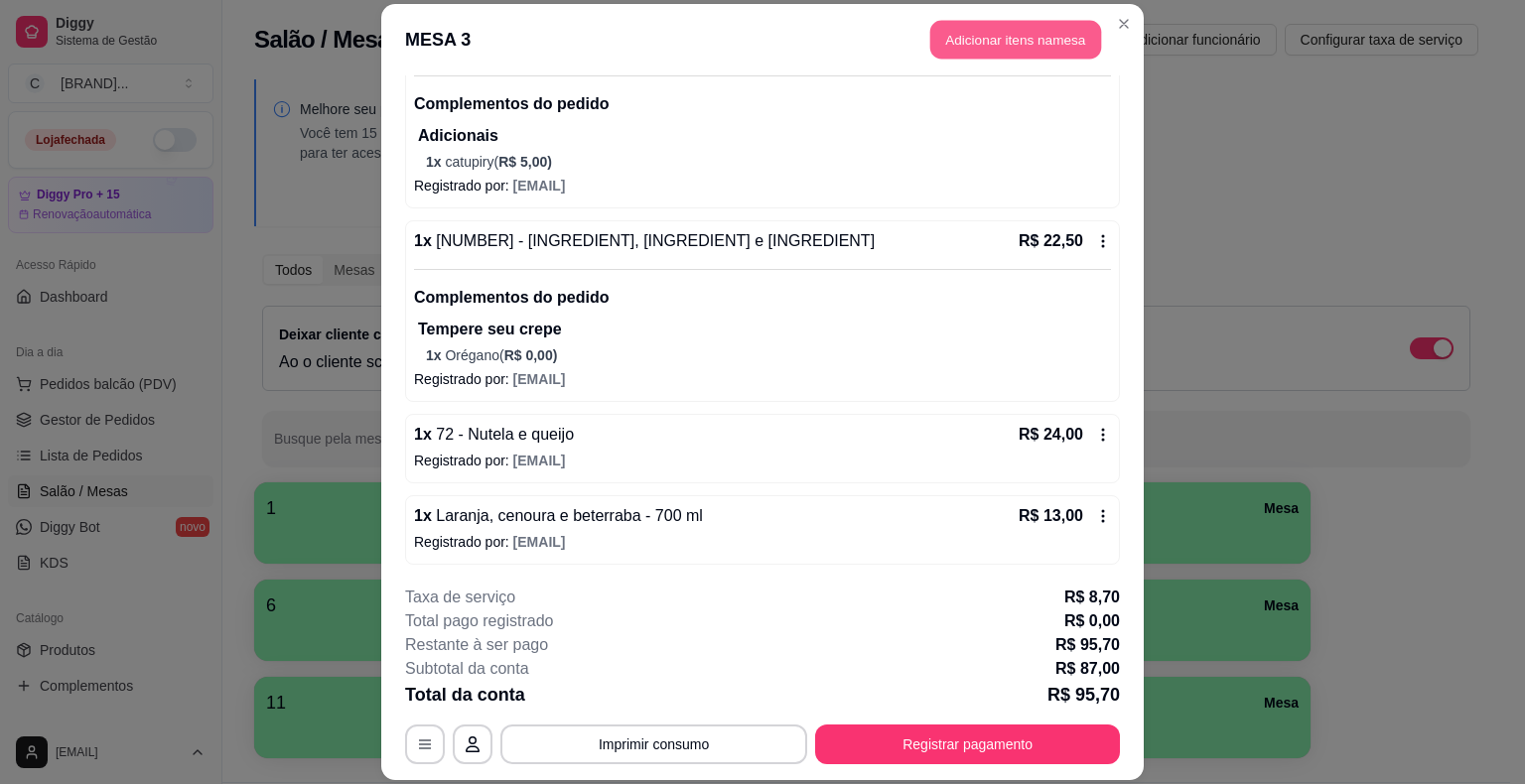 click on "Adicionar itens na  mesa" at bounding box center (1016, 40) 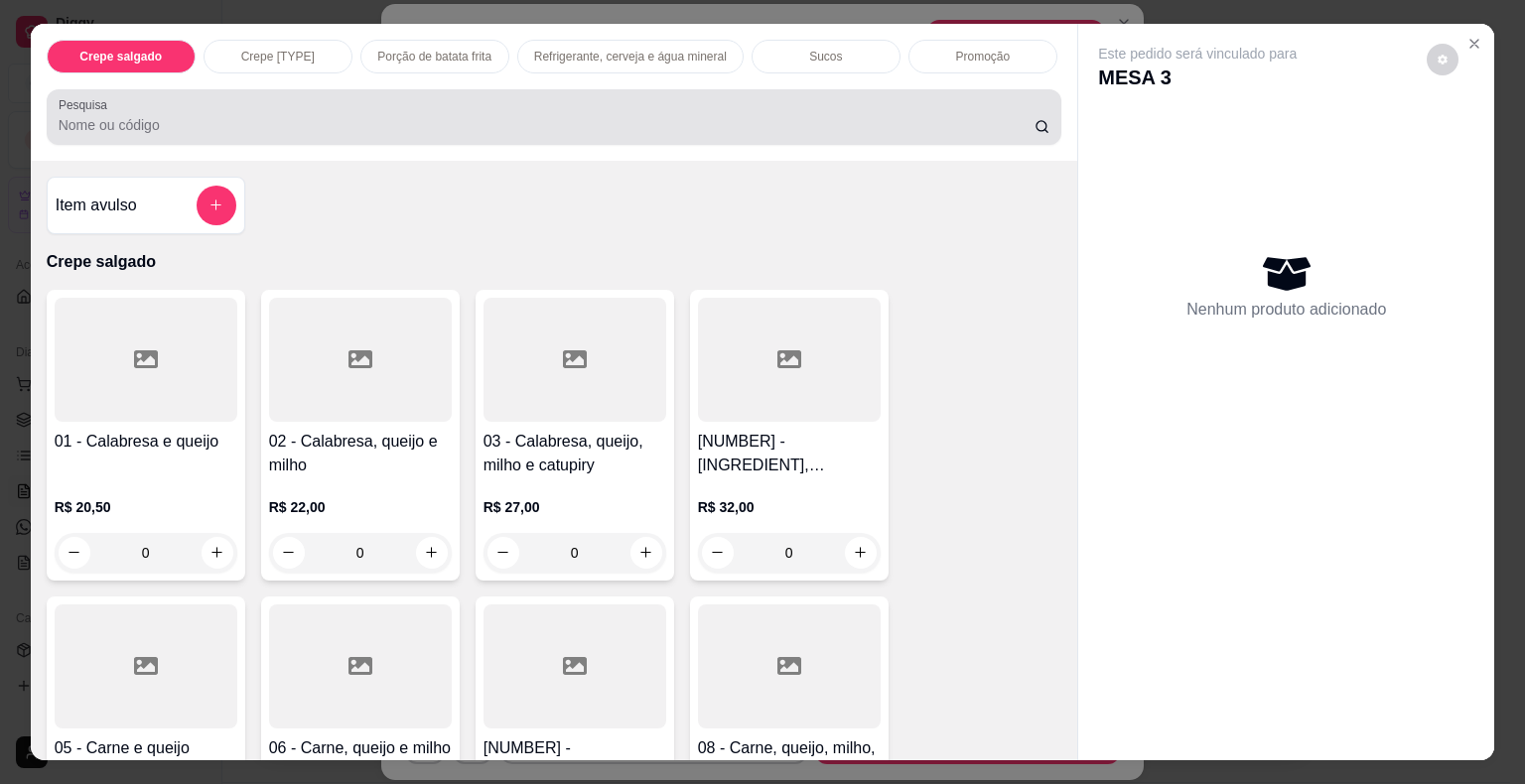 click on "Pesquisa" at bounding box center (546, 125) 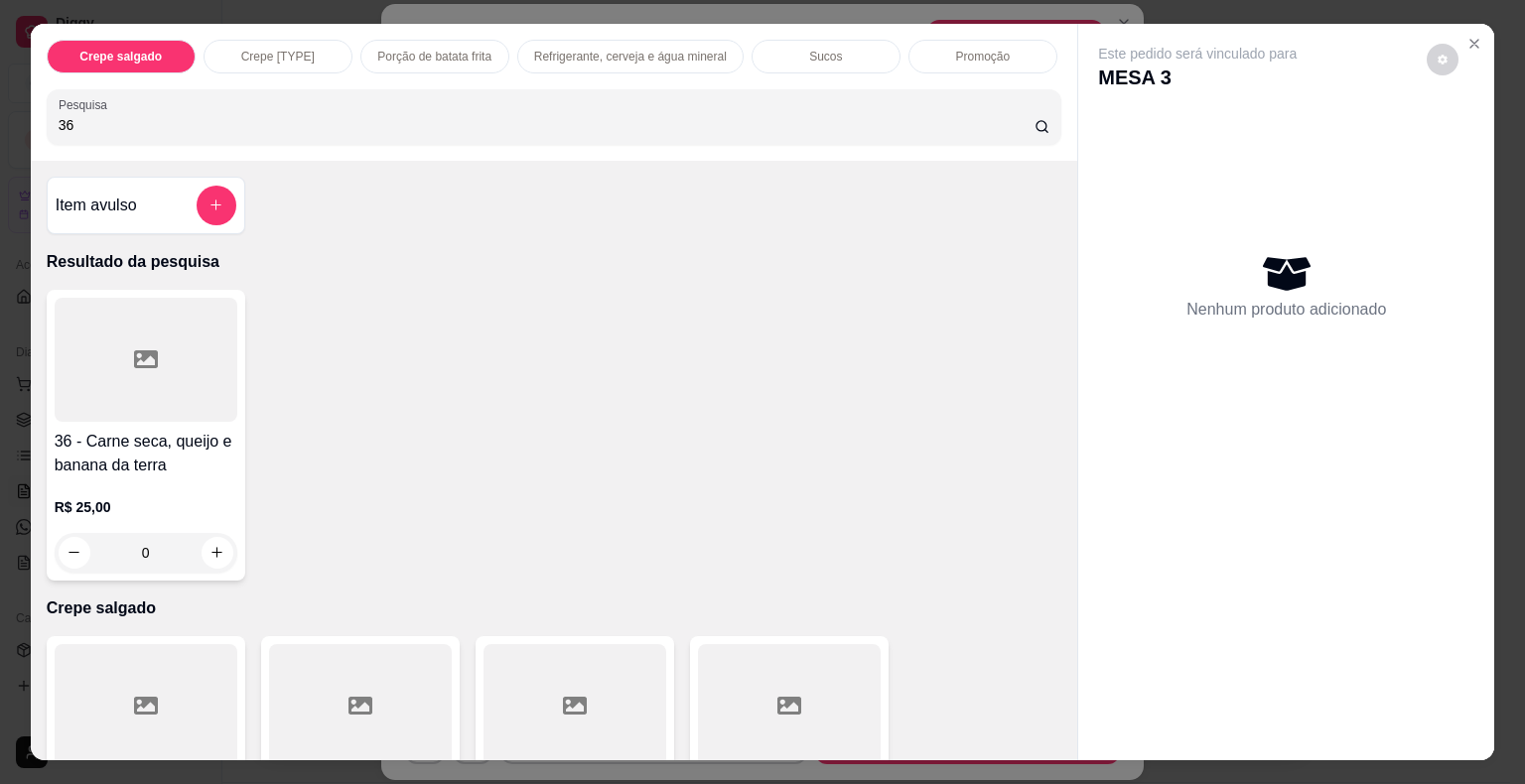 type on "36" 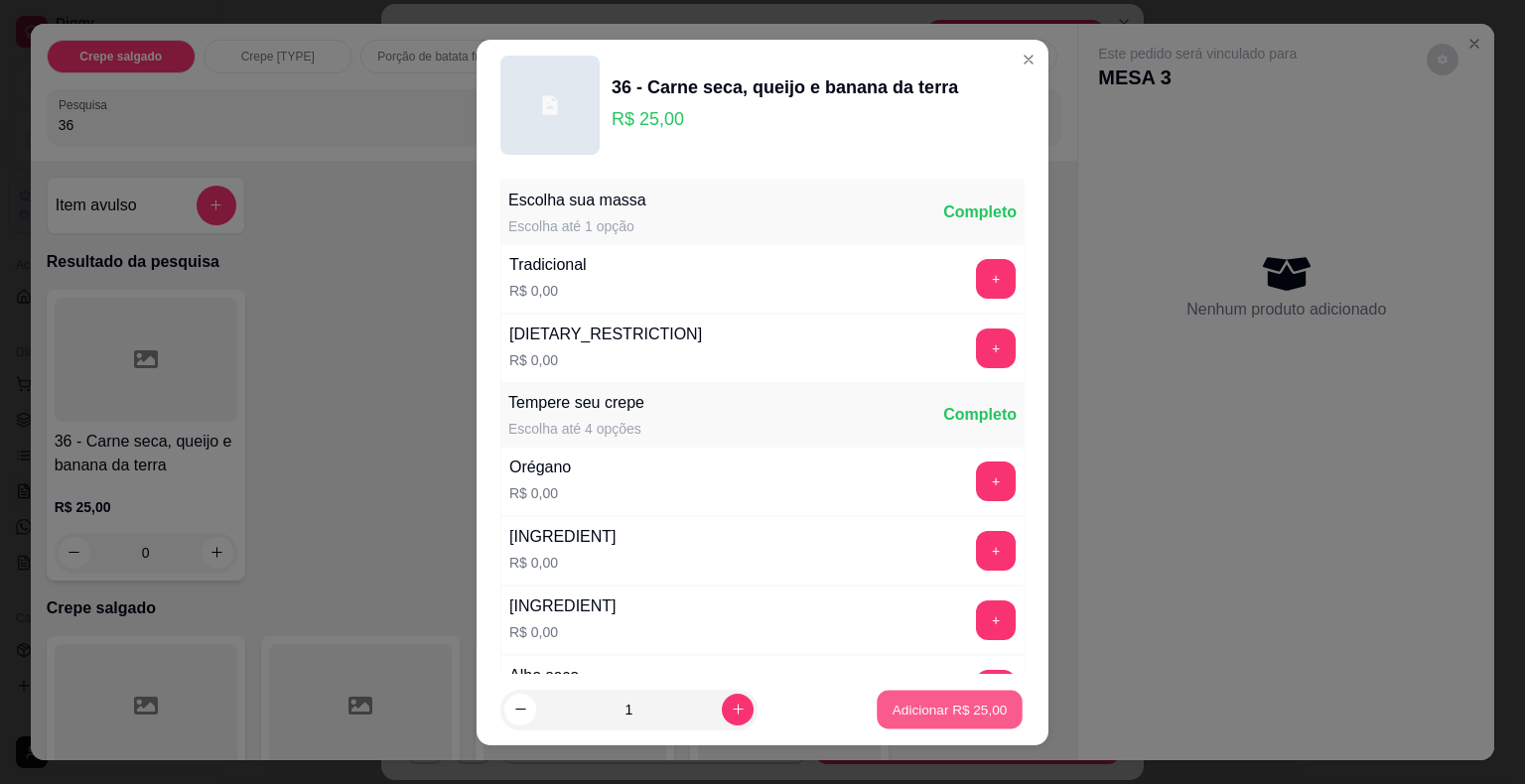 click on "Adicionar   R$ 25,00" at bounding box center (949, 709) 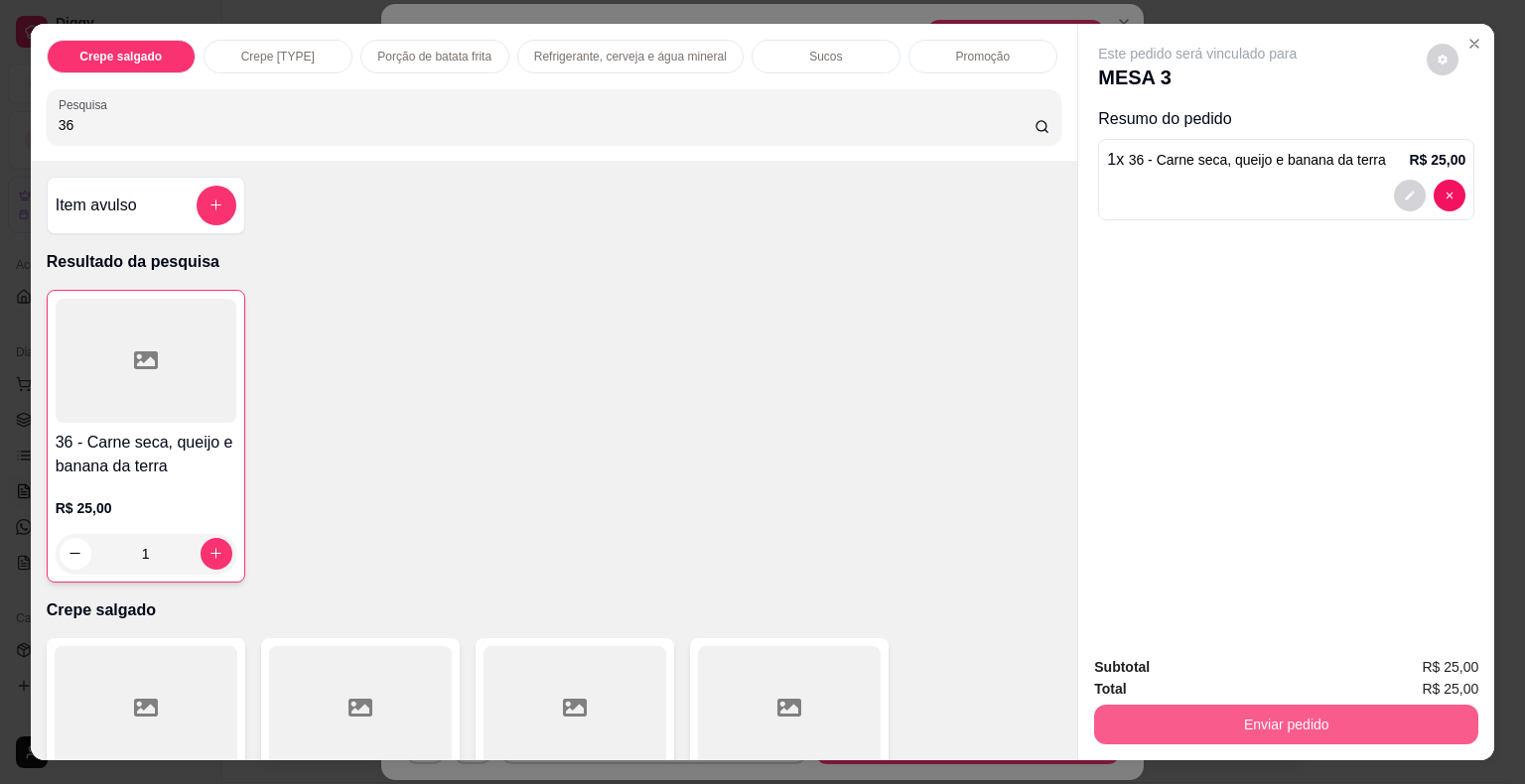 click on "Enviar pedido" at bounding box center (1286, 724) 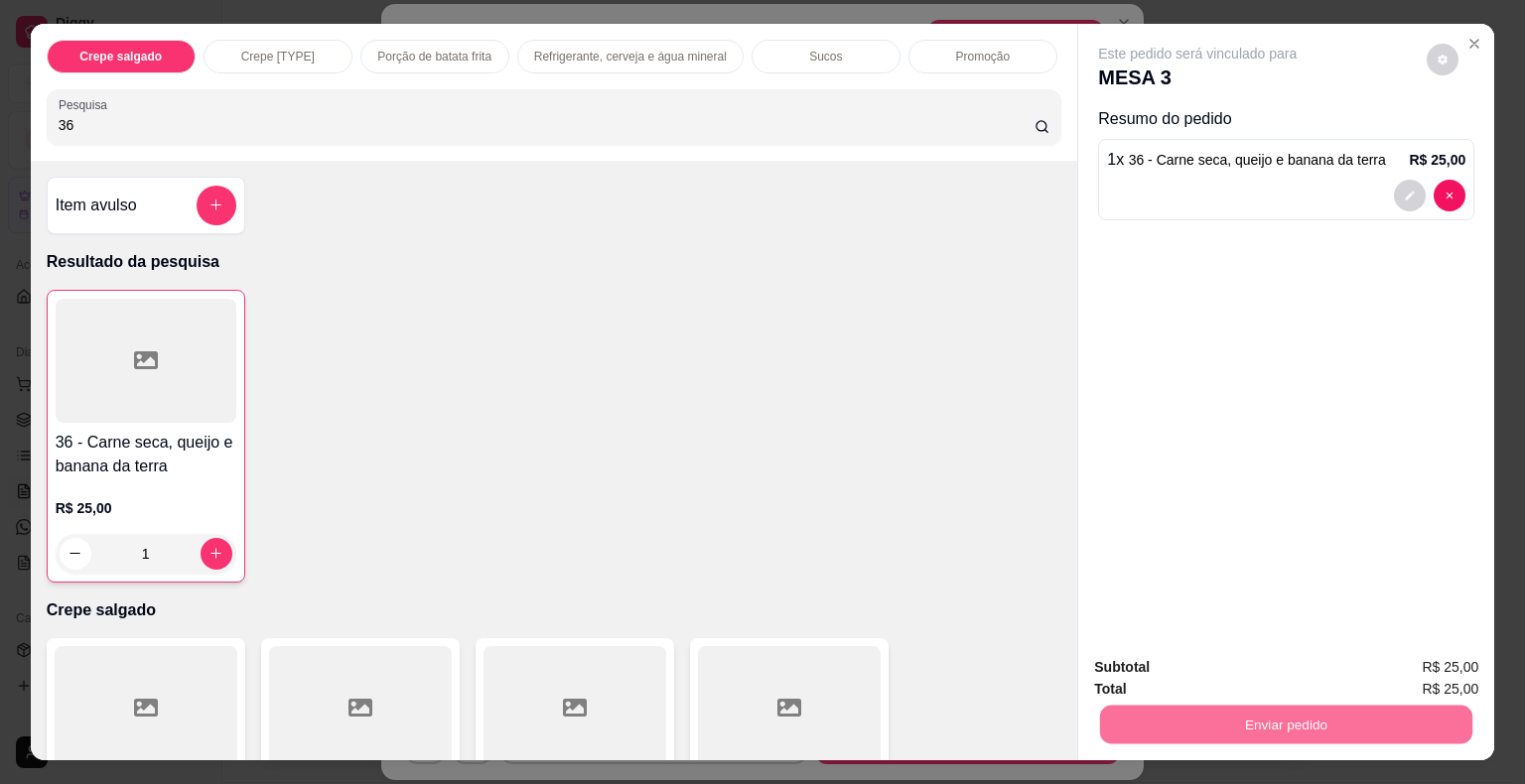 click on "Não registrar e enviar pedido" at bounding box center [1220, 669] 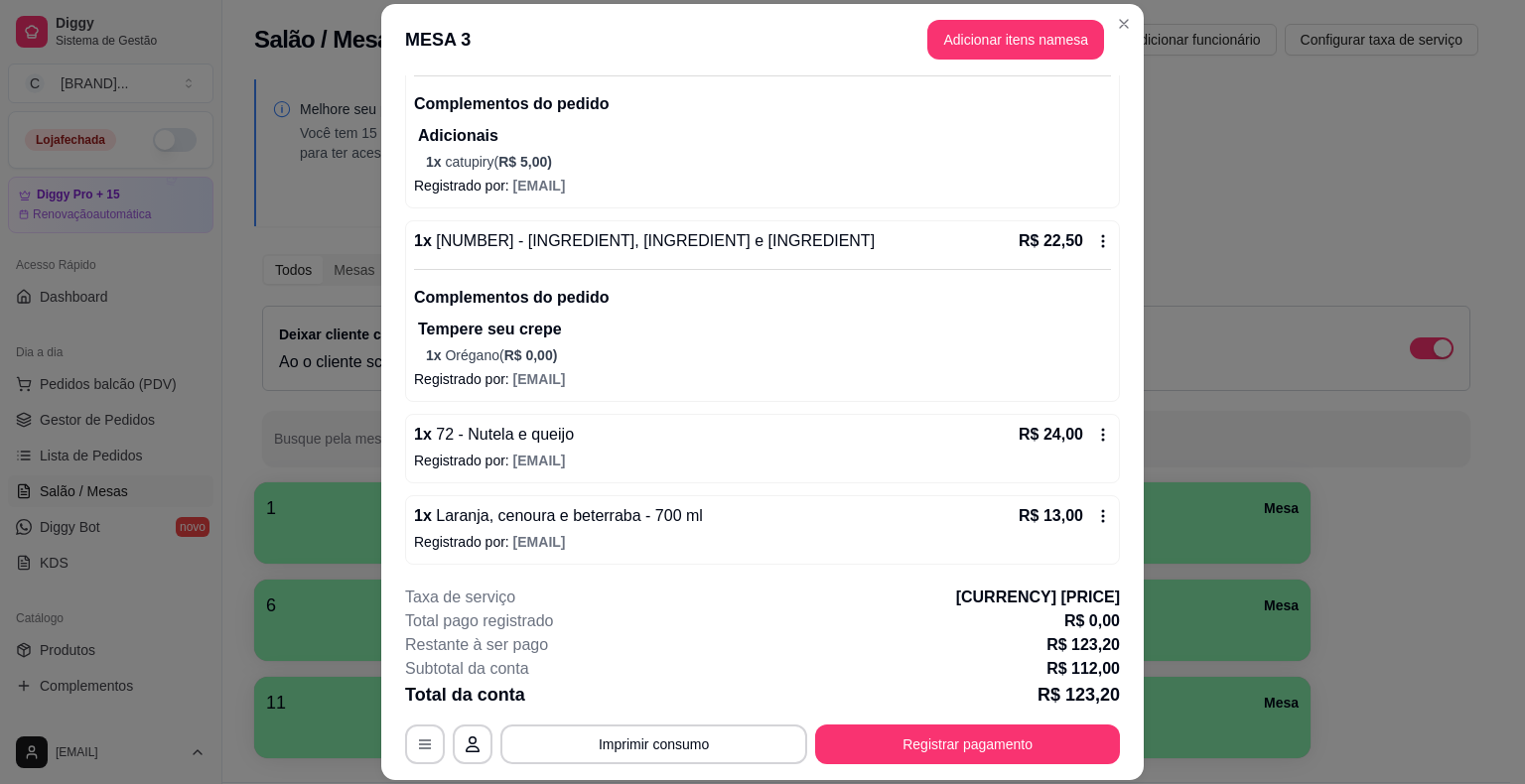 click on "**********" at bounding box center [762, 675] 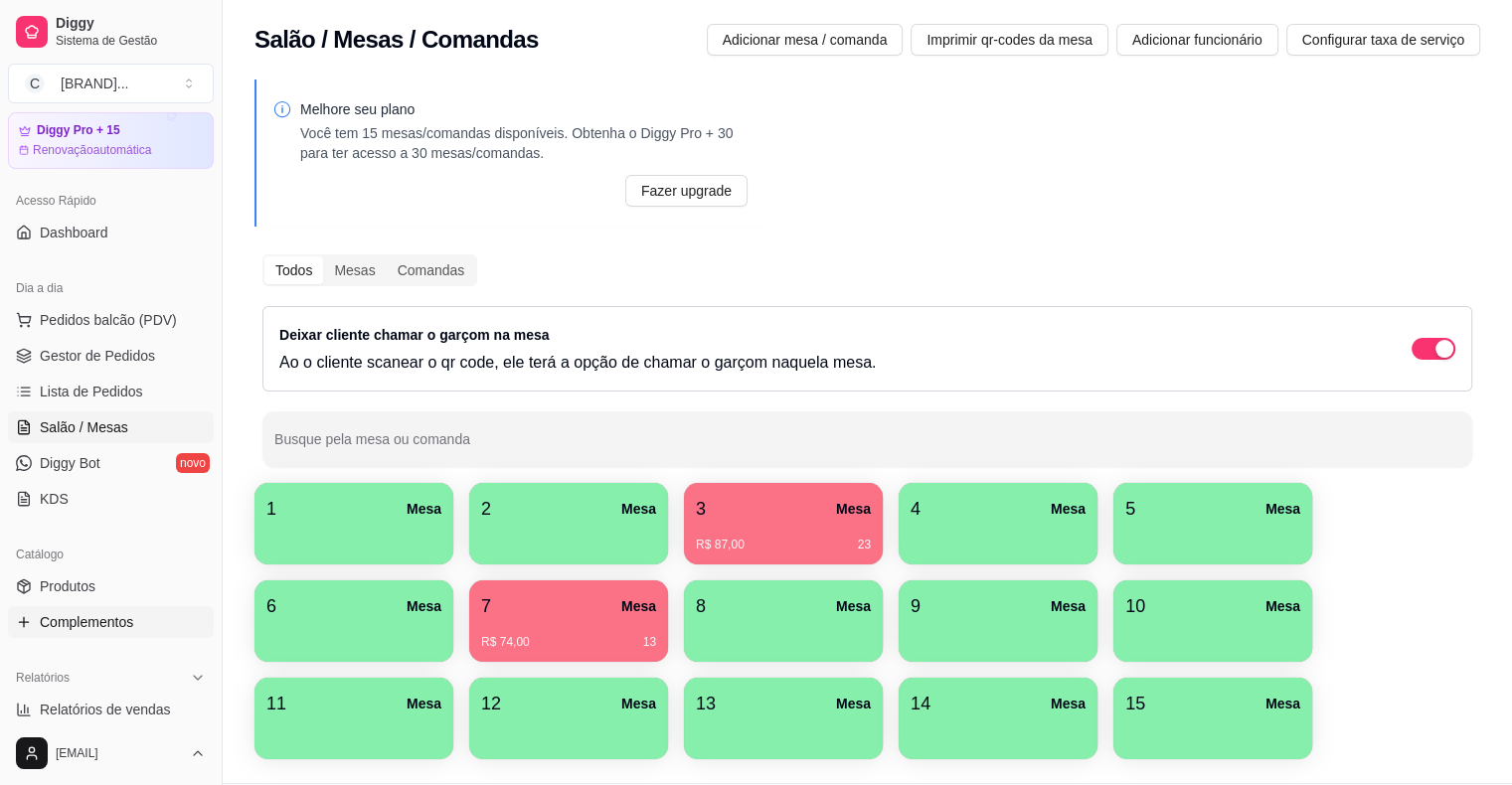 scroll, scrollTop: 99, scrollLeft: 0, axis: vertical 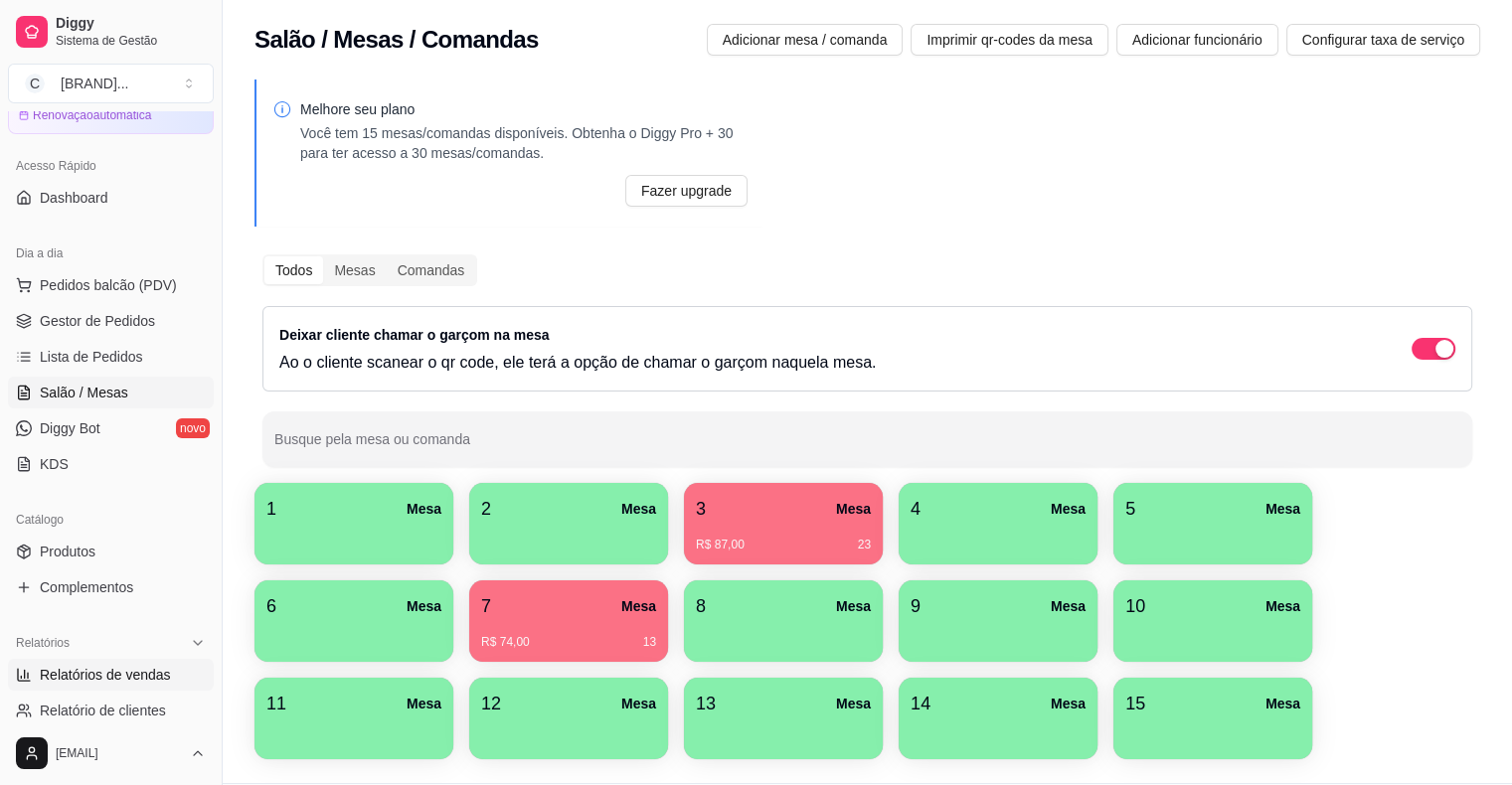 click on "Relatórios de vendas" at bounding box center [105, 675] 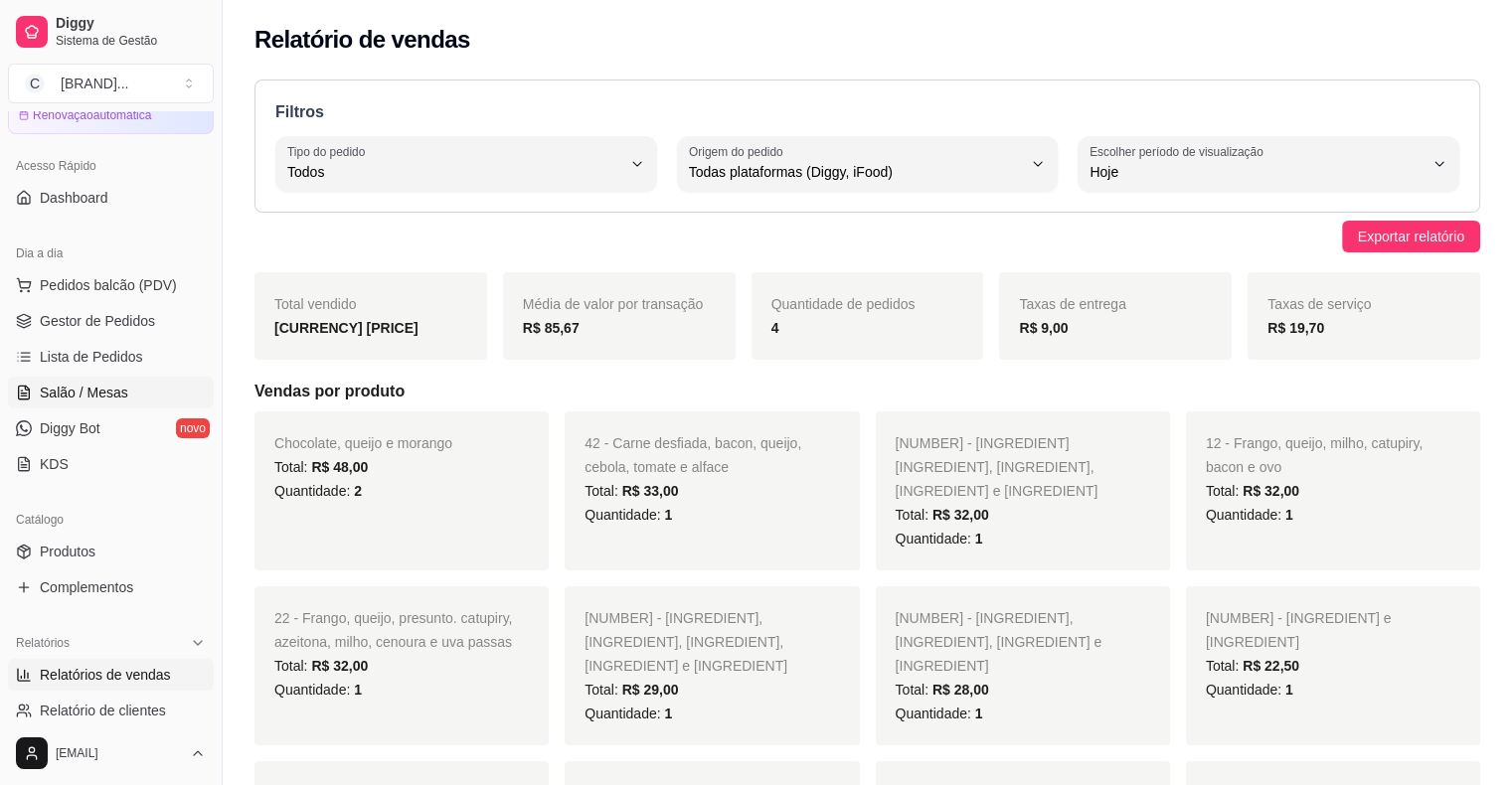 click on "Salão / Mesas" at bounding box center [84, 392] 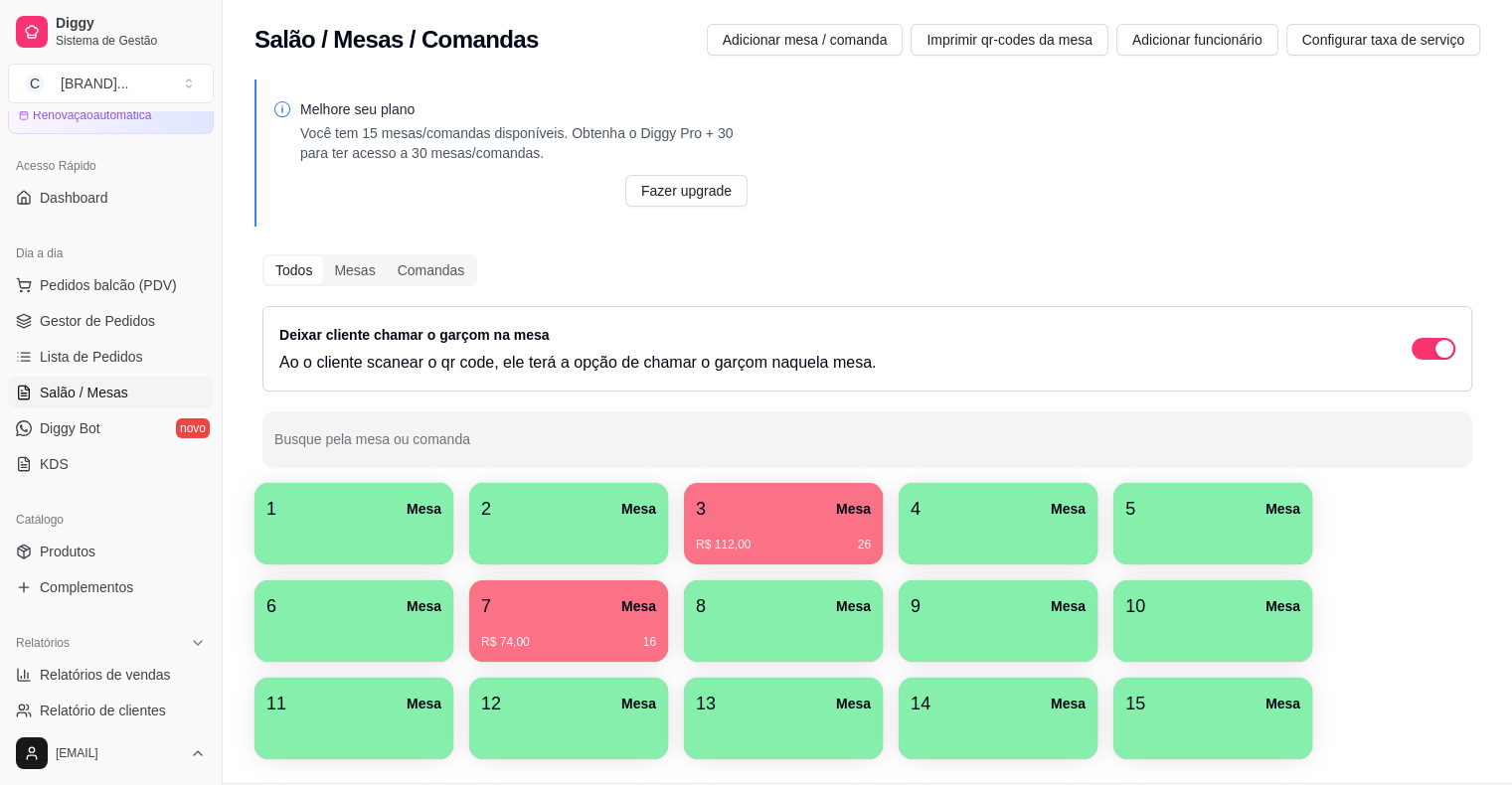 click on "3 Mesa" at bounding box center [783, 509] 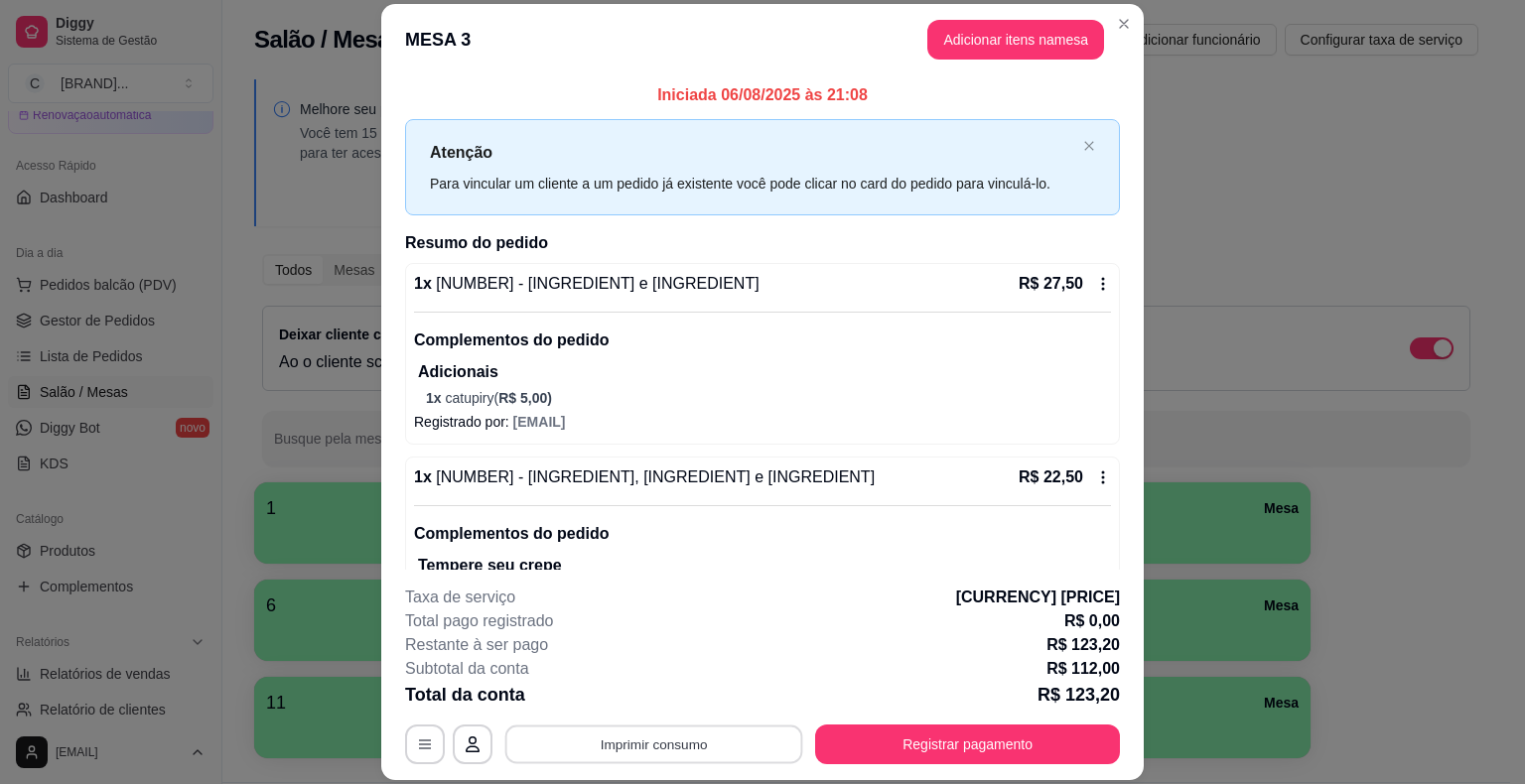 click on "Imprimir consumo" at bounding box center (654, 744) 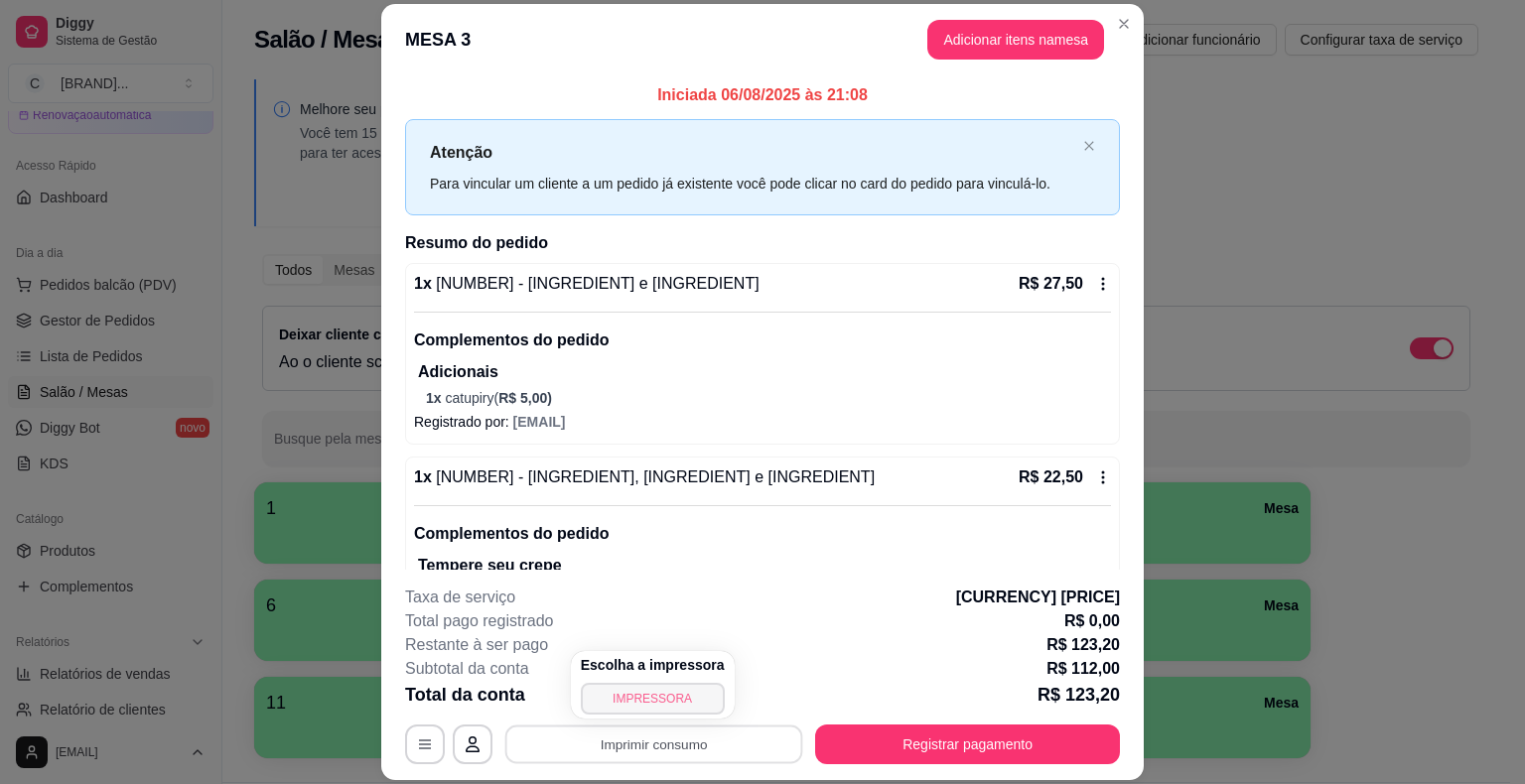 click on "IMPRESSORA" at bounding box center (652, 699) 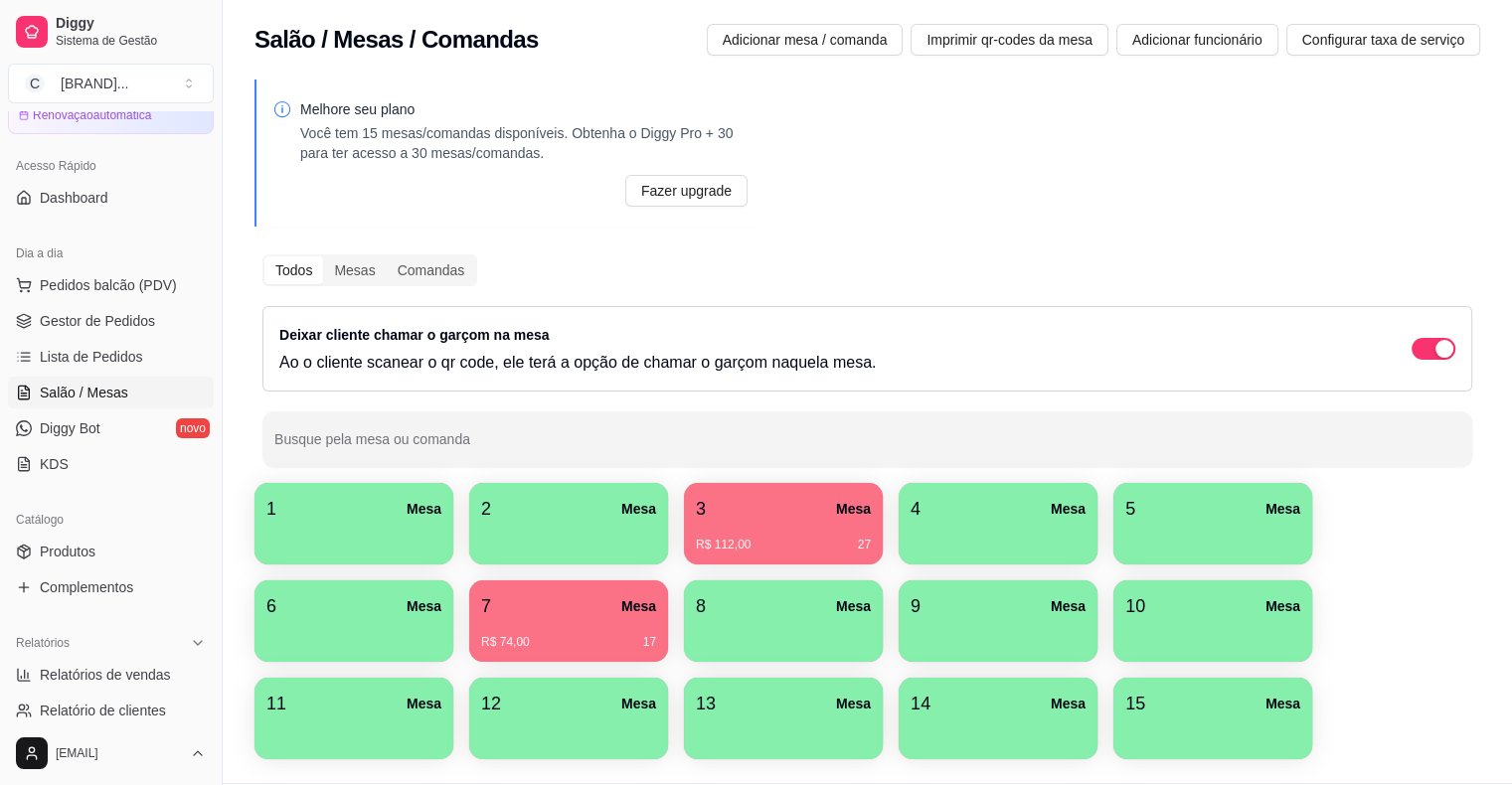 click on "[NUMBER] Mesa" at bounding box center (569, 606) 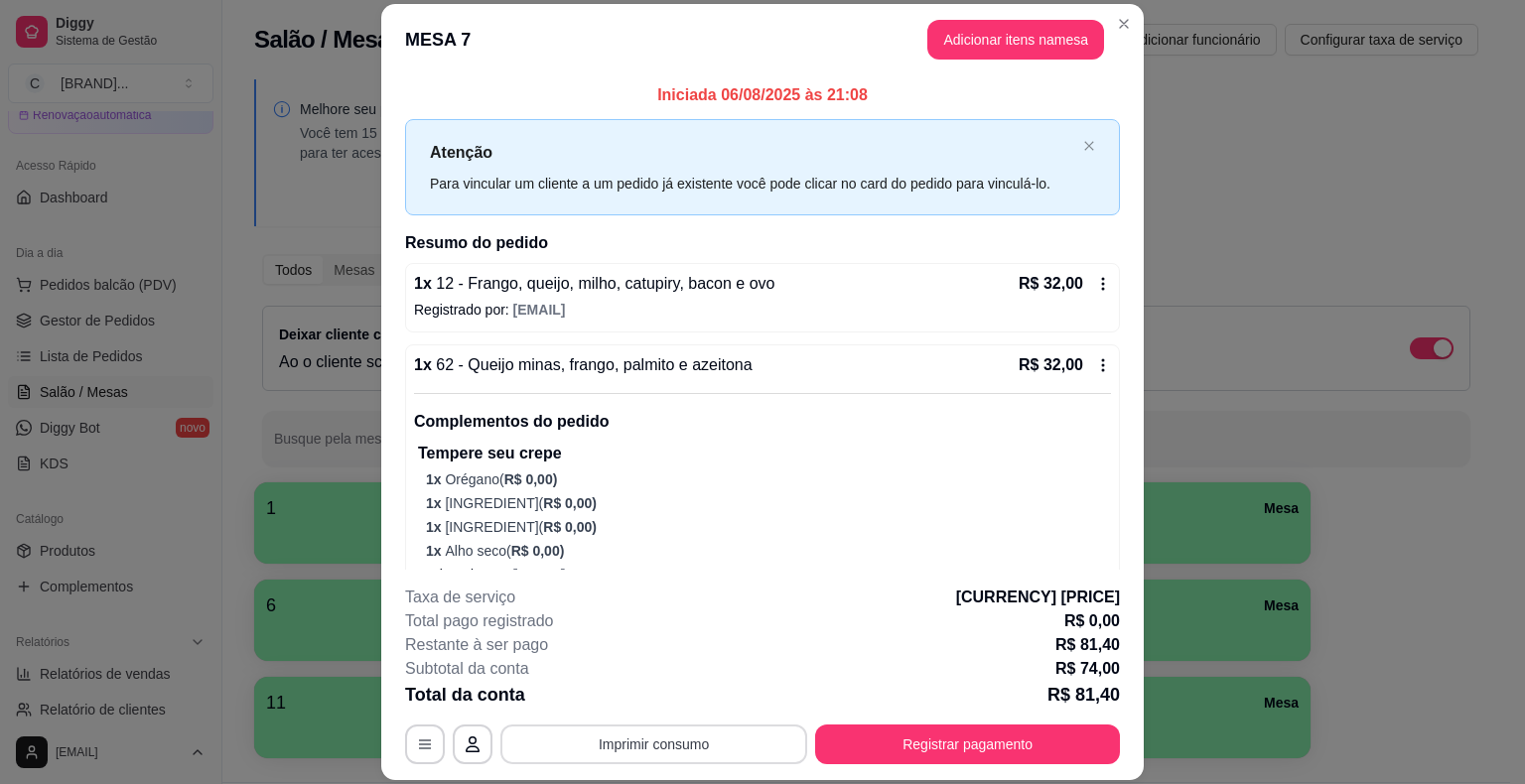 click on "Imprimir consumo" at bounding box center (653, 744) 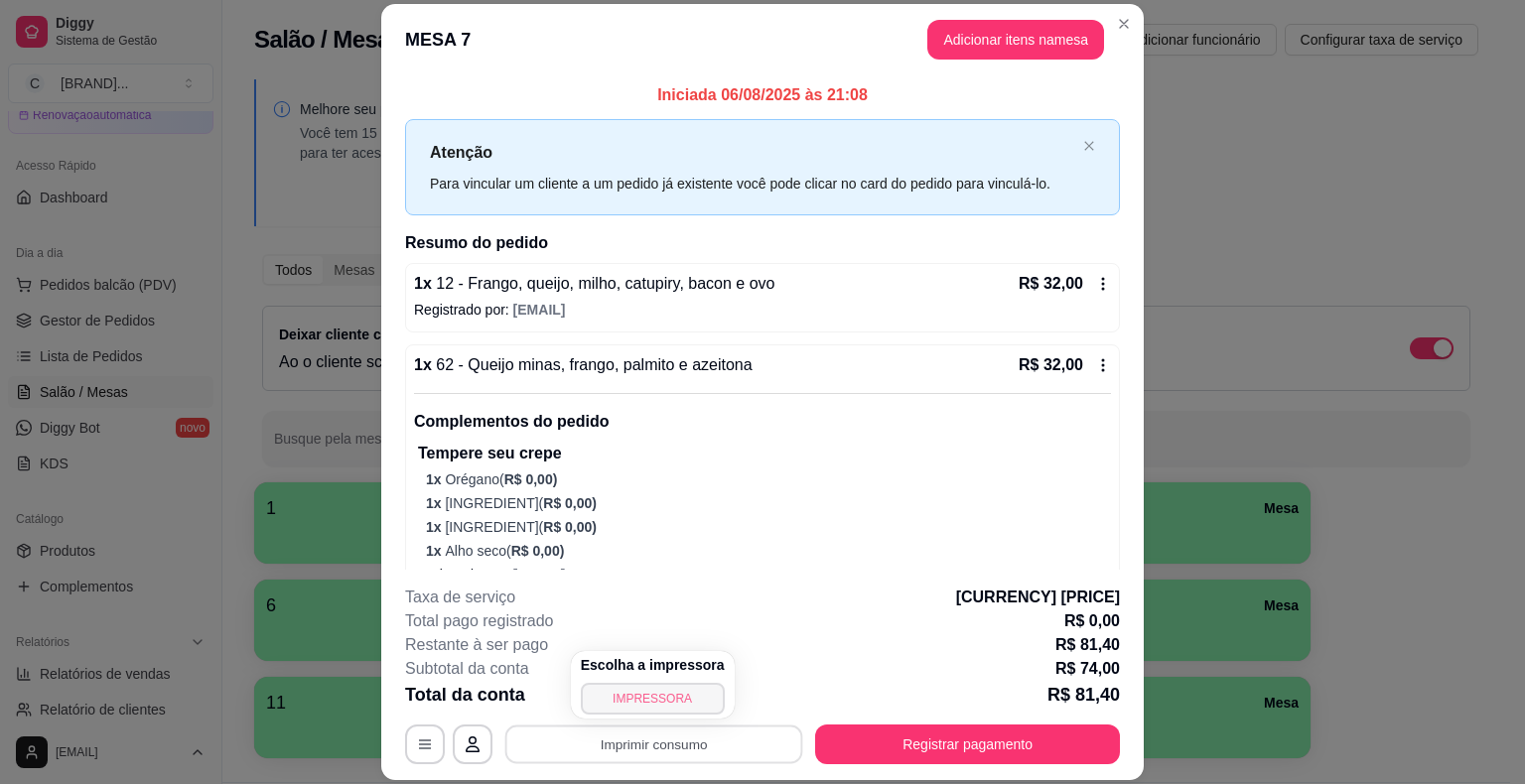click on "IMPRESSORA" at bounding box center [652, 699] 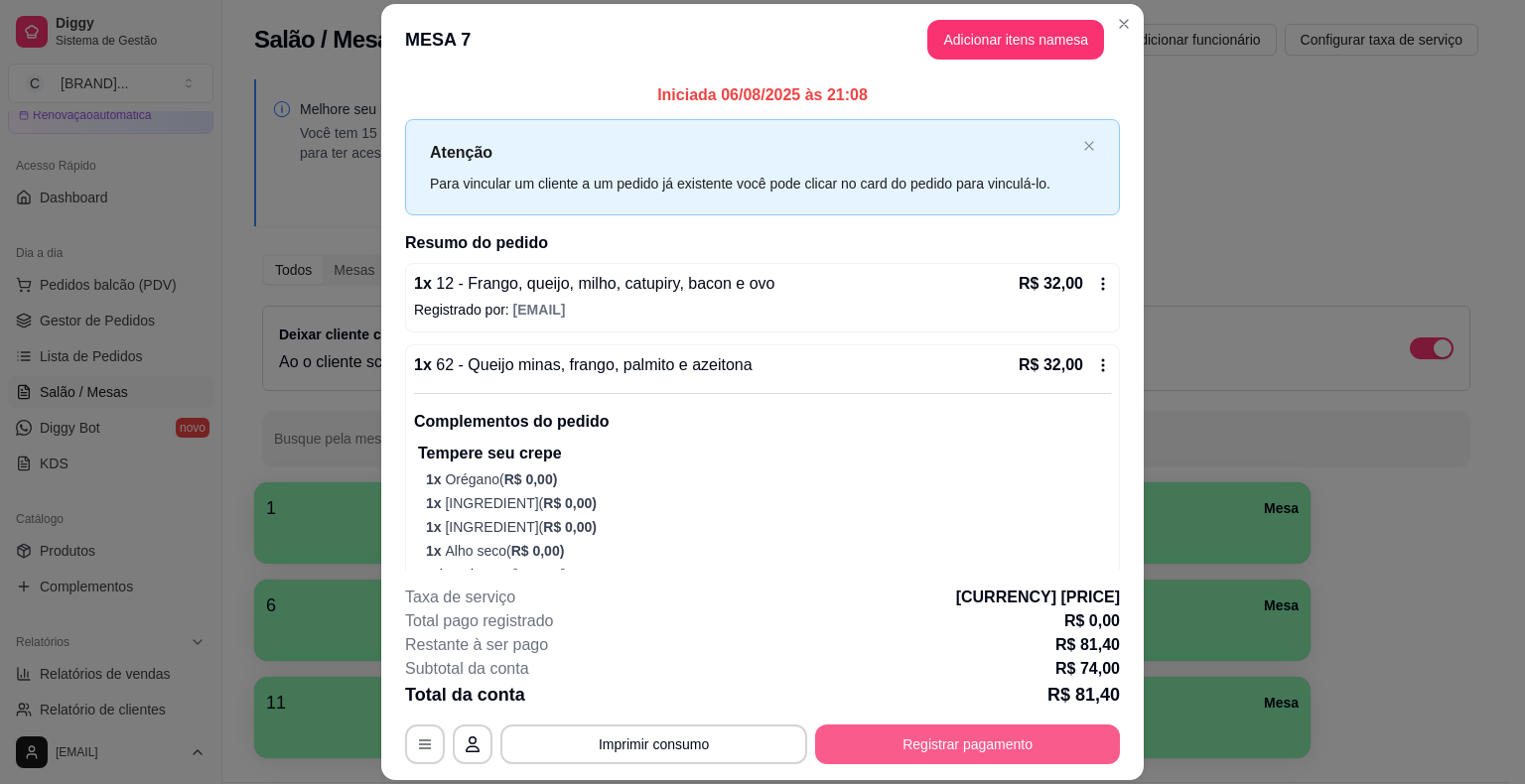 click on "Registrar pagamento" at bounding box center [967, 744] 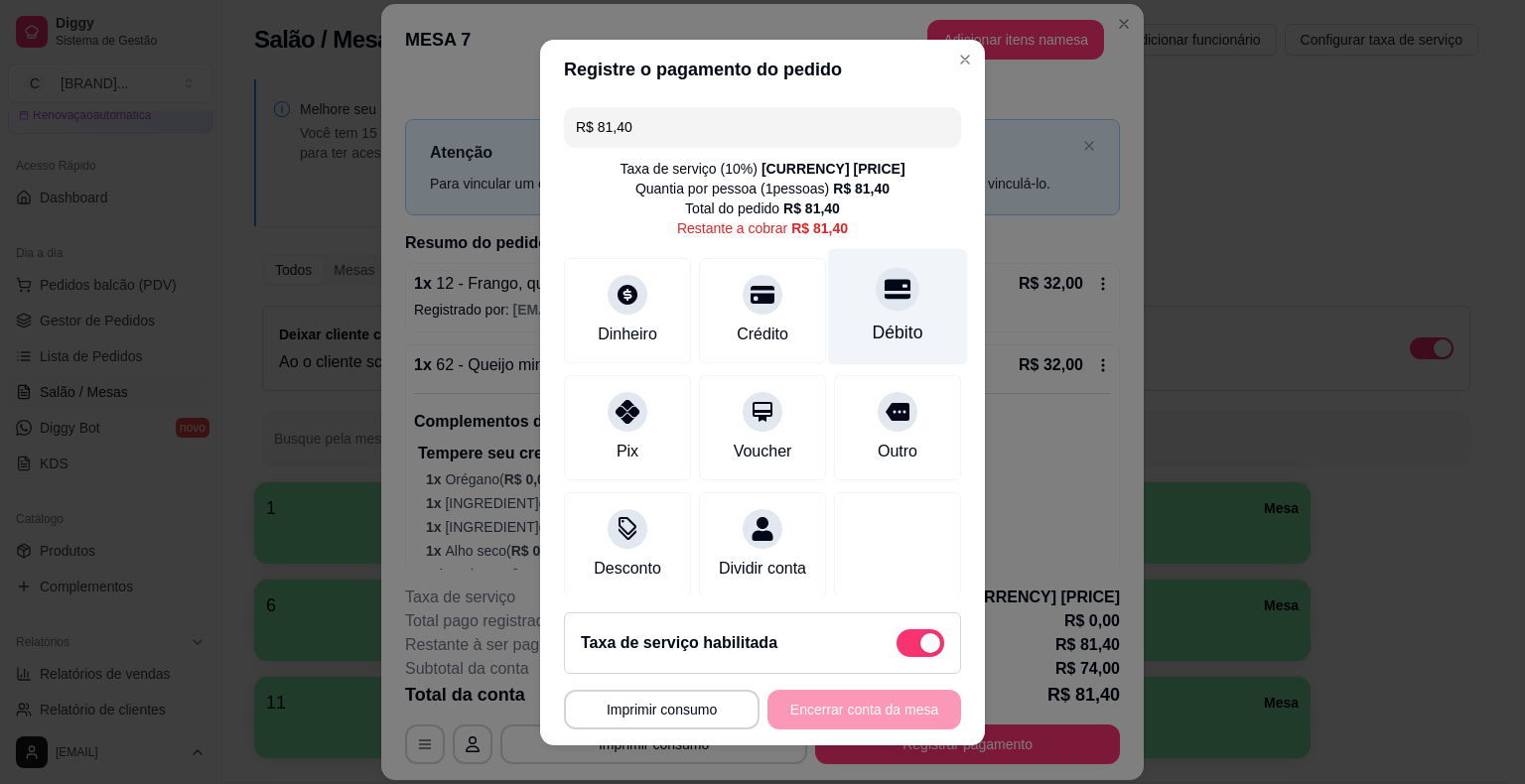 click on "Débito" at bounding box center (898, 306) 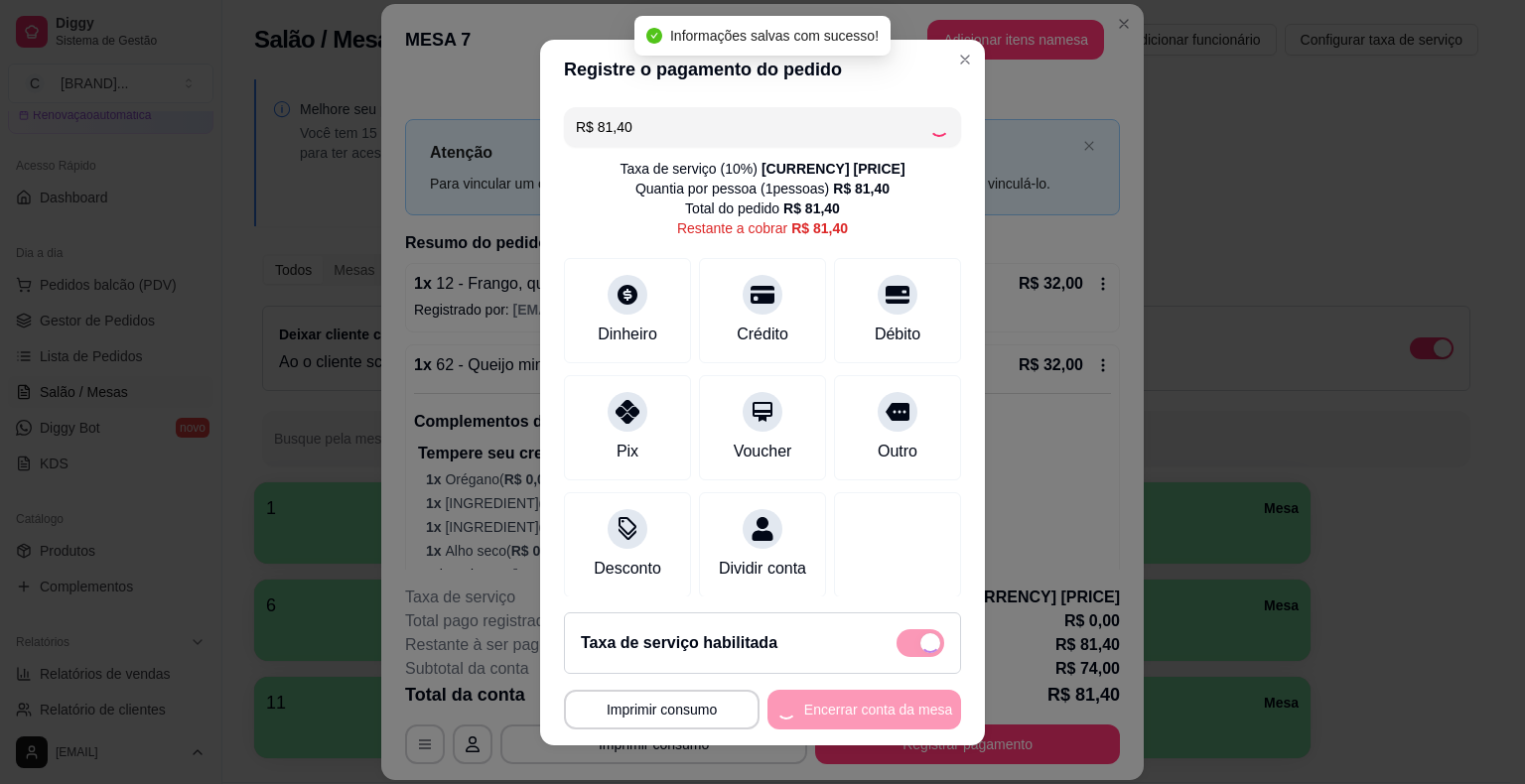 type on "R$ 0,00" 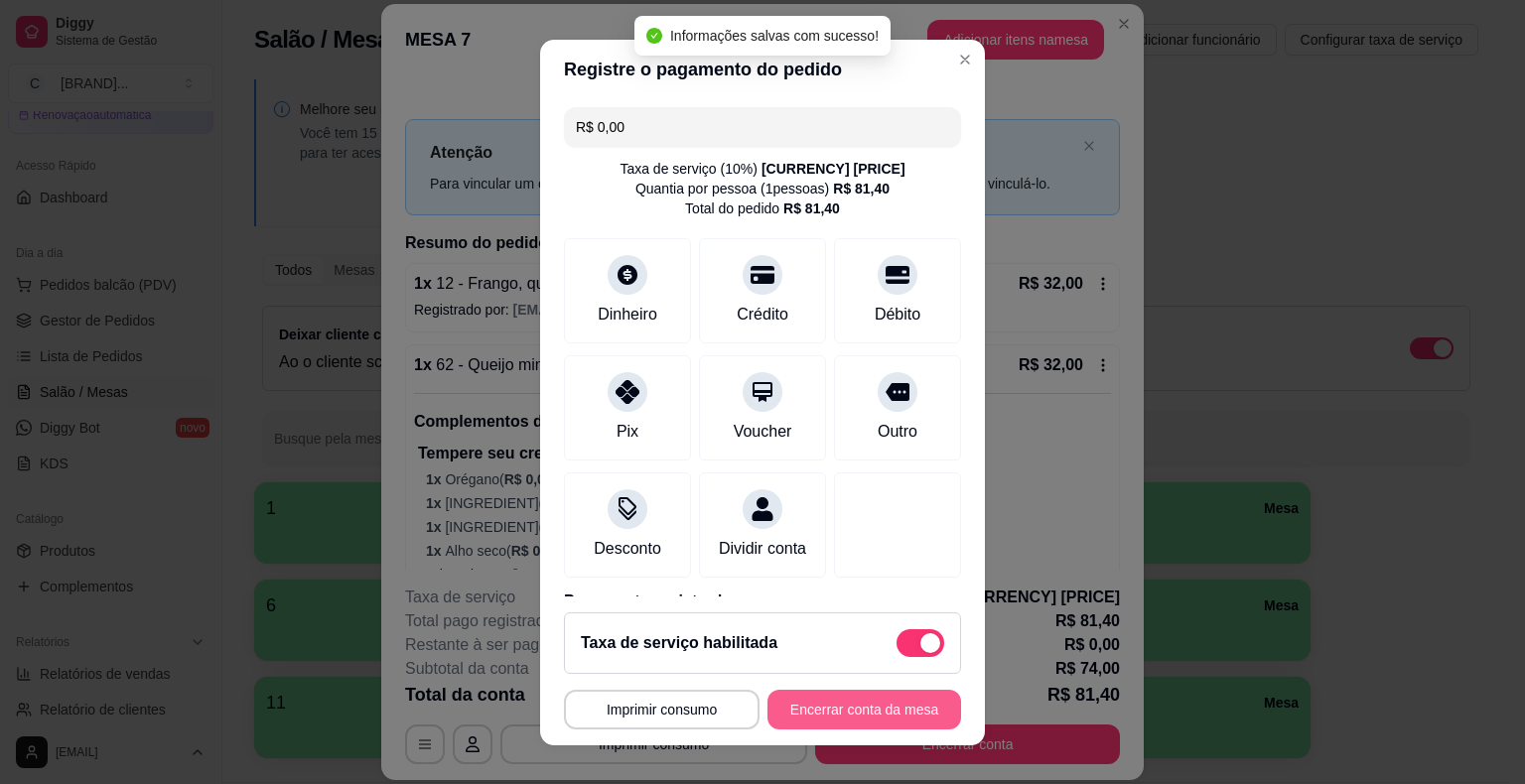 click on "Encerrar conta da mesa" at bounding box center (864, 710) 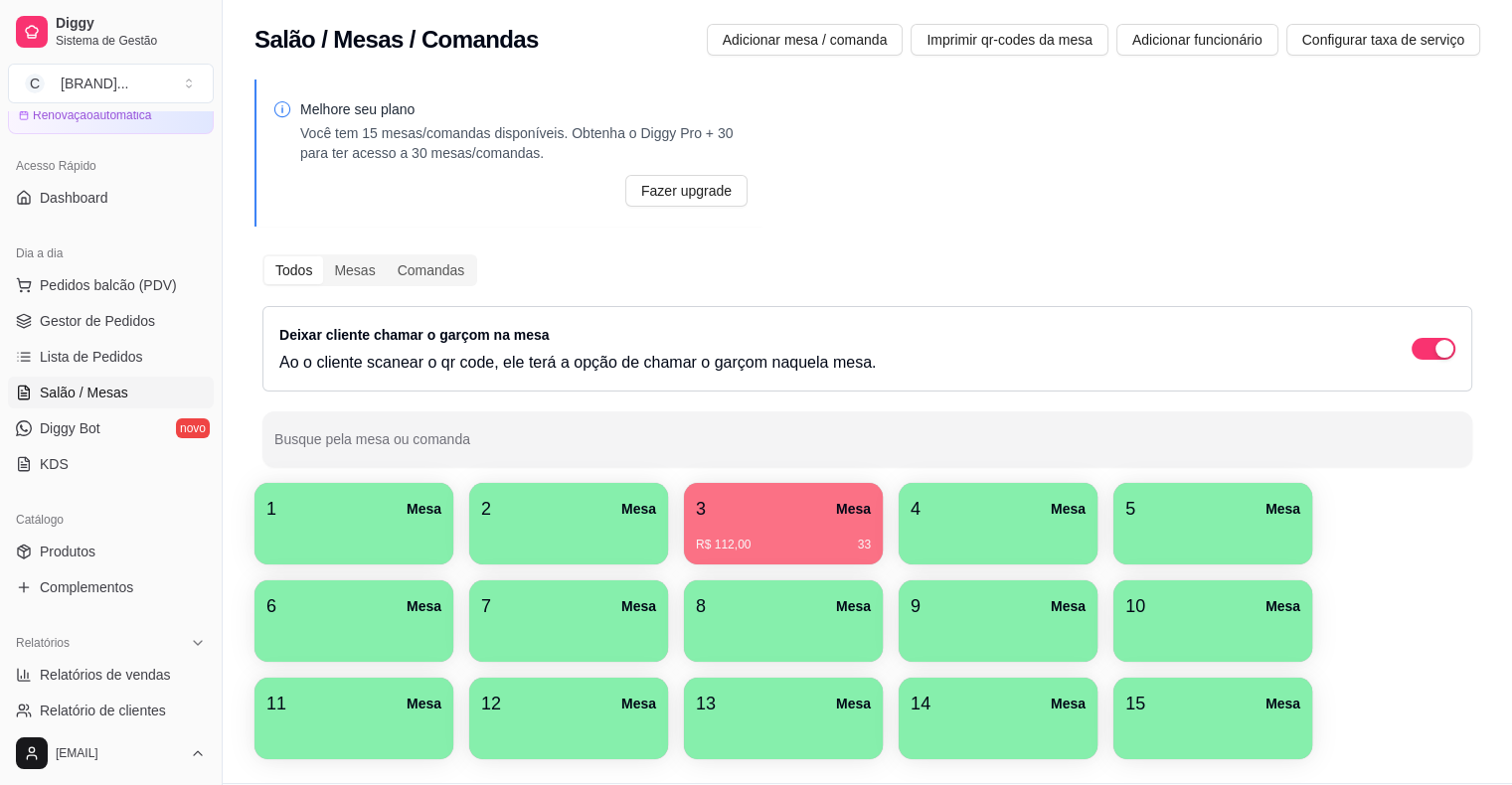 click on "R$ 112,00 33" at bounding box center [783, 538] 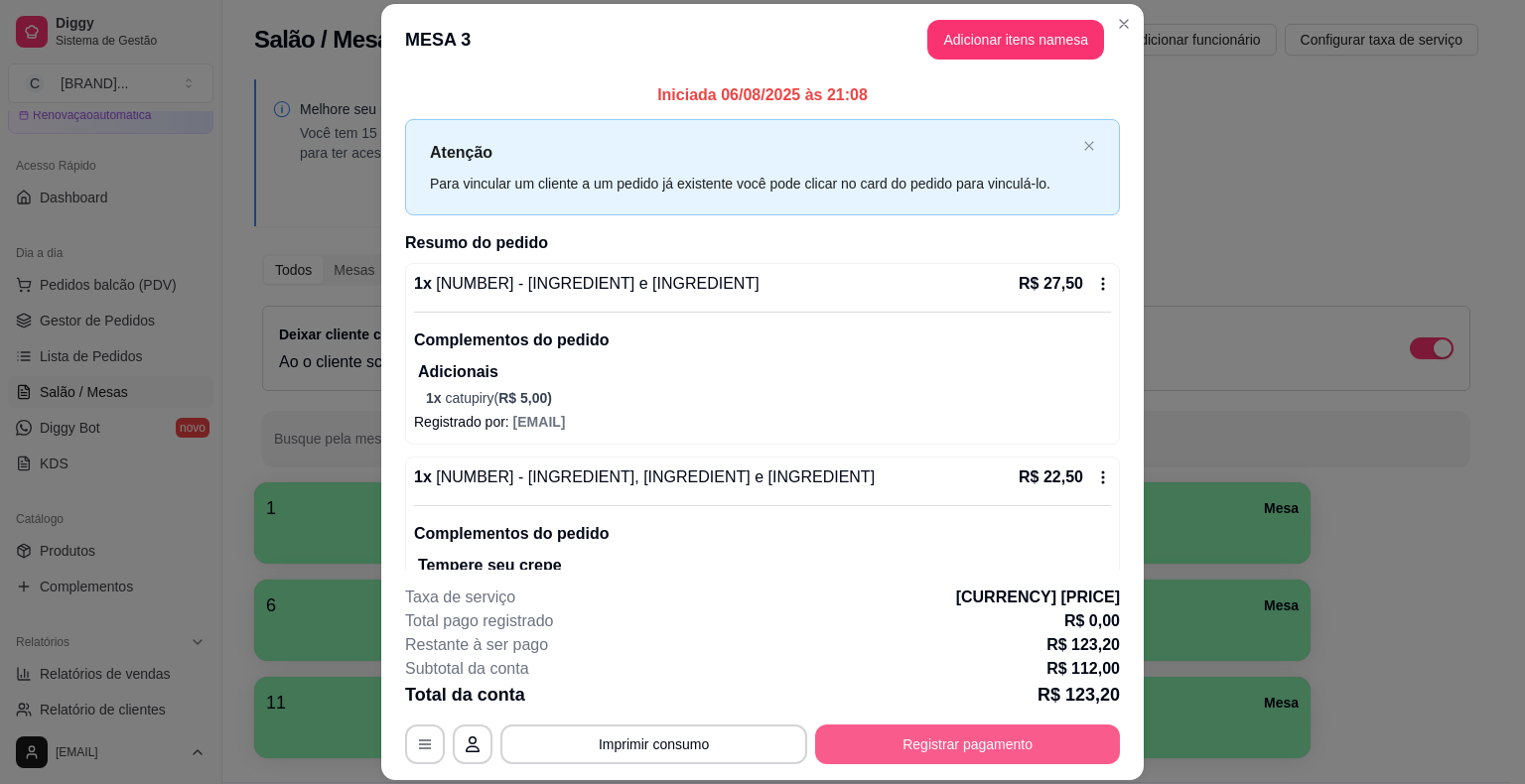 click on "Registrar pagamento" at bounding box center [967, 744] 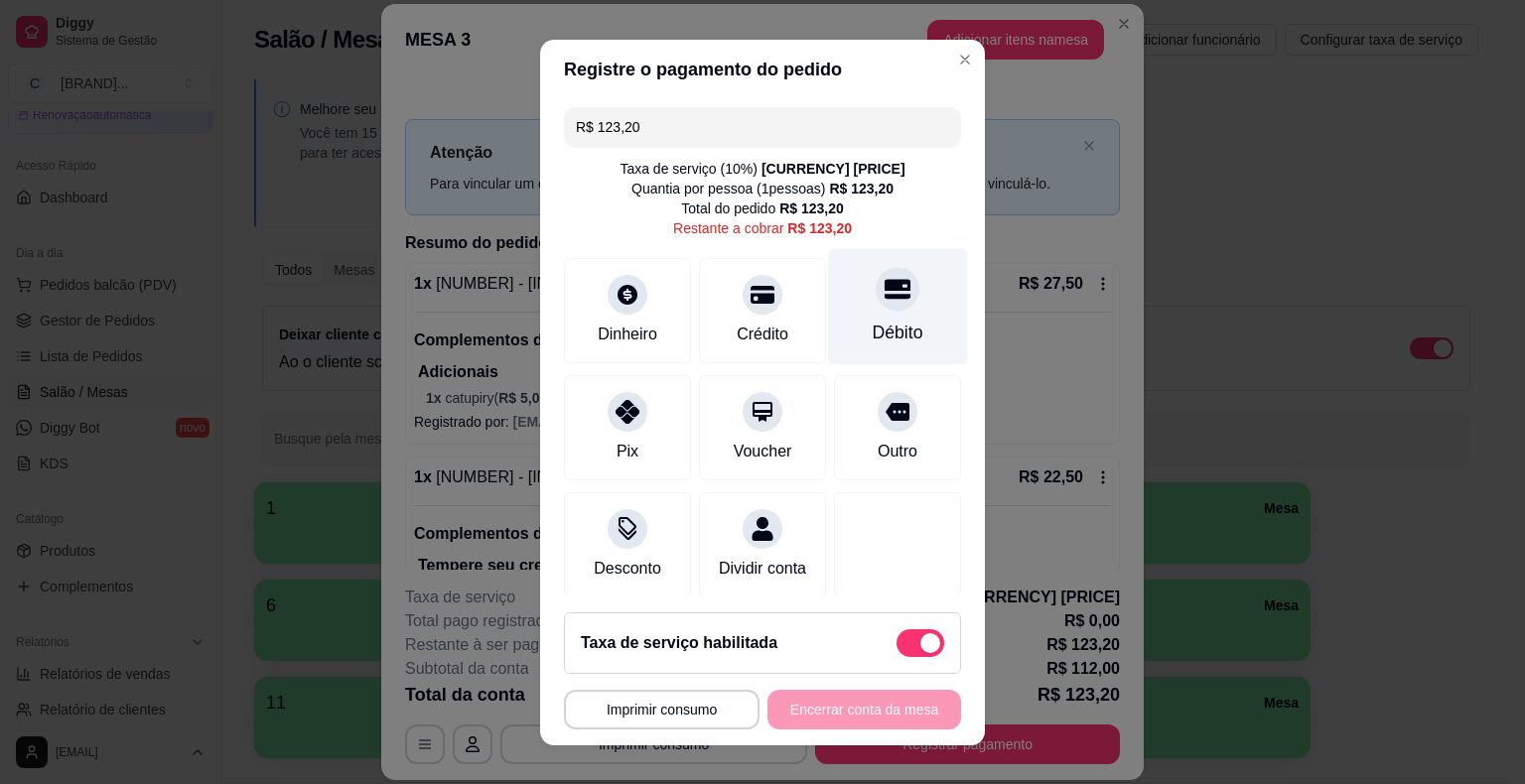 click 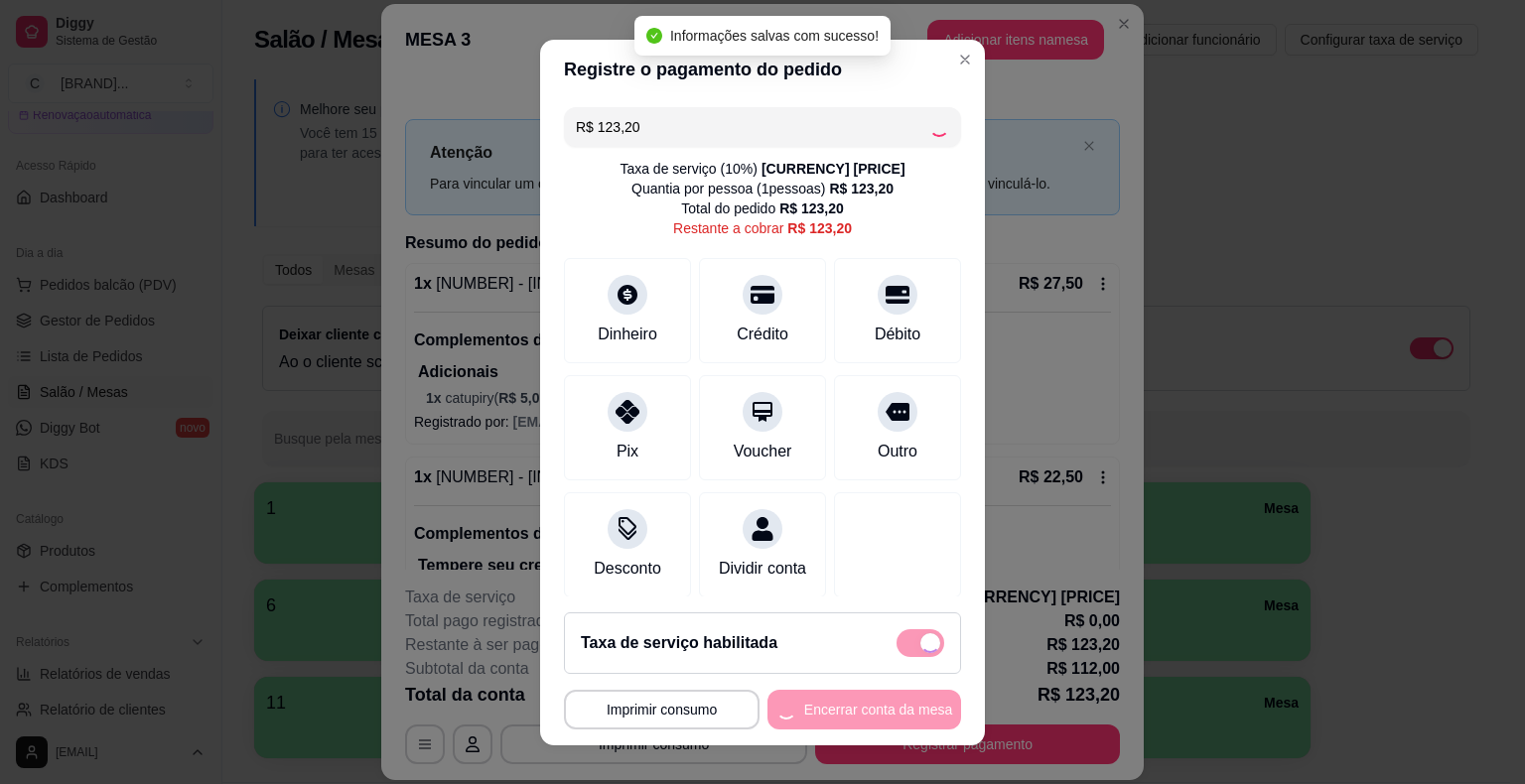 type on "R$ 0,00" 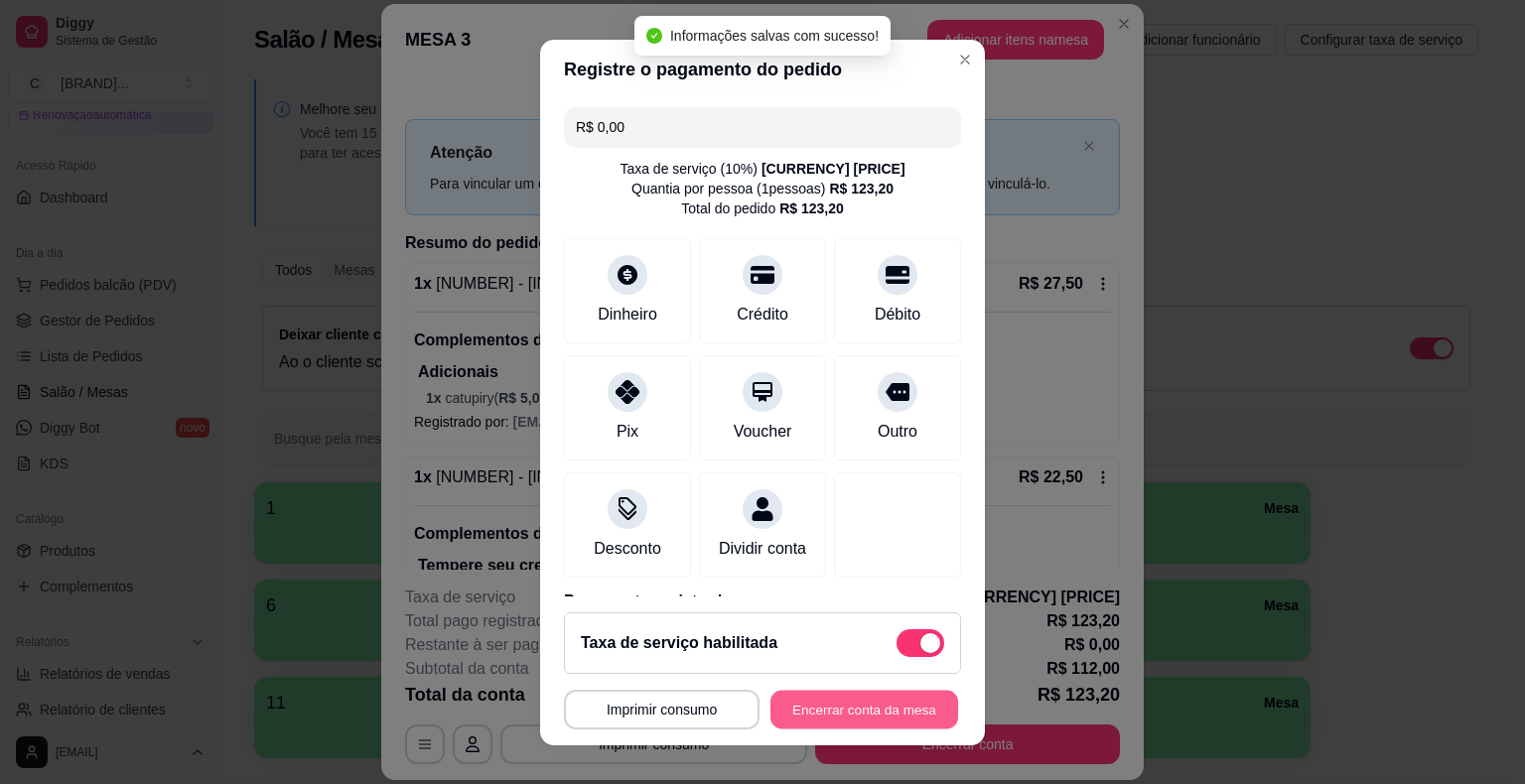 click on "Encerrar conta da mesa" at bounding box center [864, 709] 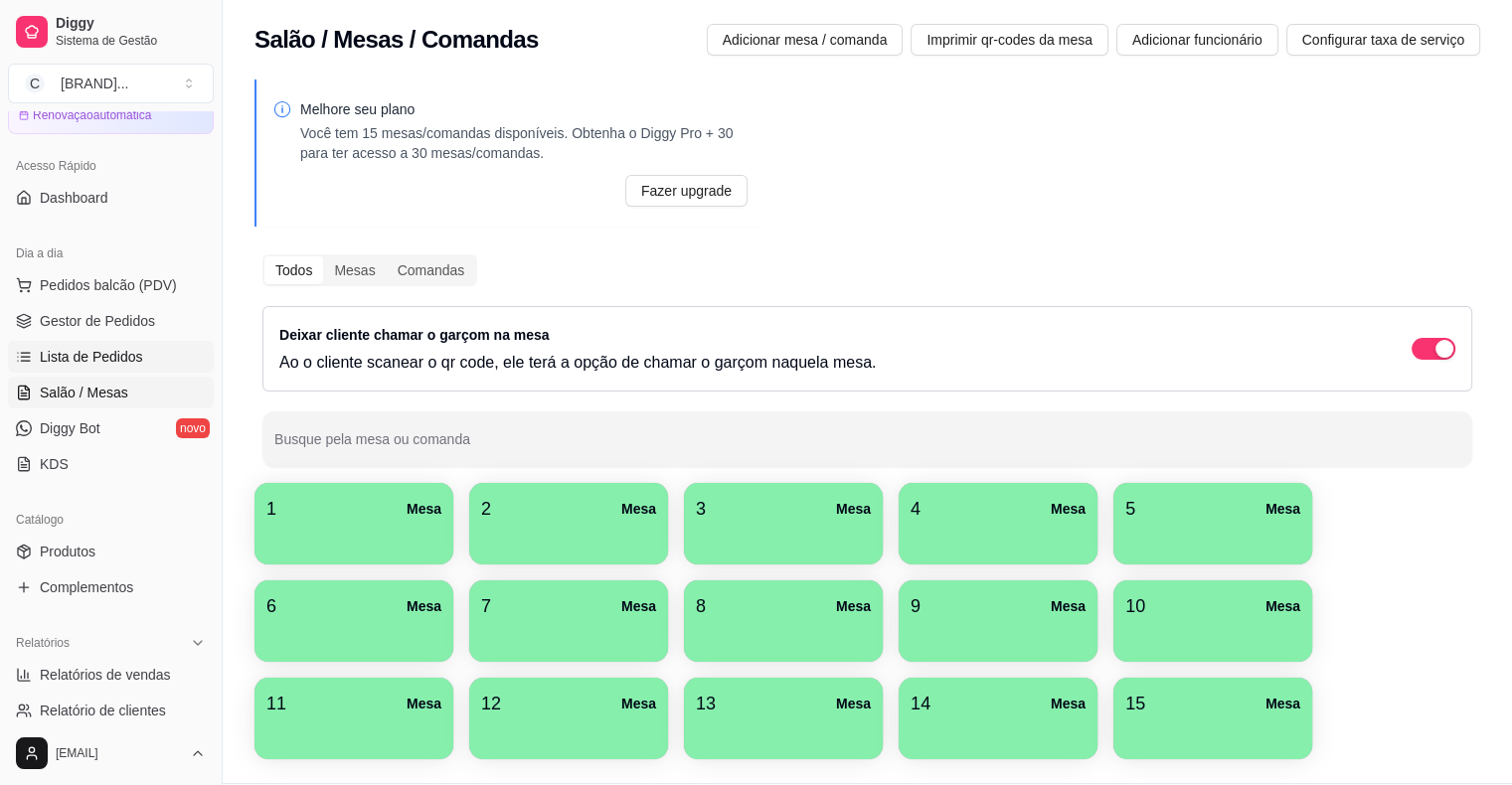 click on "Lista de Pedidos" at bounding box center [91, 357] 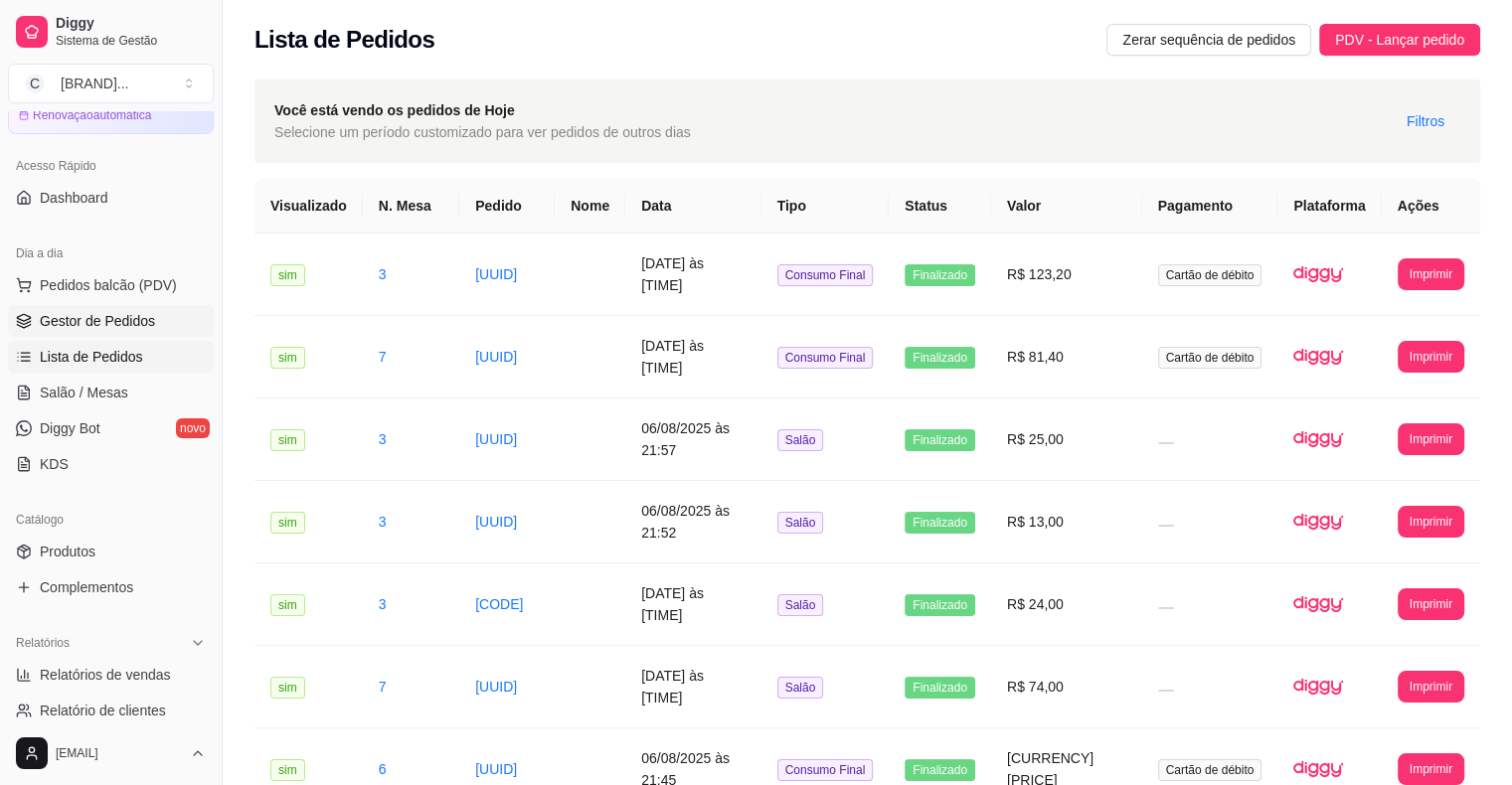 click on "Gestor de Pedidos" at bounding box center [97, 321] 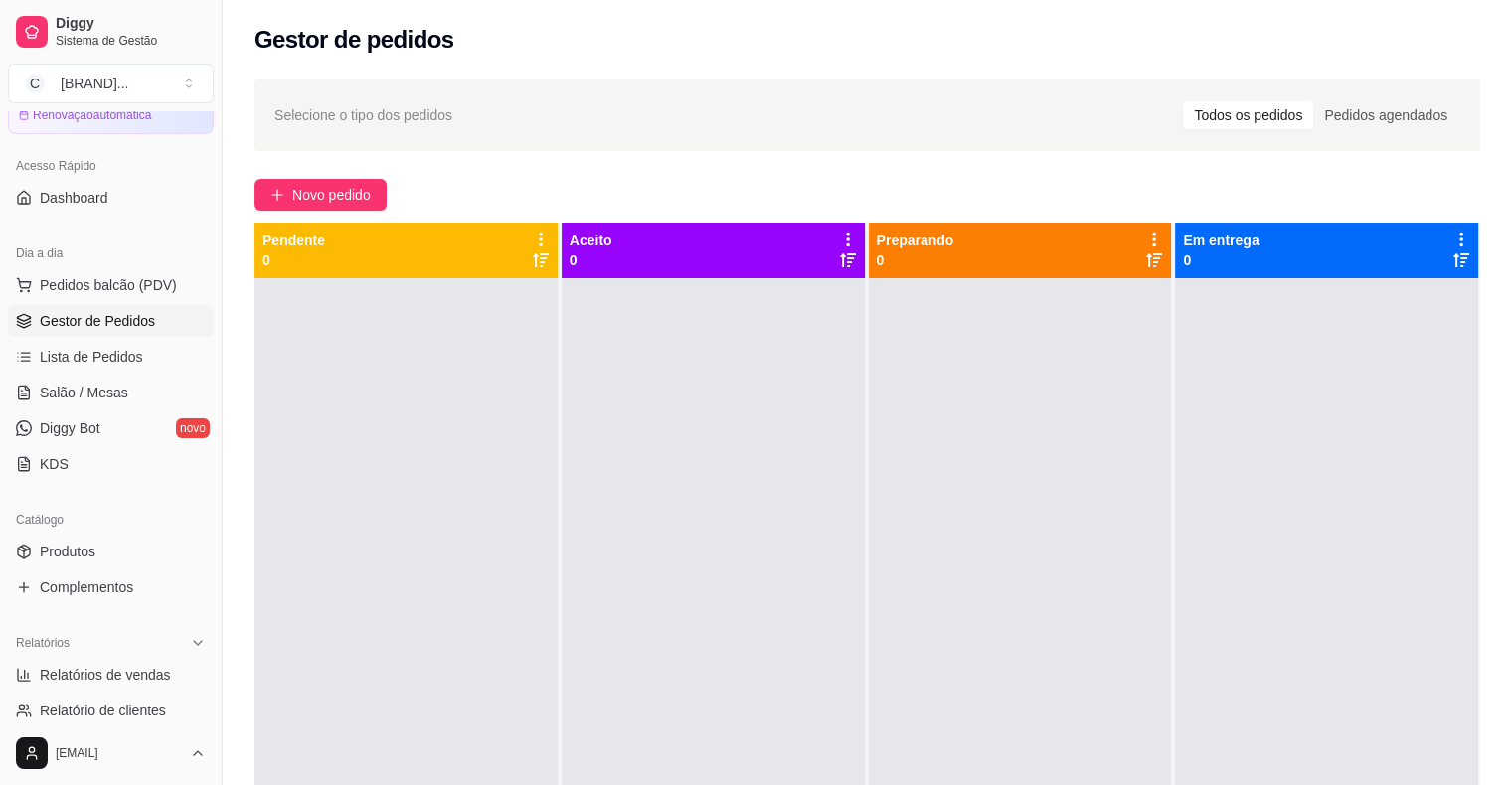 click on "Pedidos balcão (PDV) Gestor de Pedidos Lista de Pedidos Salão / Mesas Diggy Bot novo KDS" at bounding box center [110, 375] 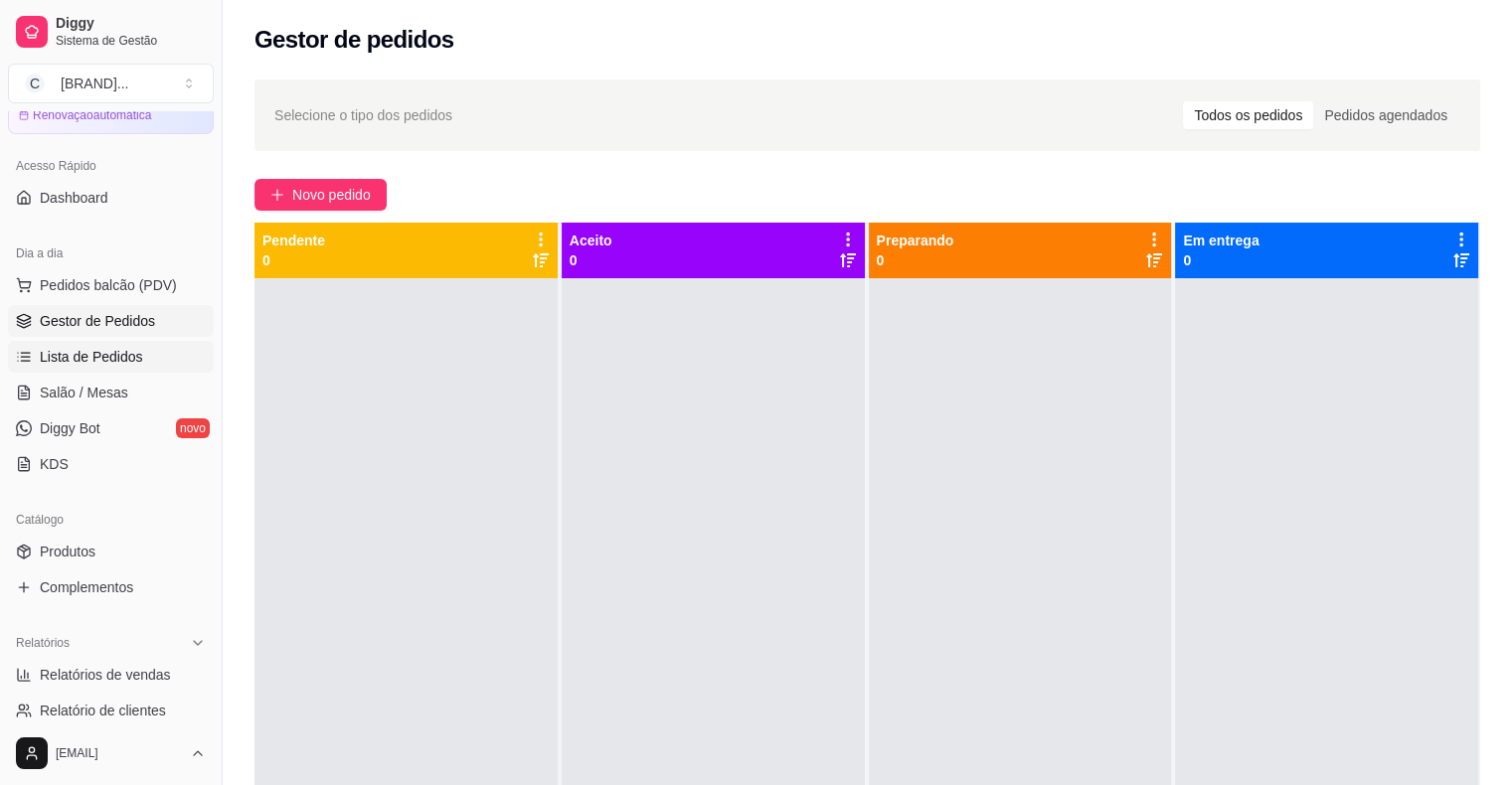 click on "Lista de Pedidos" at bounding box center (91, 357) 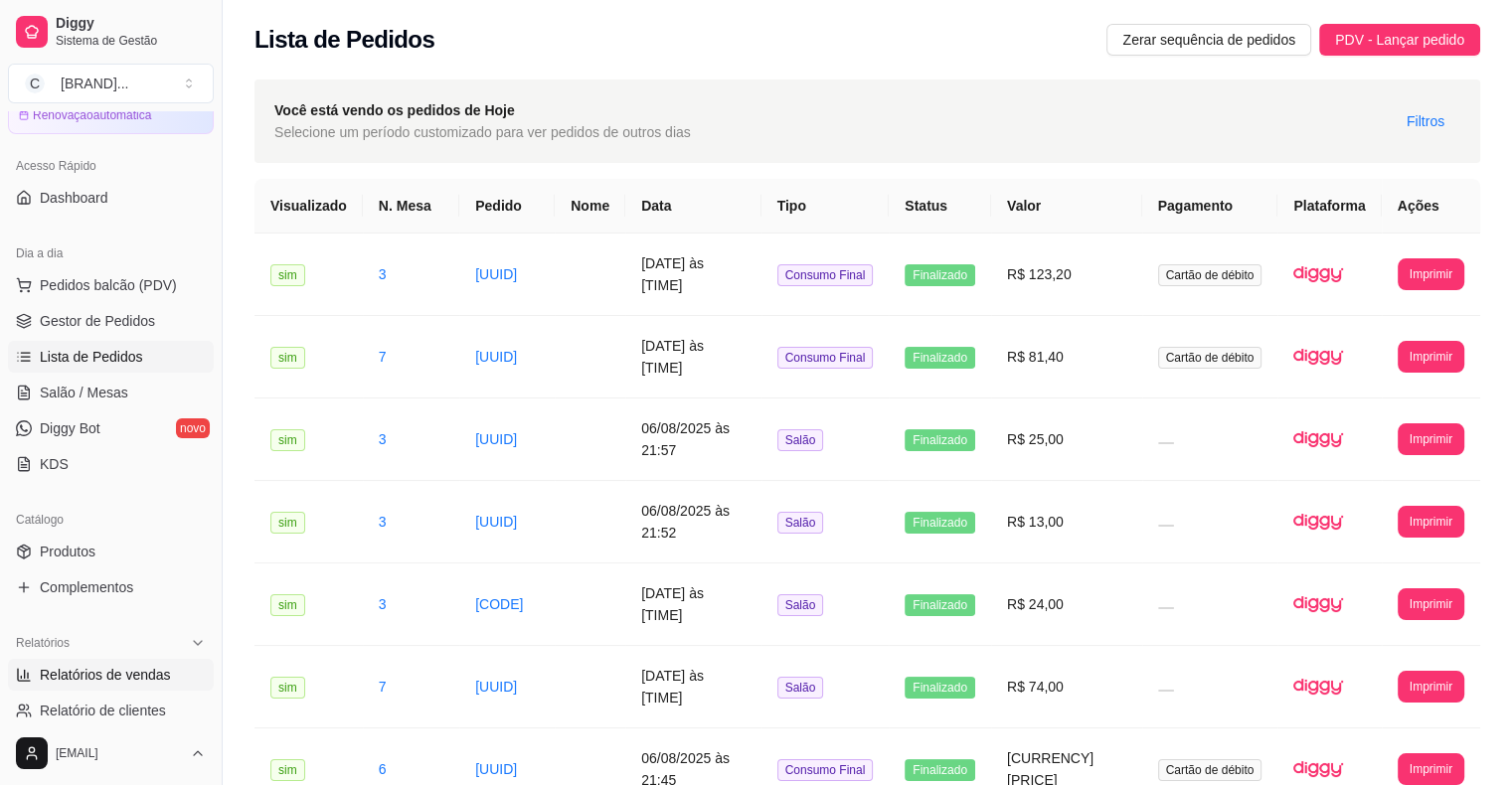 click on "Relatórios de vendas" at bounding box center (105, 675) 